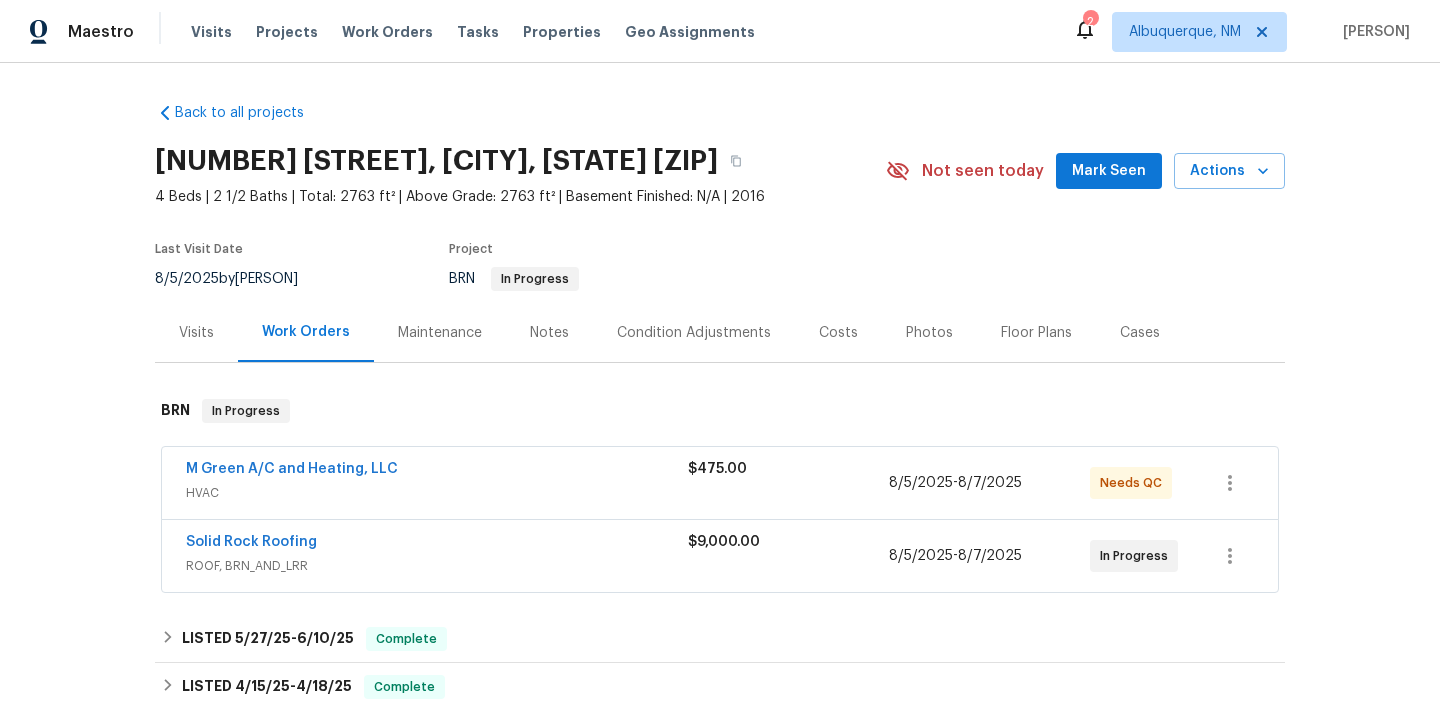 scroll, scrollTop: 0, scrollLeft: 0, axis: both 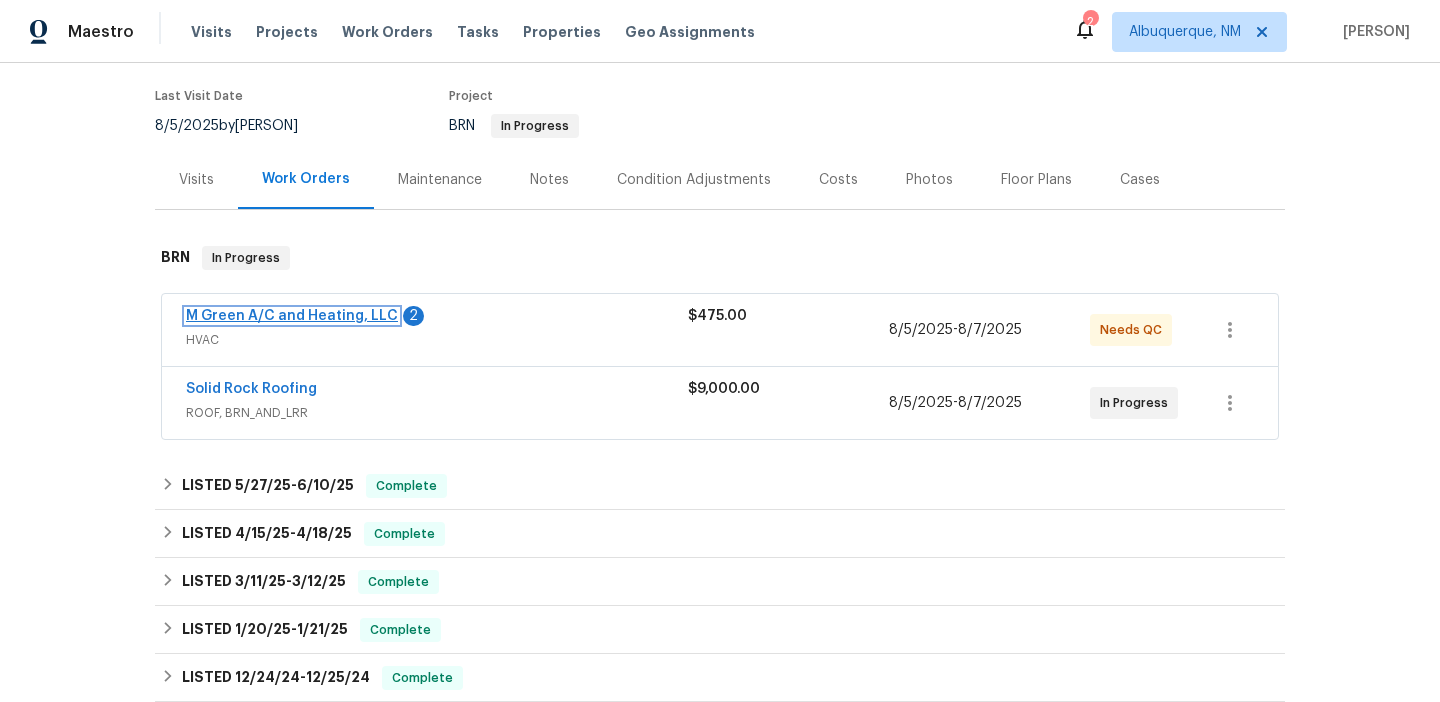 click on "M Green A/C and Heating, LLC" at bounding box center (292, 316) 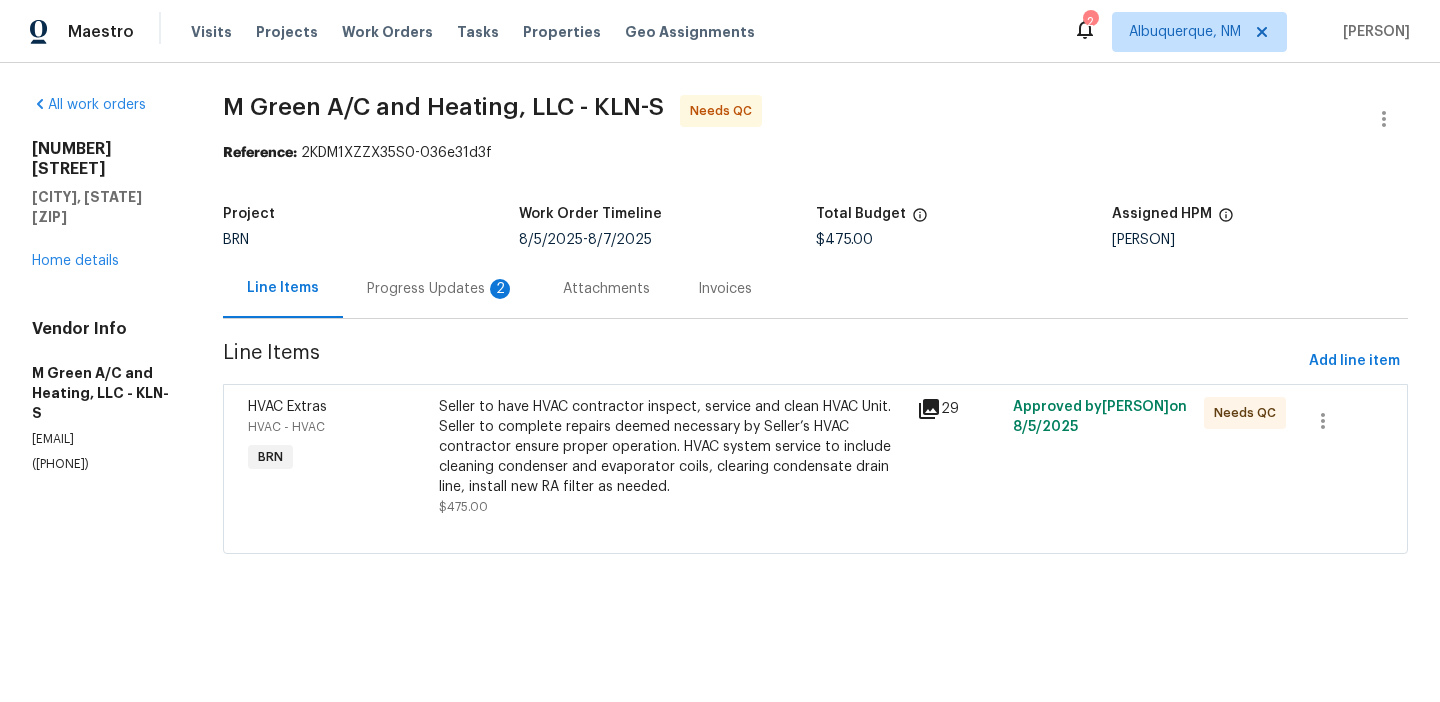 click on "Progress Updates 2" at bounding box center [441, 288] 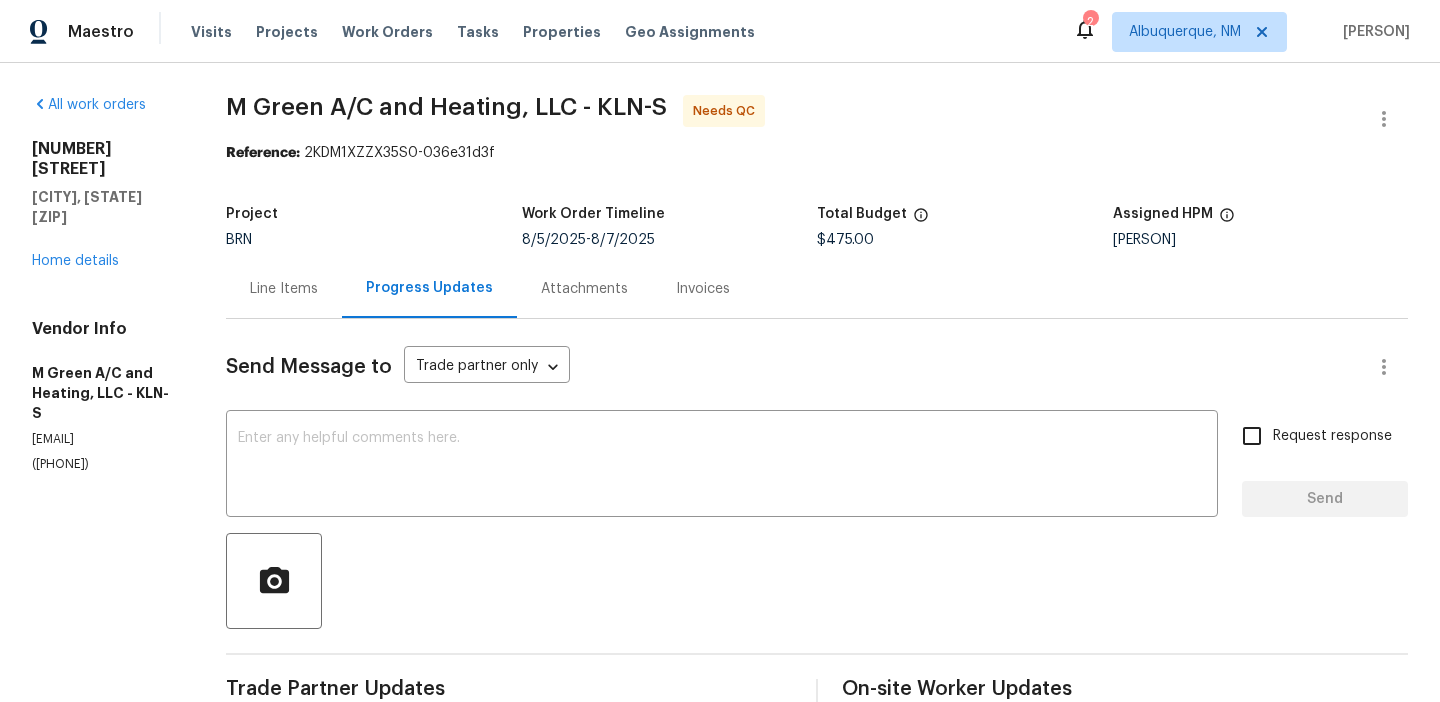 click on "Send Message to Trade partner only Trade partner only ​ x ​ Request response Send Trade Partner Updates [PERSON] AC and Heating [DATE] [TIME] Response Requested We cleaned the A coil as best as we could, do to the rust present on the coil, cut the lines will hurt the integrity of the coil and could cause a leak. [PERSON] AC and Heating [DATE] [TIME] Clean Tune and Service Total: $475
A Coil Clean: $105
Surcharge: $250
Total: $805 [PERSON] [PERSON] [DATE] [TIME] As we discussed ([PHONE]),Please ensure that all required completion photos are uploaded as per the scope, including photos showing the temperature splits for both the hot and cold sides. [PERSON] [DATE] [TIME] Thanks , Kindly ensure to upload all the completion photos including the photos for the temperature splits for both the hot and cold side [PERSON] AC and Heating [DATE] [TIME] We are currently onsite. We will update with cost and pictures soon. [PERSON] [DATE] [TIME]" at bounding box center [817, 976] 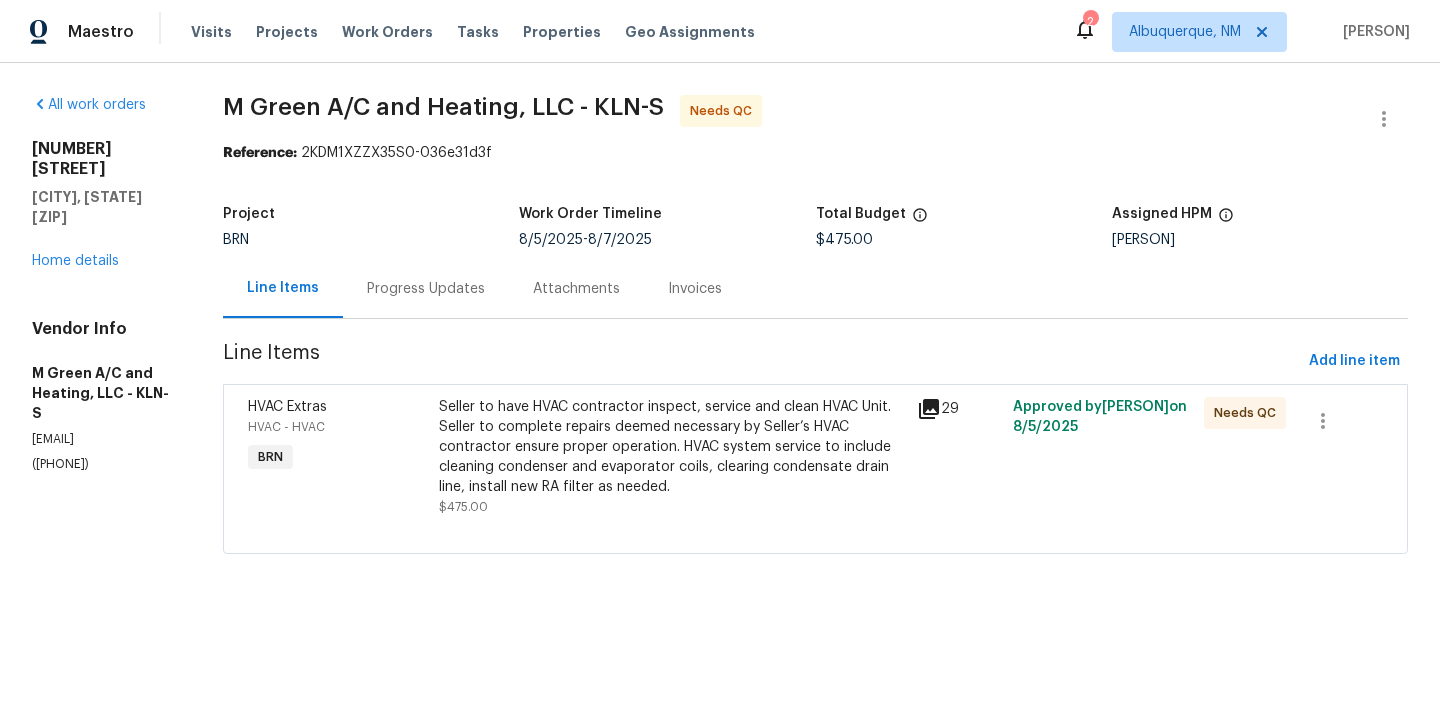 click on "HVAC Extras HVAC - HVAC BRN Seller to have HVAC contractor inspect, service and clean HVAC Unit. Seller to complete repairs deemed necessary by Seller’s HVAC contractor ensure proper operation. HVAC system service to  include cleaning condenser and evaporator coils, clearing condensate drain line, install new RA filter as needed. $475.00   29 Approved by  [PERSON]  on   [DATE] Needs QC" at bounding box center (815, 469) 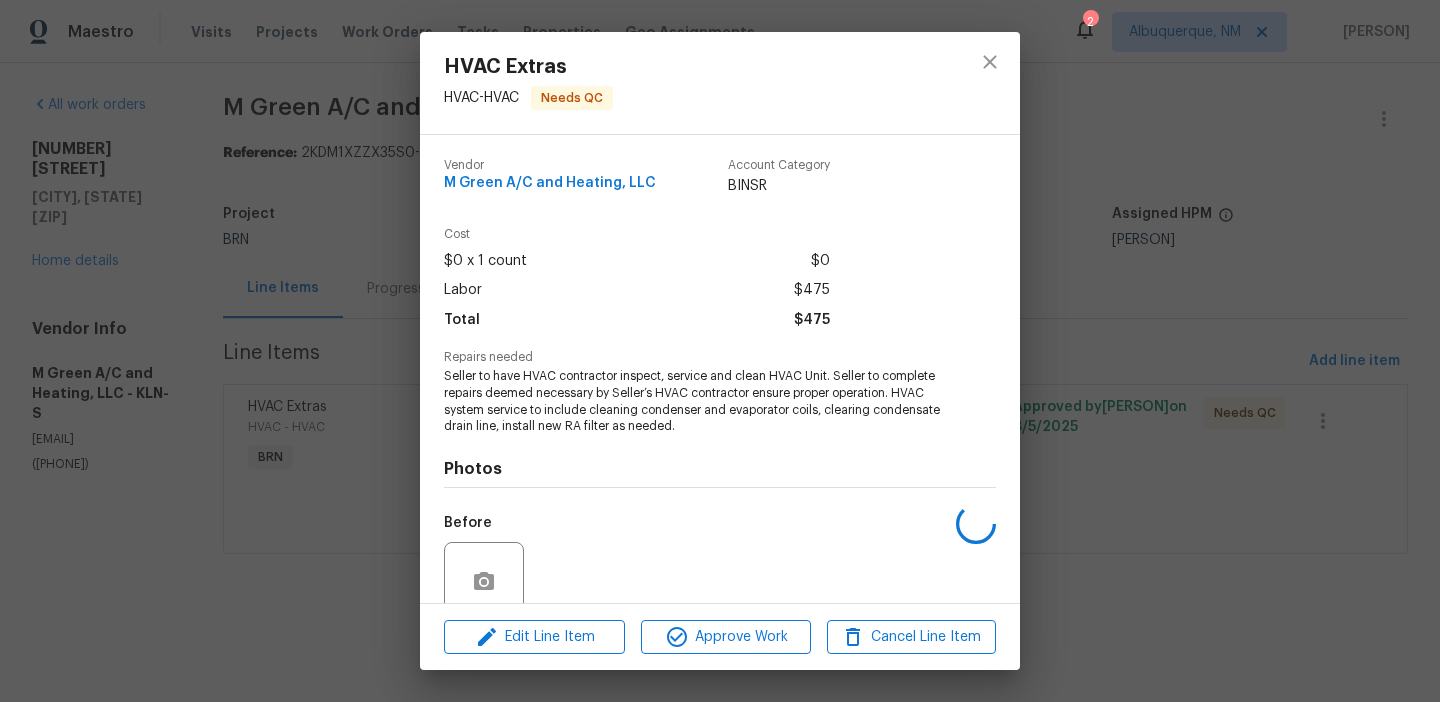 scroll, scrollTop: 169, scrollLeft: 0, axis: vertical 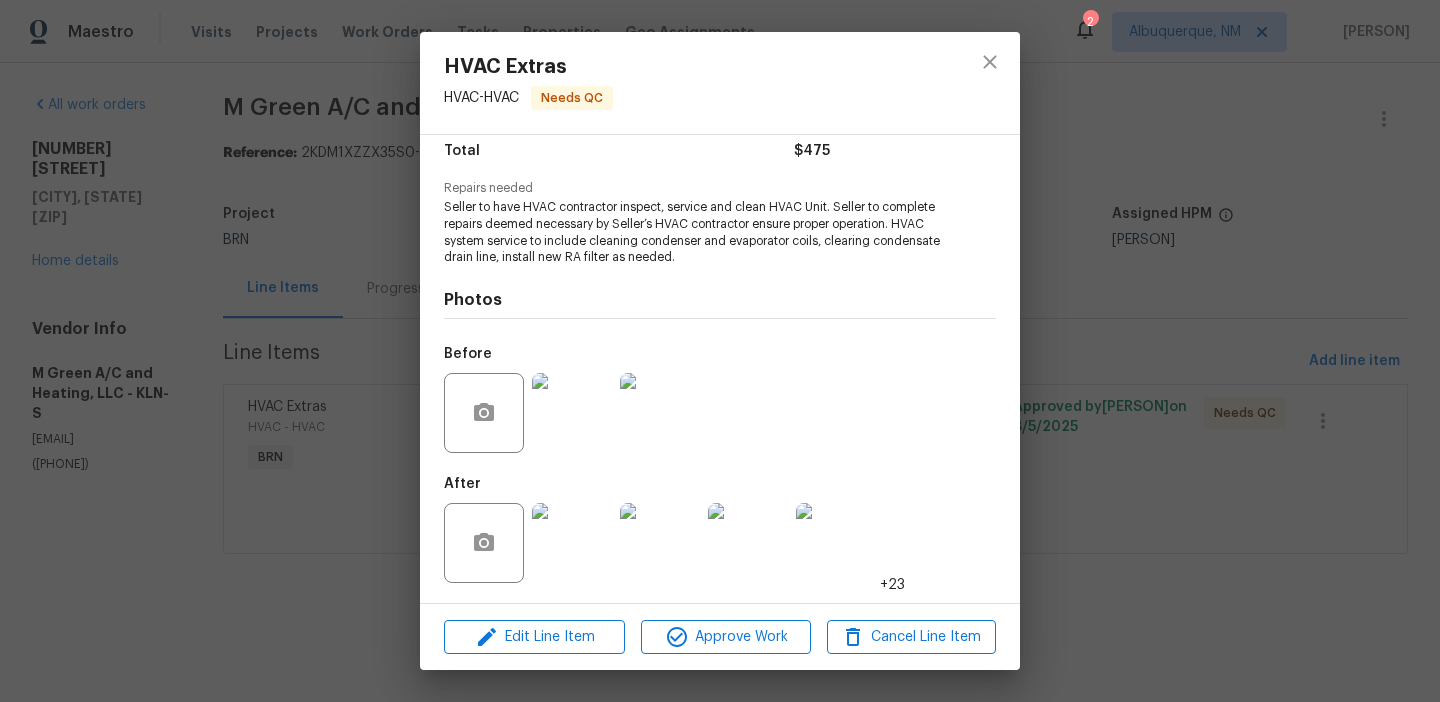 click at bounding box center (572, 543) 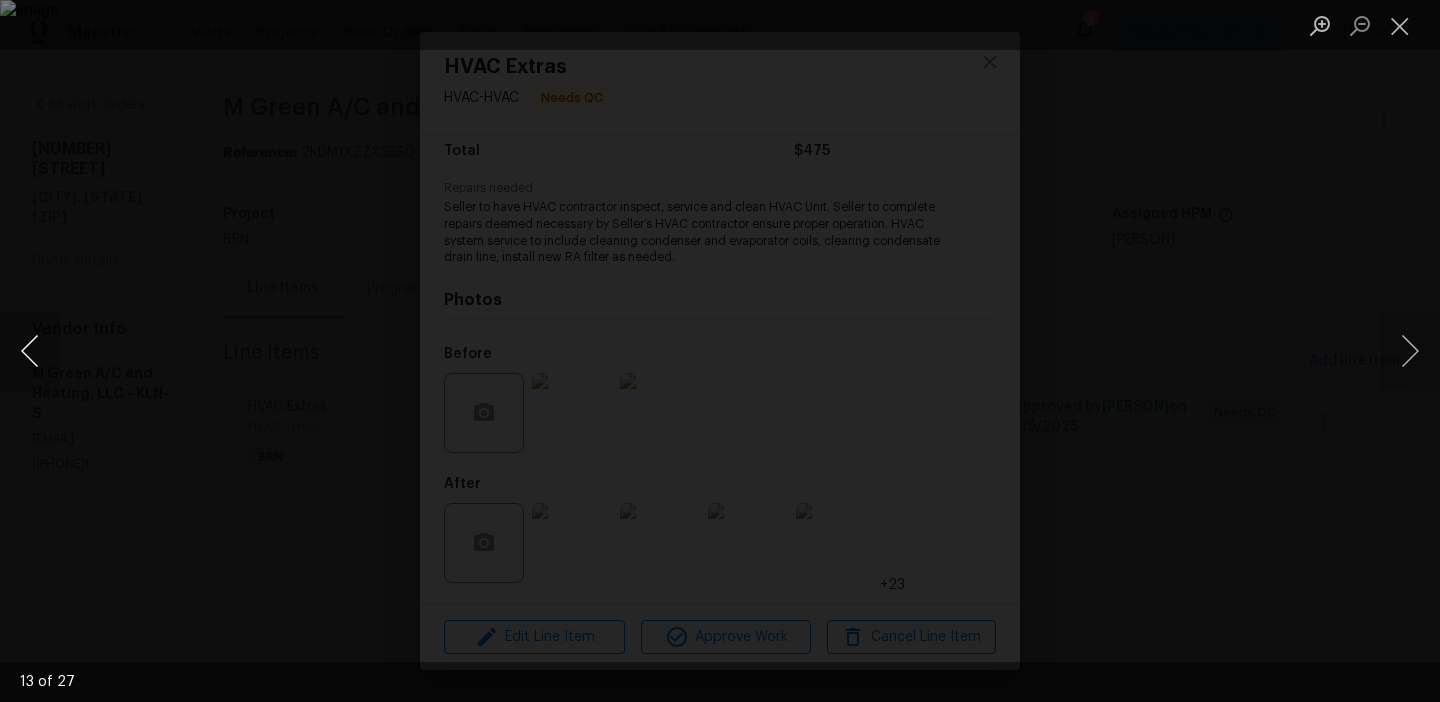 click at bounding box center (30, 351) 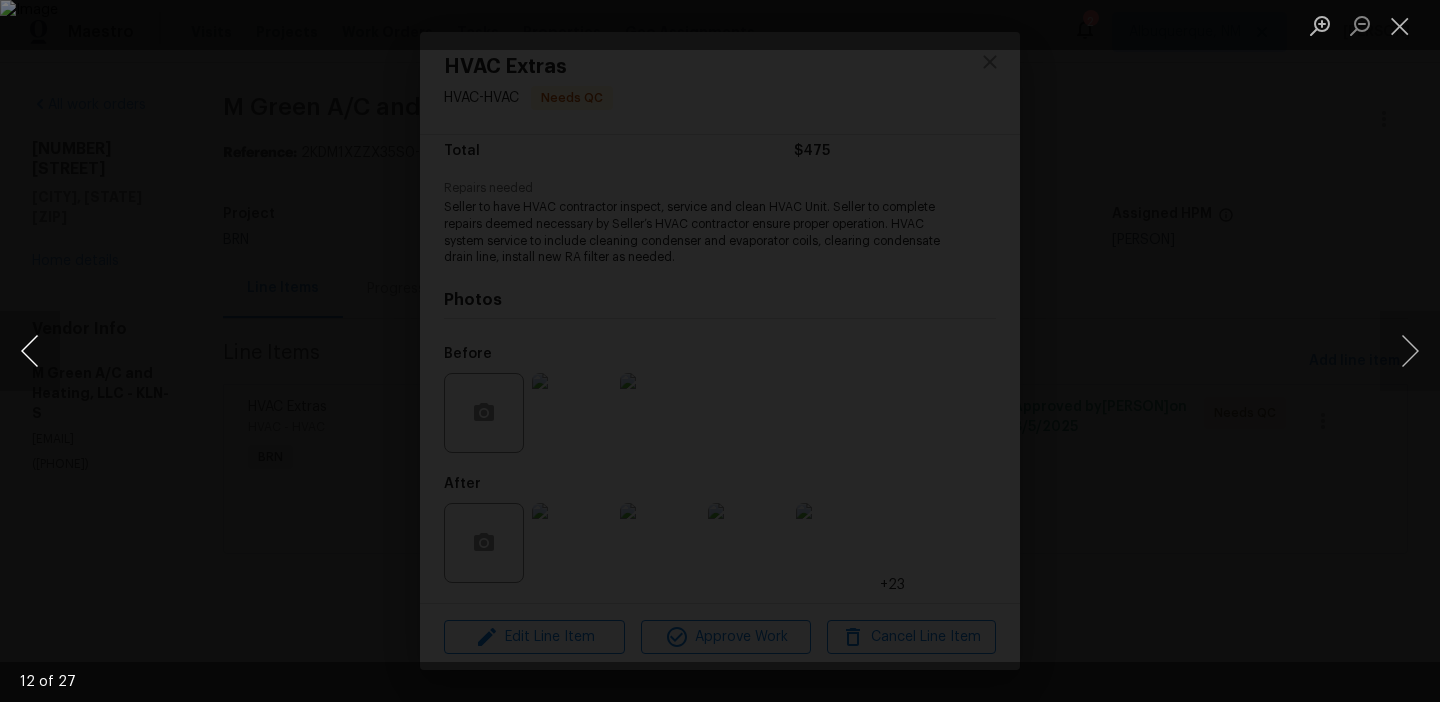 click at bounding box center [30, 351] 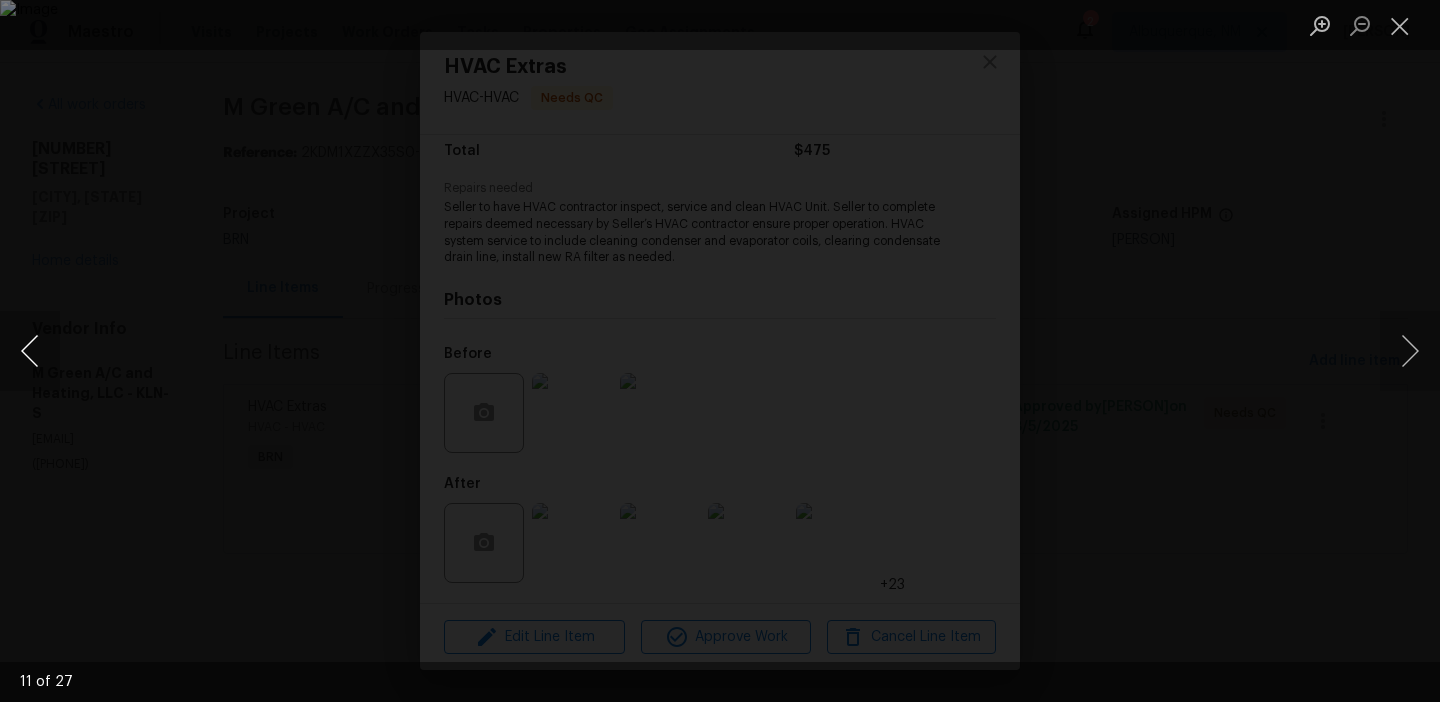 click at bounding box center [30, 351] 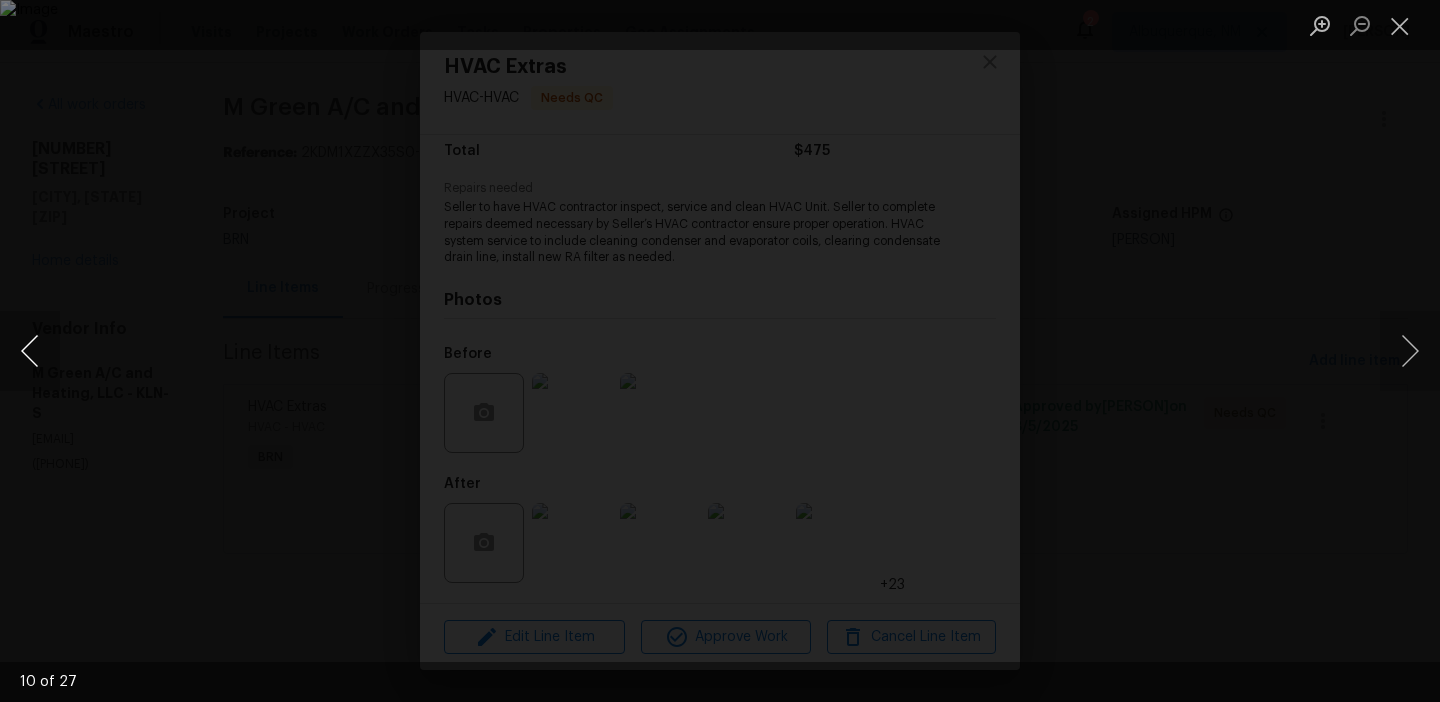 click at bounding box center (30, 351) 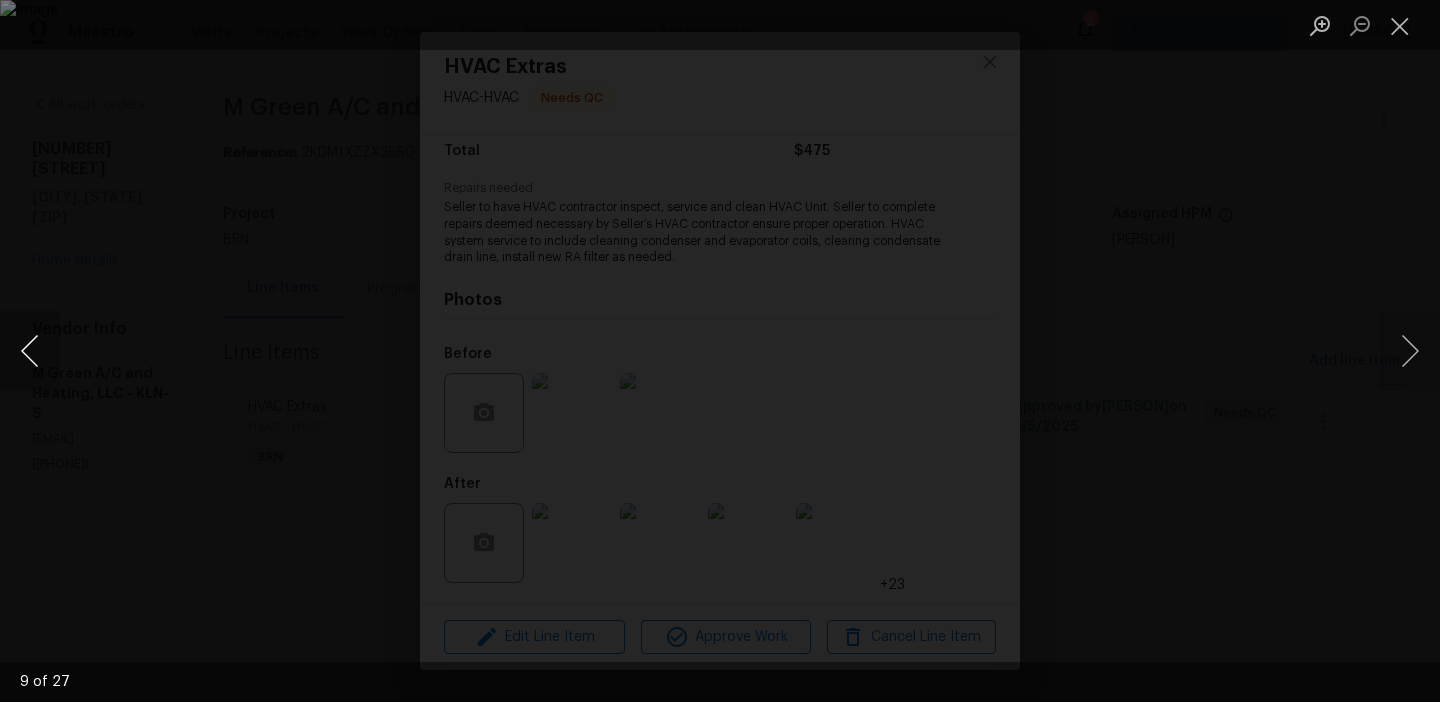 click at bounding box center (30, 351) 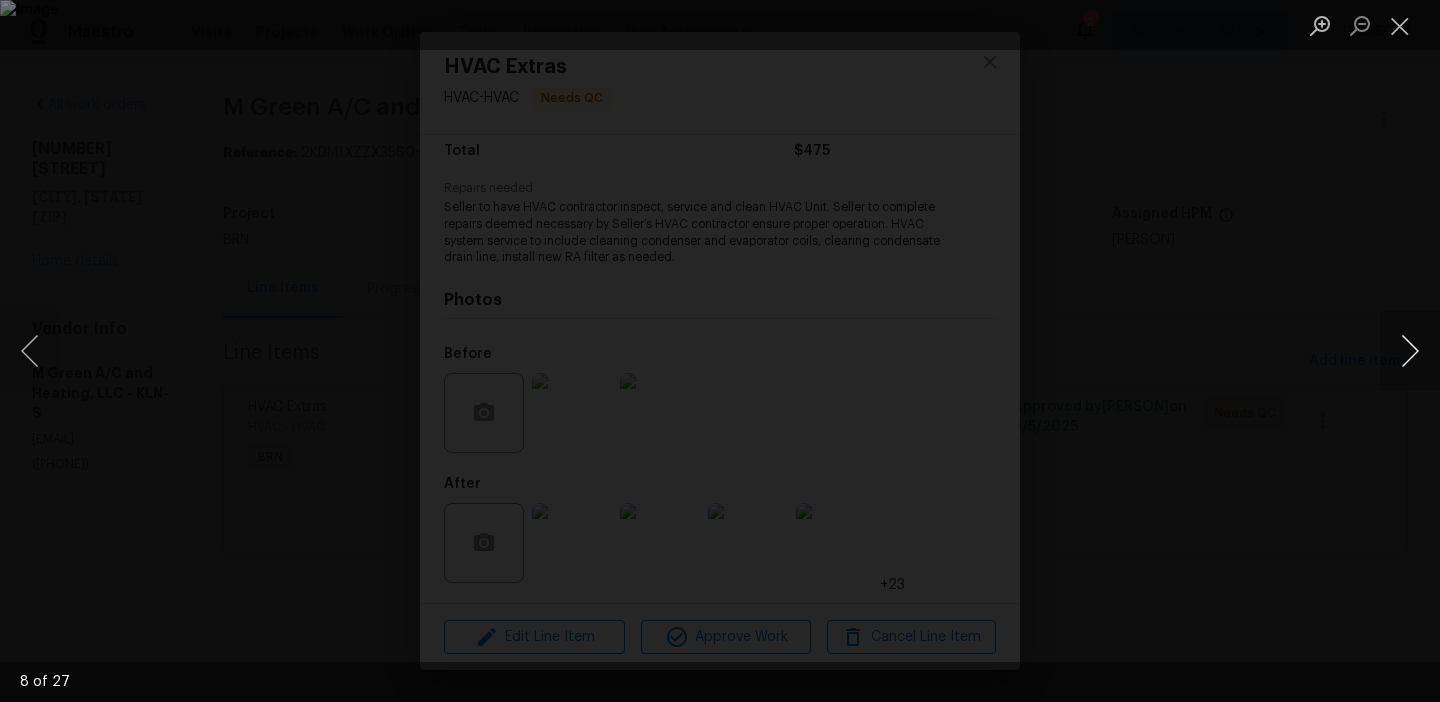 click at bounding box center (1410, 351) 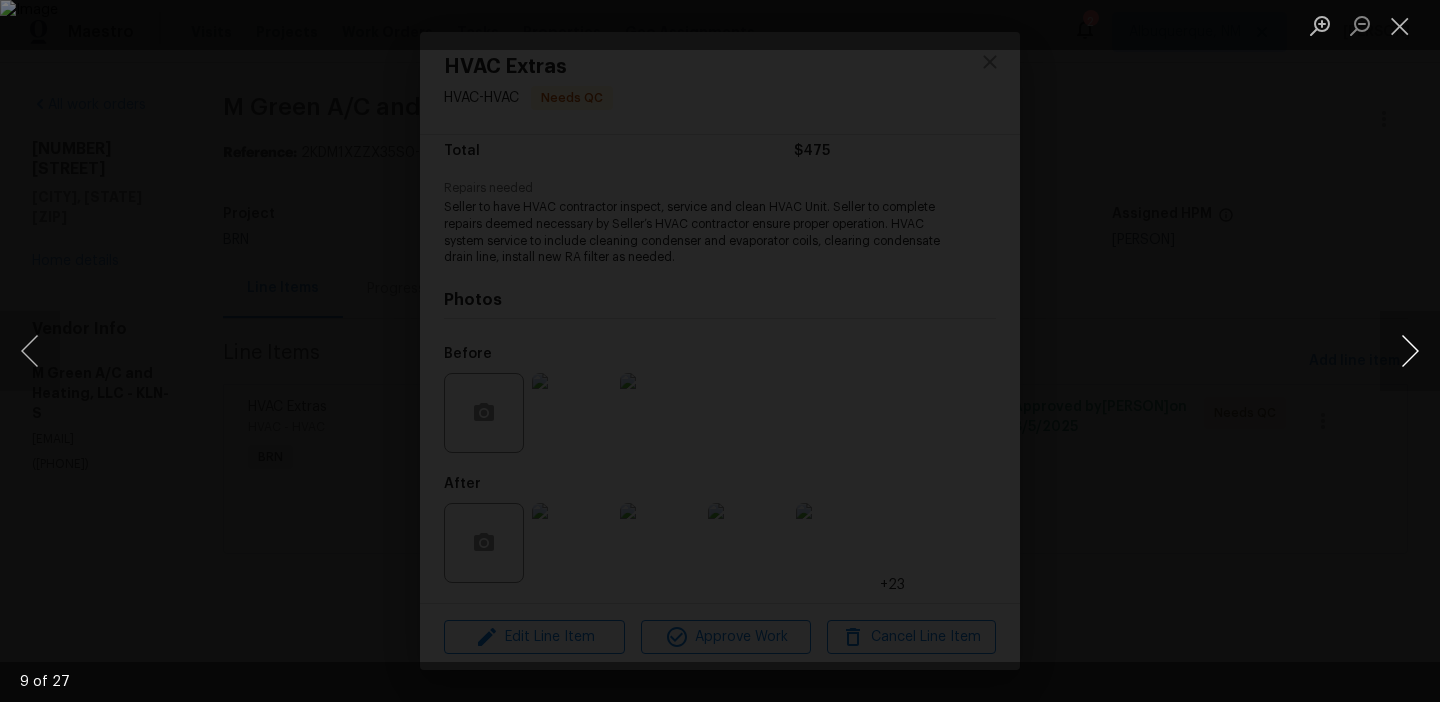 click at bounding box center (1410, 351) 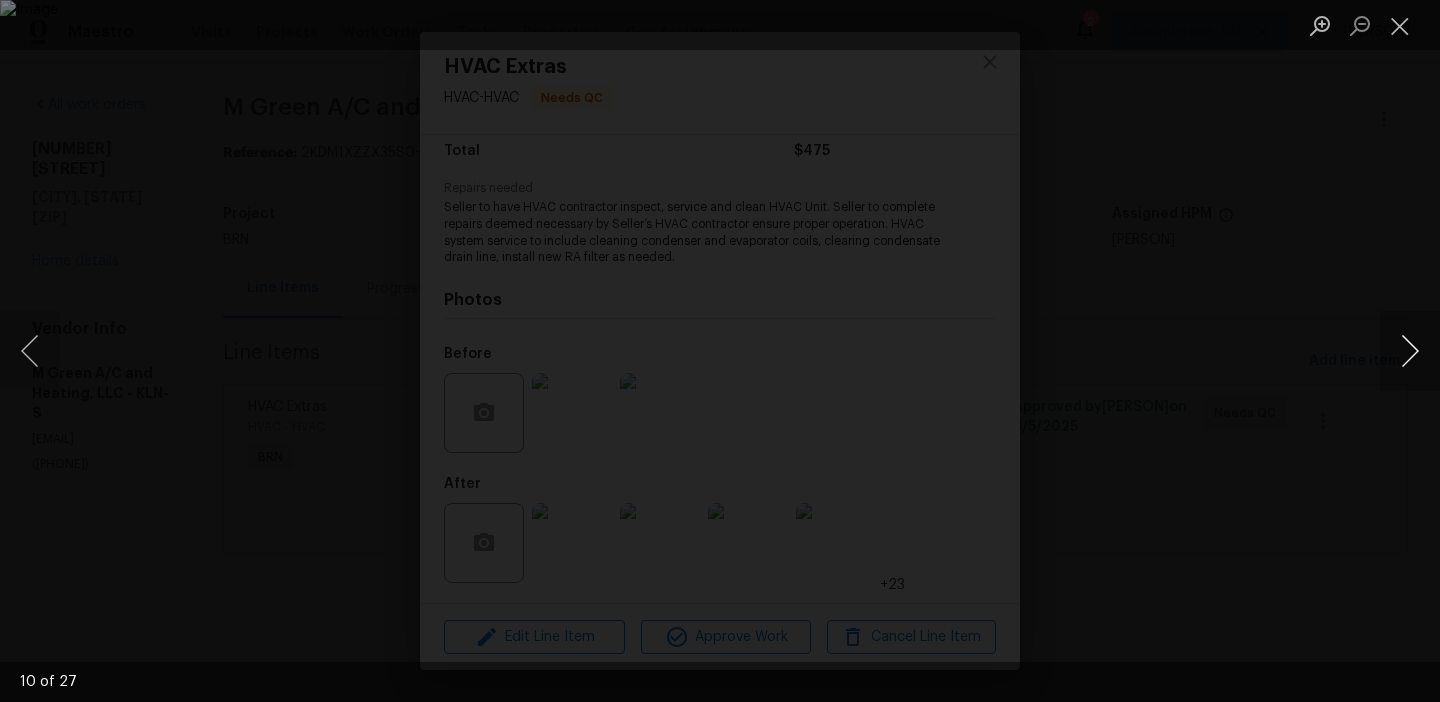 click at bounding box center (1410, 351) 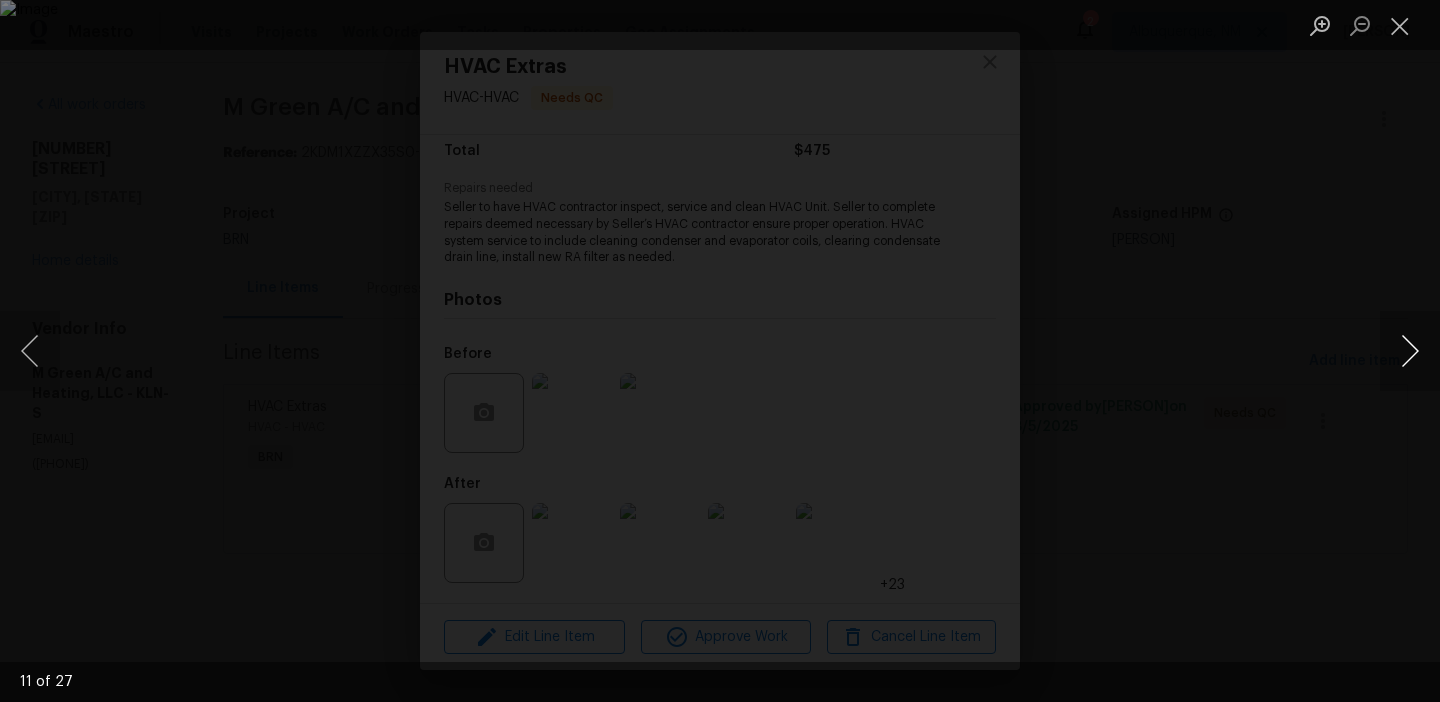 click at bounding box center (1410, 351) 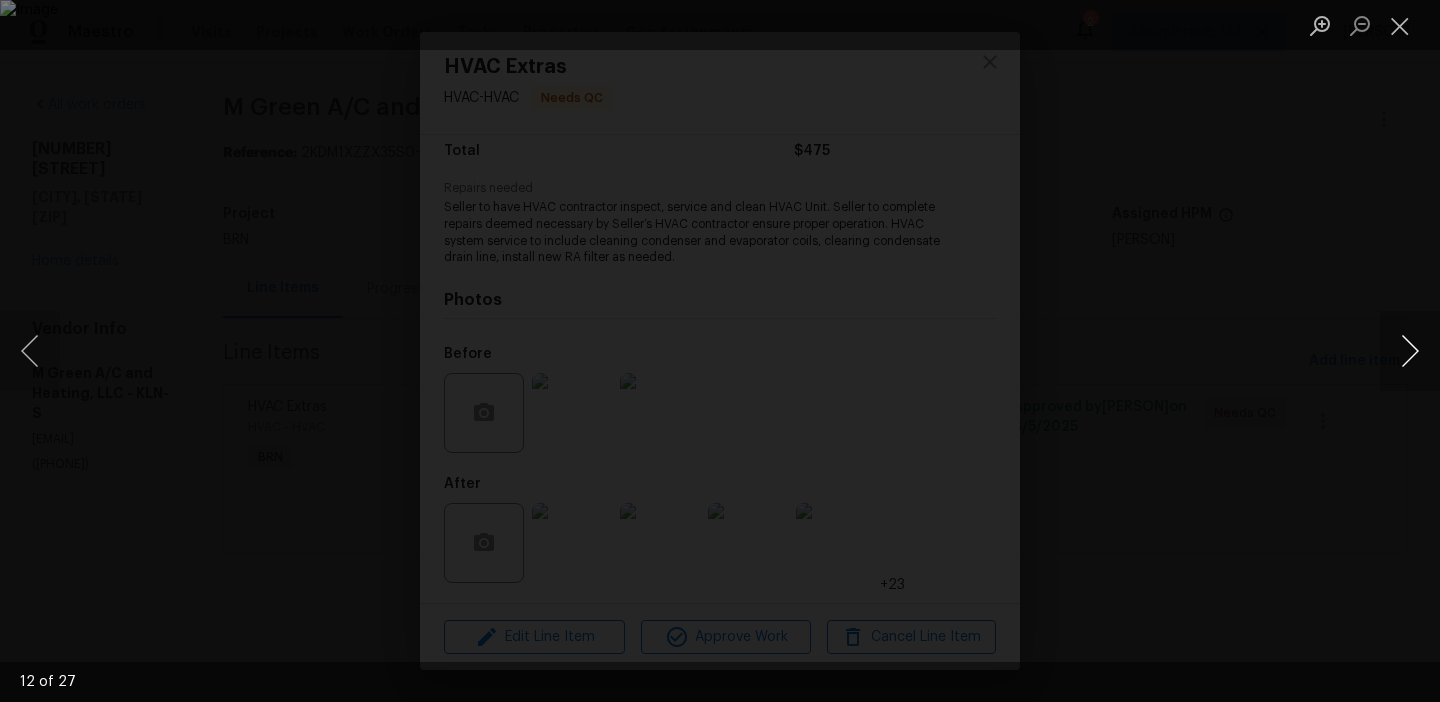 click at bounding box center (1410, 351) 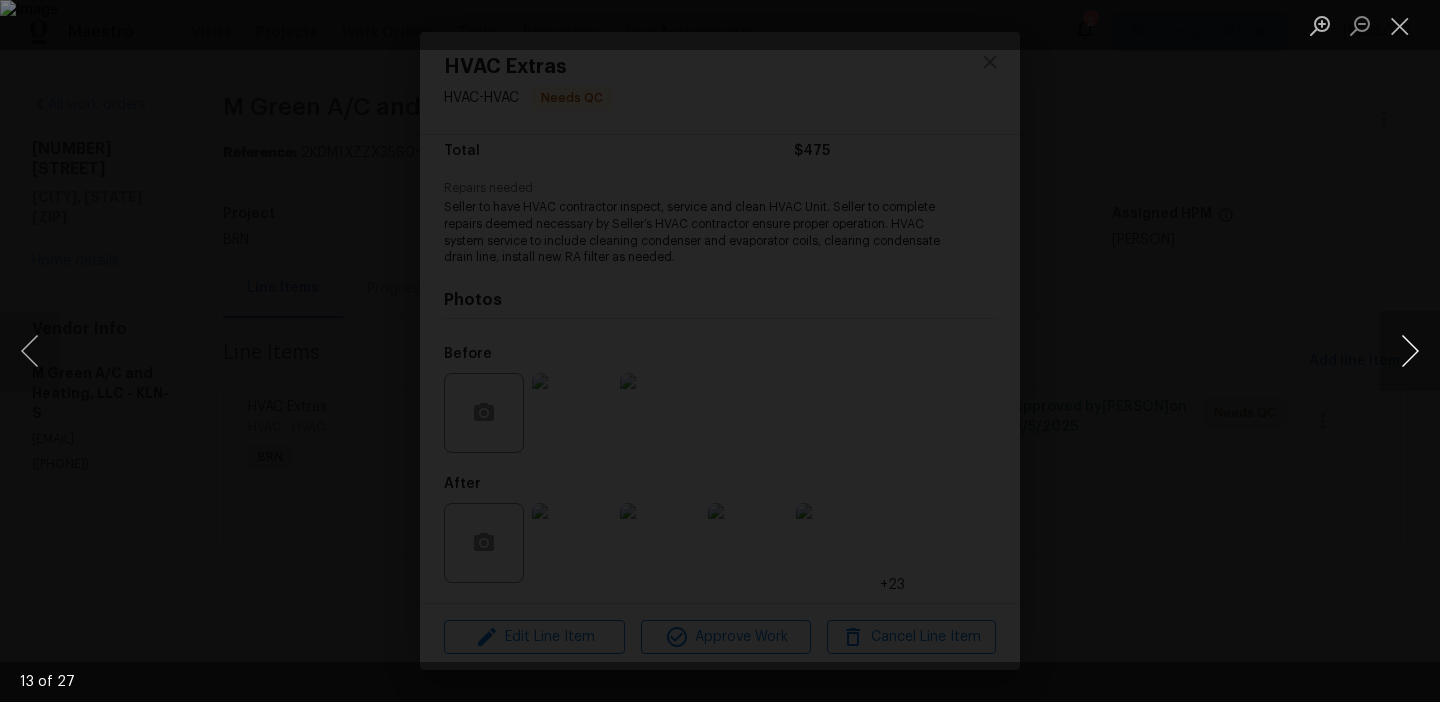 click at bounding box center [1410, 351] 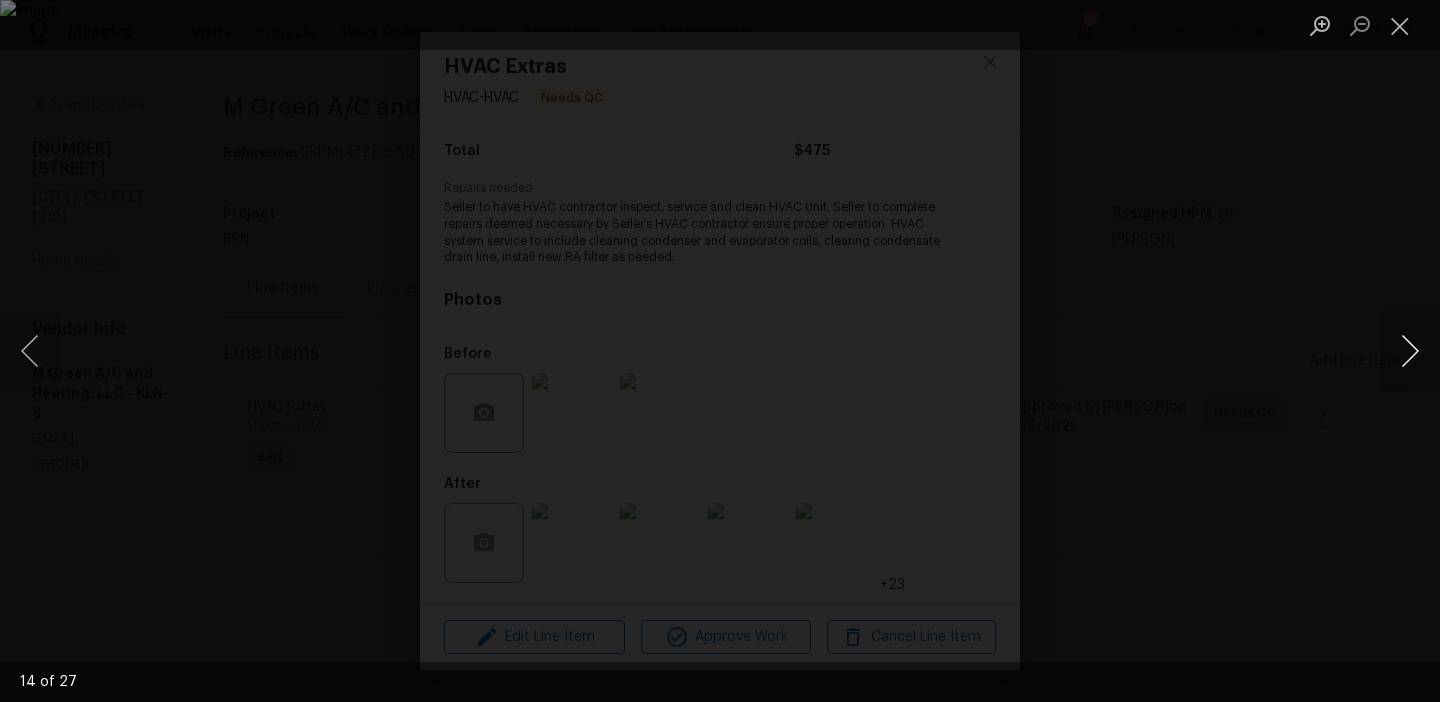 click at bounding box center (1410, 351) 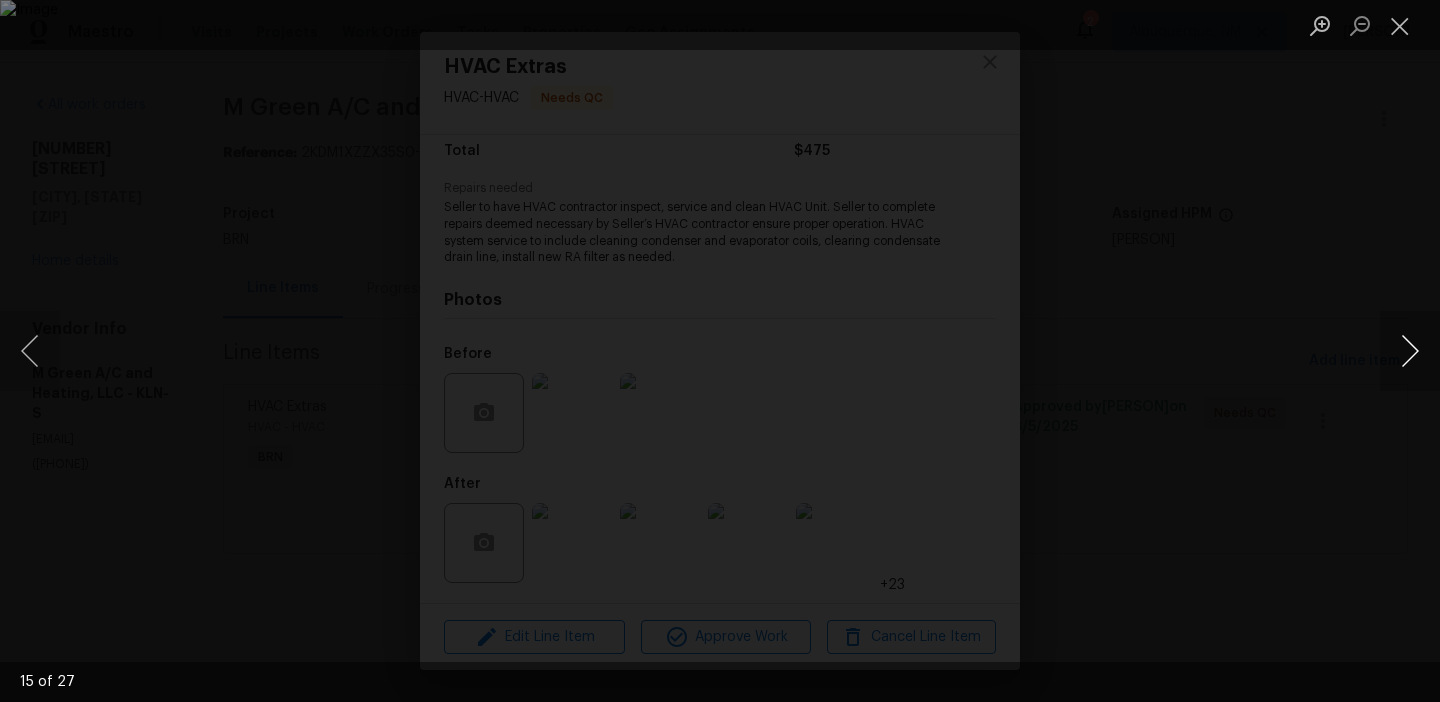 click at bounding box center [1410, 351] 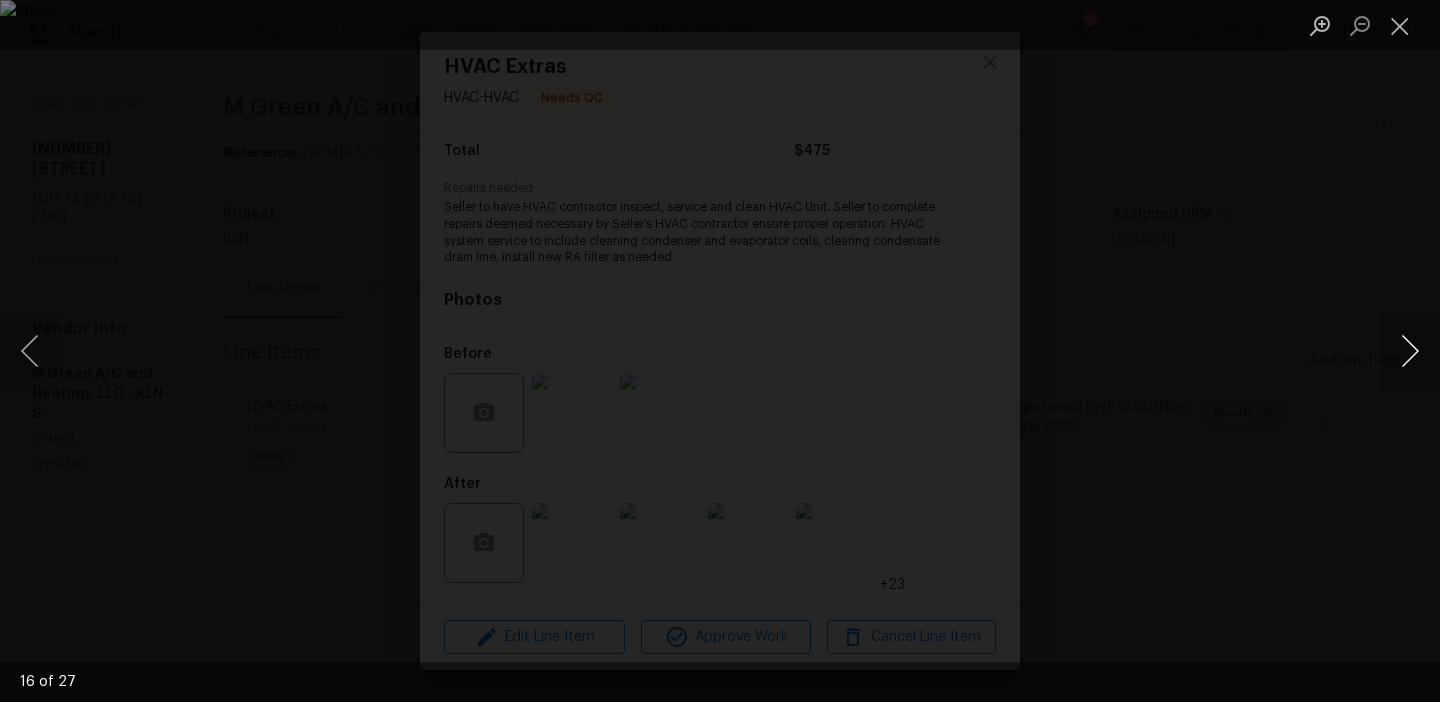 click at bounding box center (1410, 351) 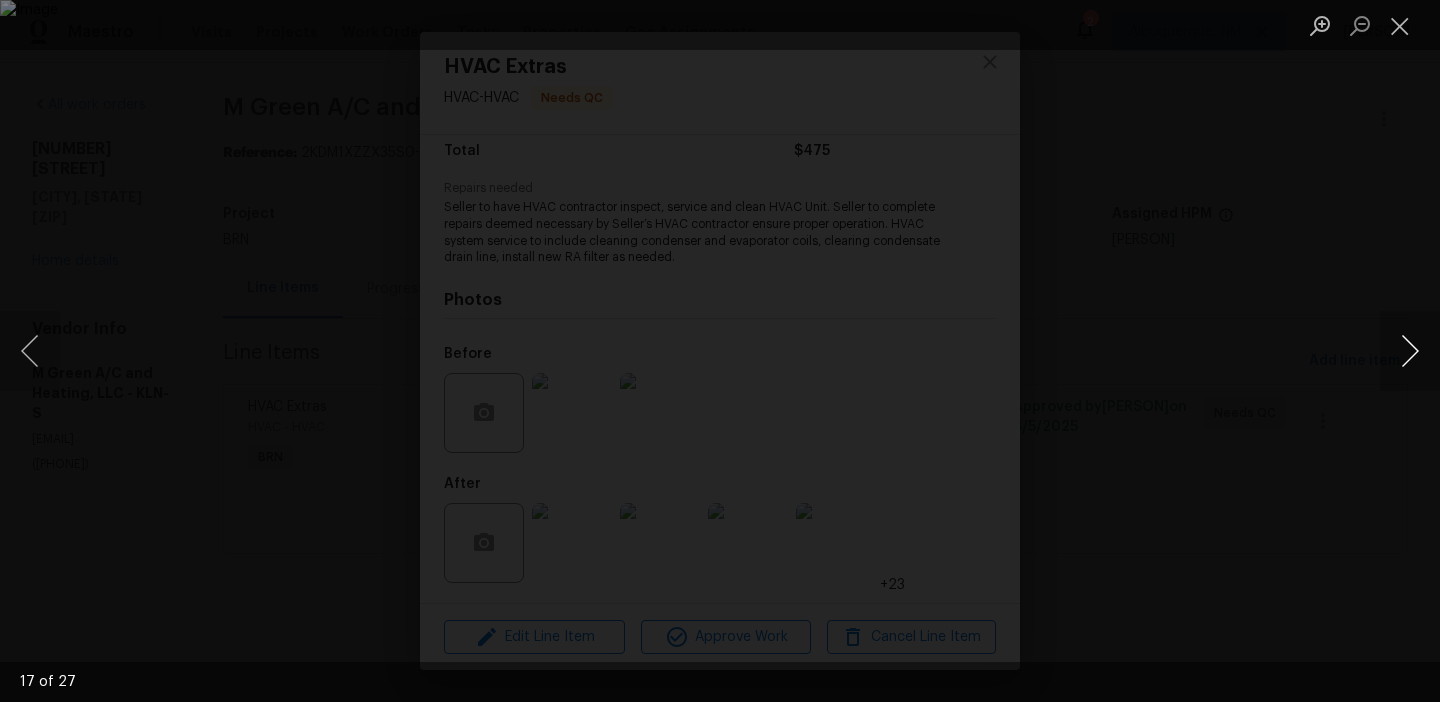 click at bounding box center (1410, 351) 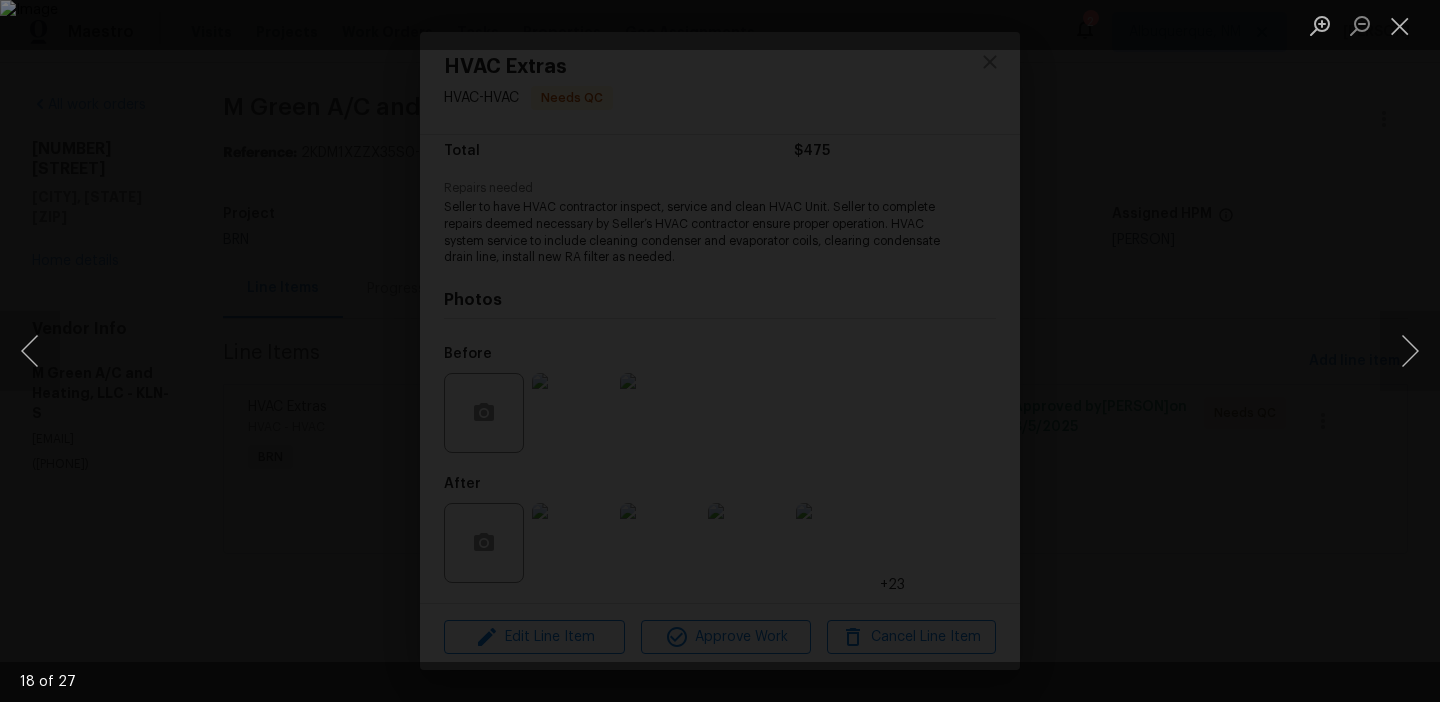 click at bounding box center [720, 351] 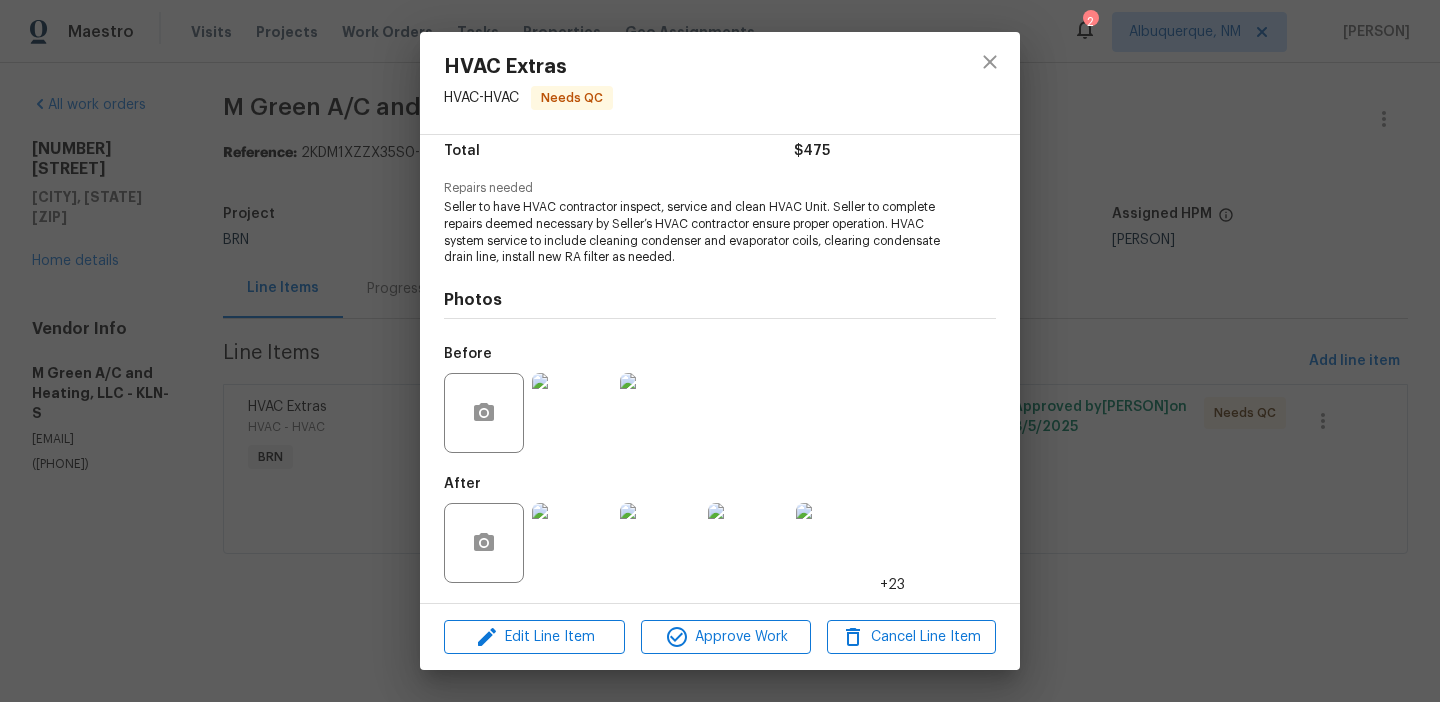 click on "HVAC Extras HVAC  -  HVAC Needs QC Vendor M Green A/C and Heating, LLC Account Category BINSR Cost $0 x 1 count $0 Labor $475 Total $475 Repairs needed Seller to have HVAC contractor inspect, service and clean HVAC Unit. Seller to complete repairs deemed necessary by Seller’s HVAC contractor ensure proper operation. HVAC system service to  include cleaning condenser and evaporator coils, clearing condensate drain line, install new RA filter as needed. Photos Before After  +23  Edit Line Item  Approve Work  Cancel Line Item" at bounding box center [720, 351] 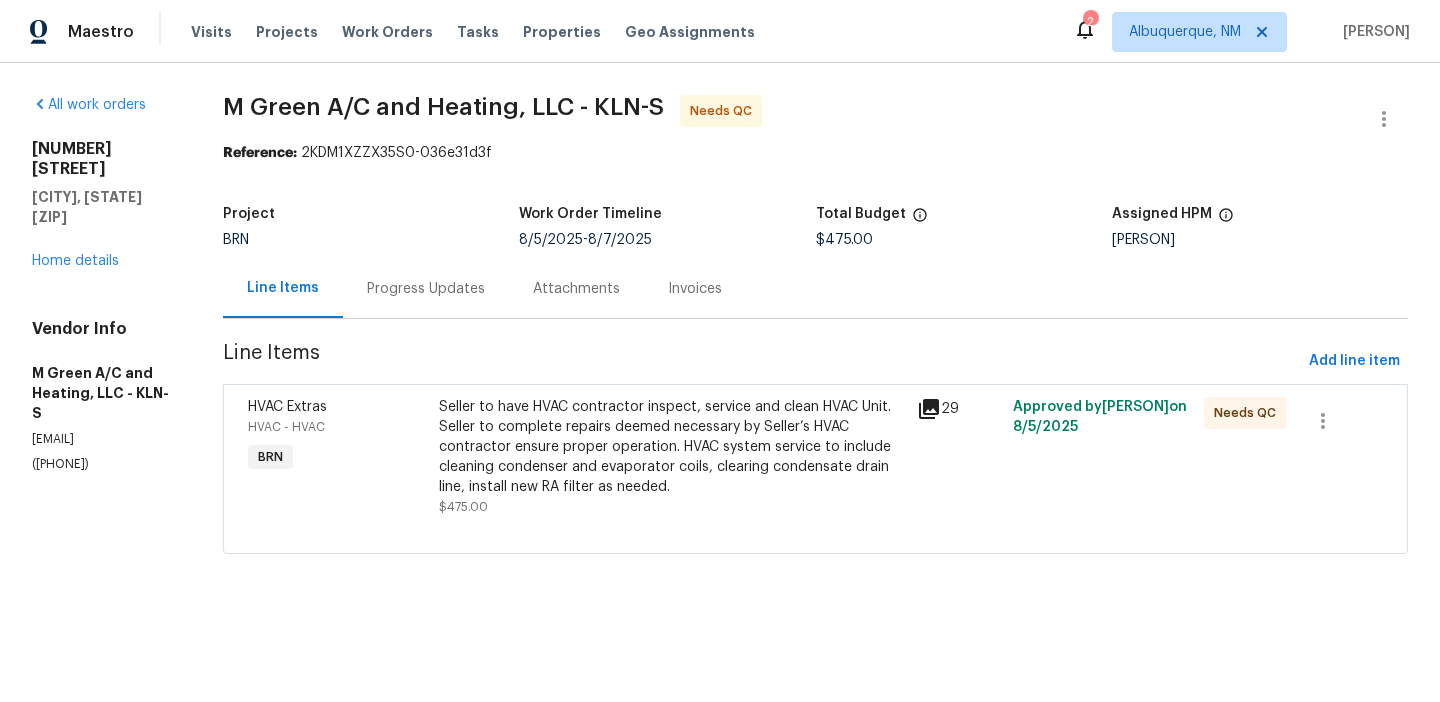 click on "Progress Updates" at bounding box center (426, 288) 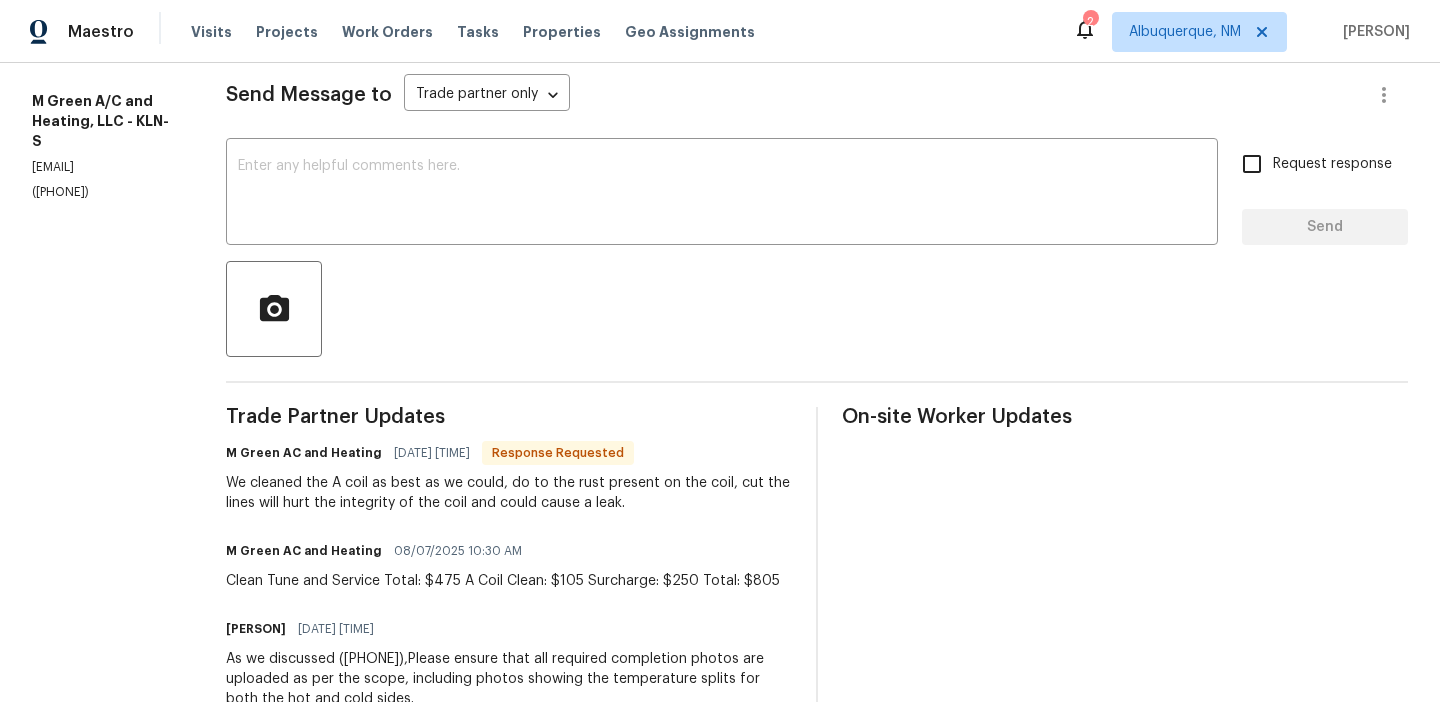 scroll, scrollTop: 278, scrollLeft: 0, axis: vertical 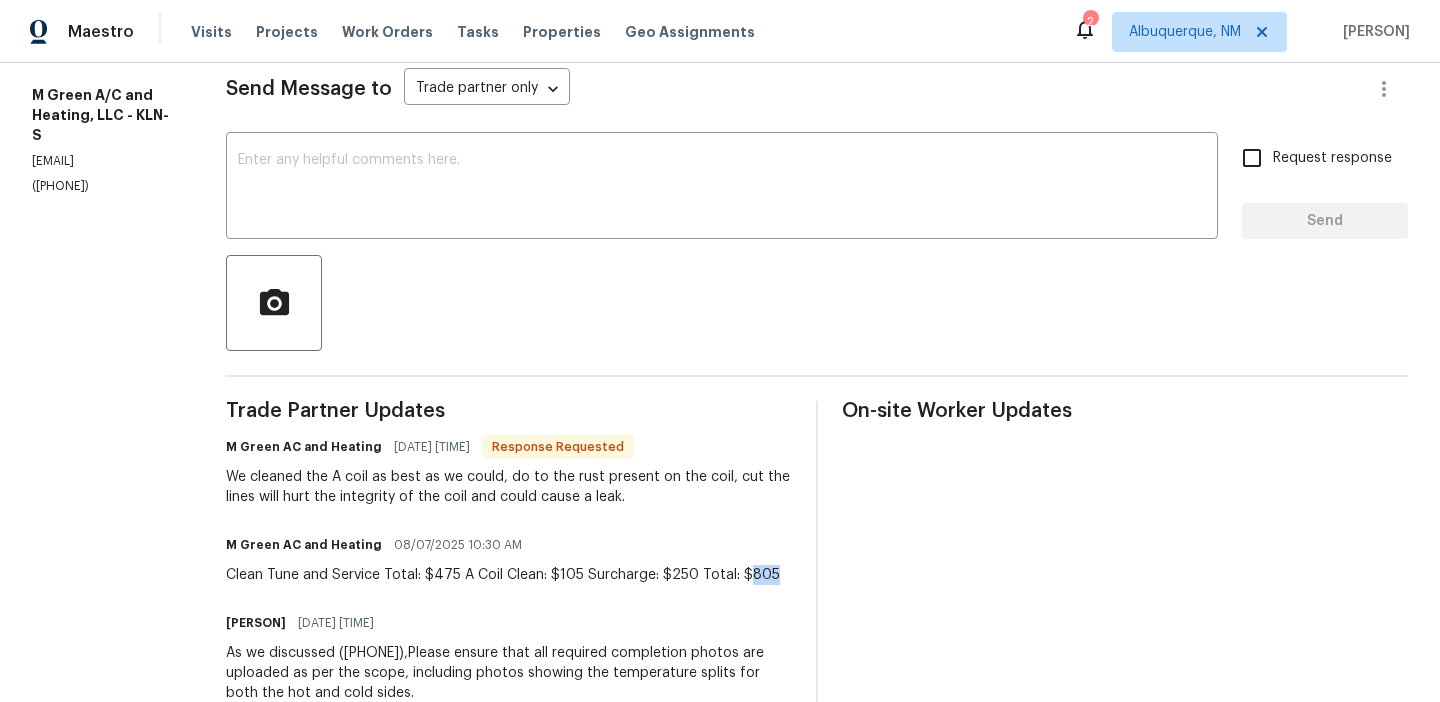 drag, startPoint x: 324, startPoint y: 593, endPoint x: 295, endPoint y: 593, distance: 29 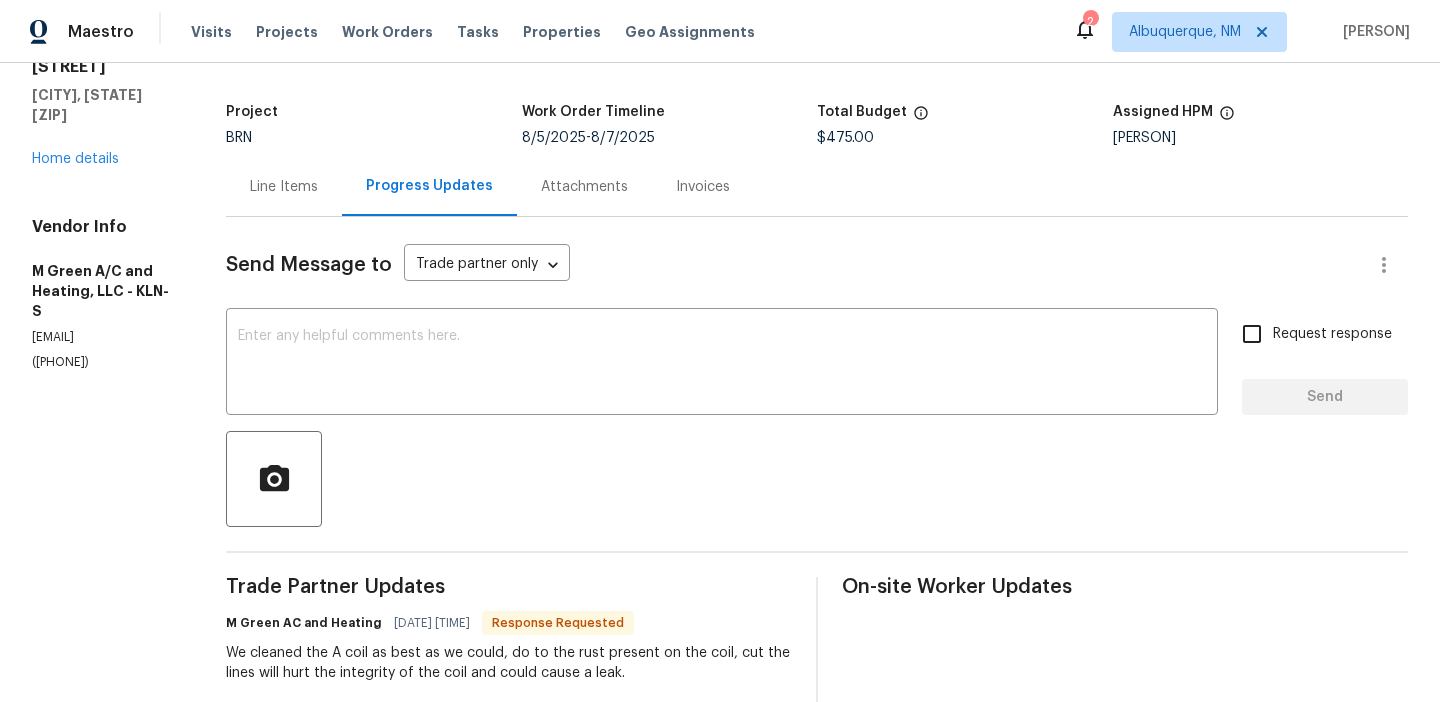 click on "Line Items" at bounding box center [284, 186] 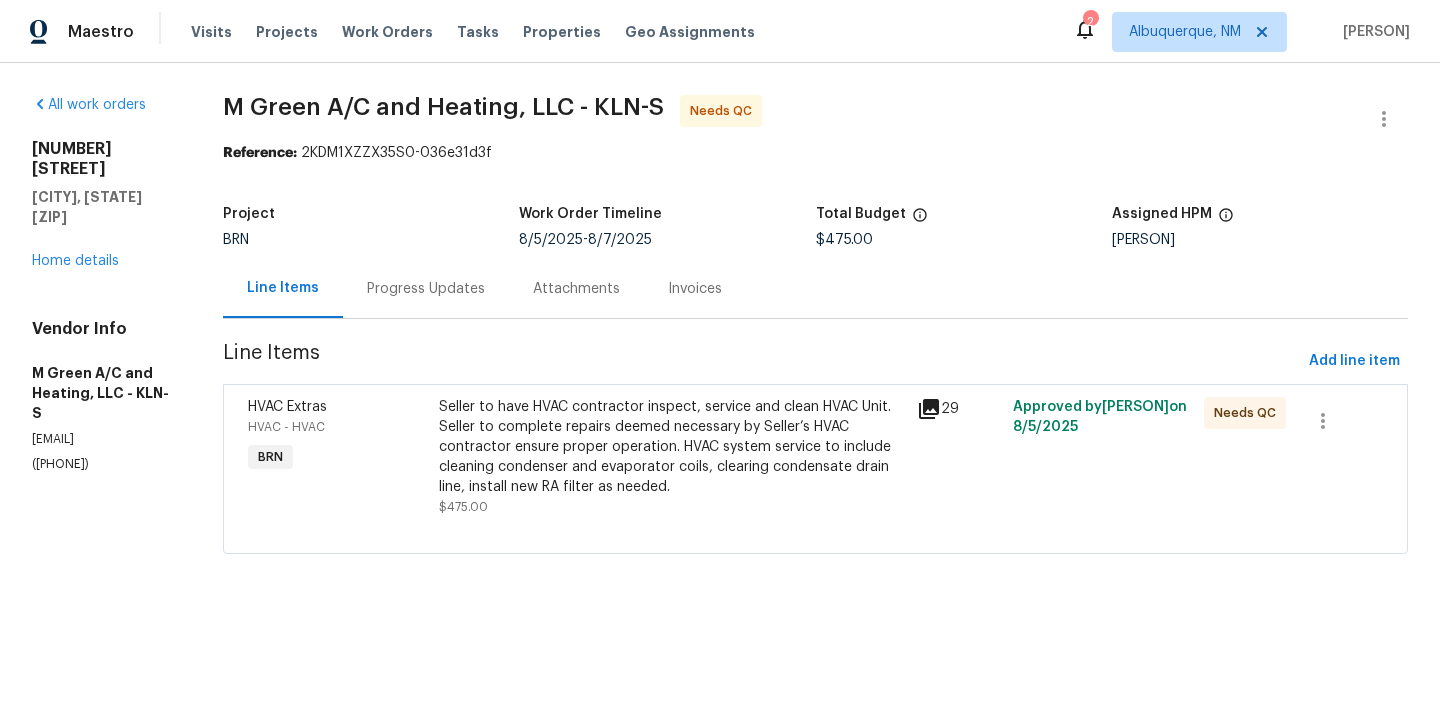 scroll, scrollTop: 0, scrollLeft: 0, axis: both 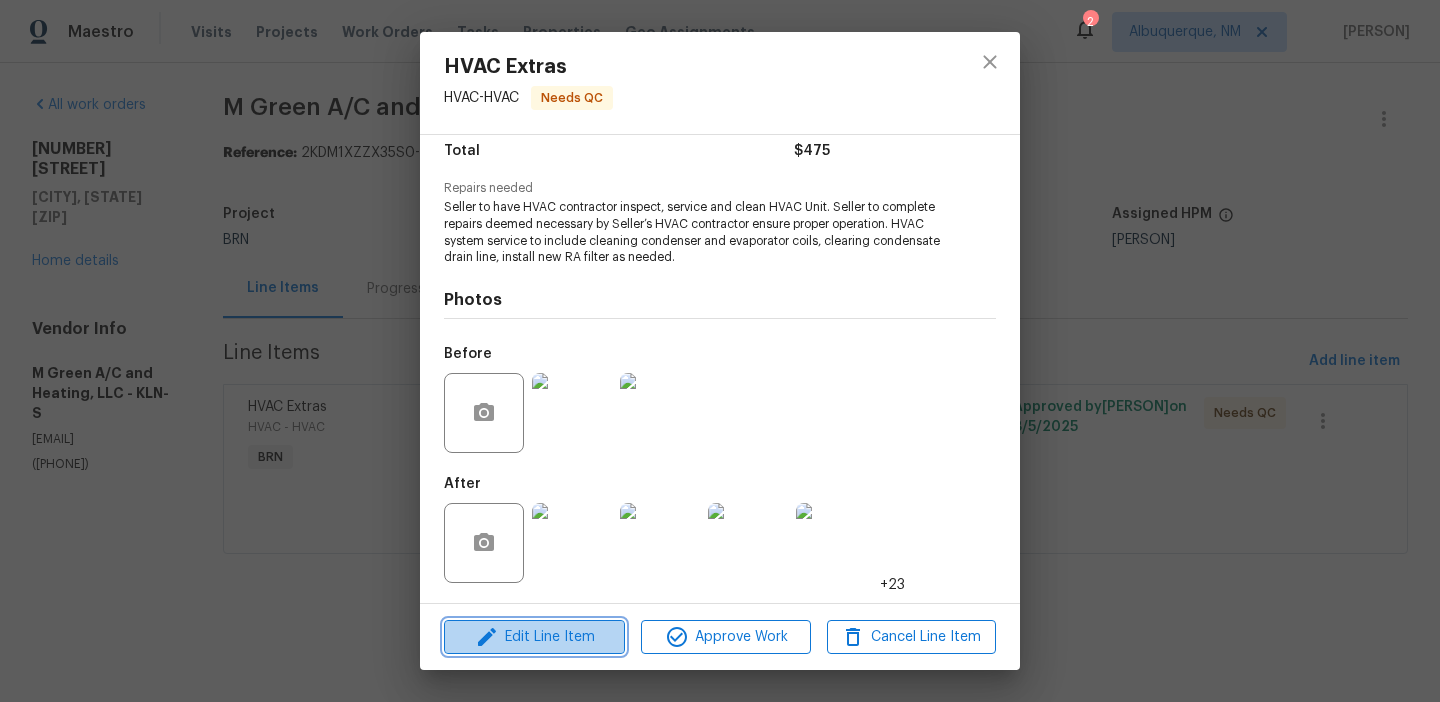 click on "Edit Line Item" at bounding box center [534, 637] 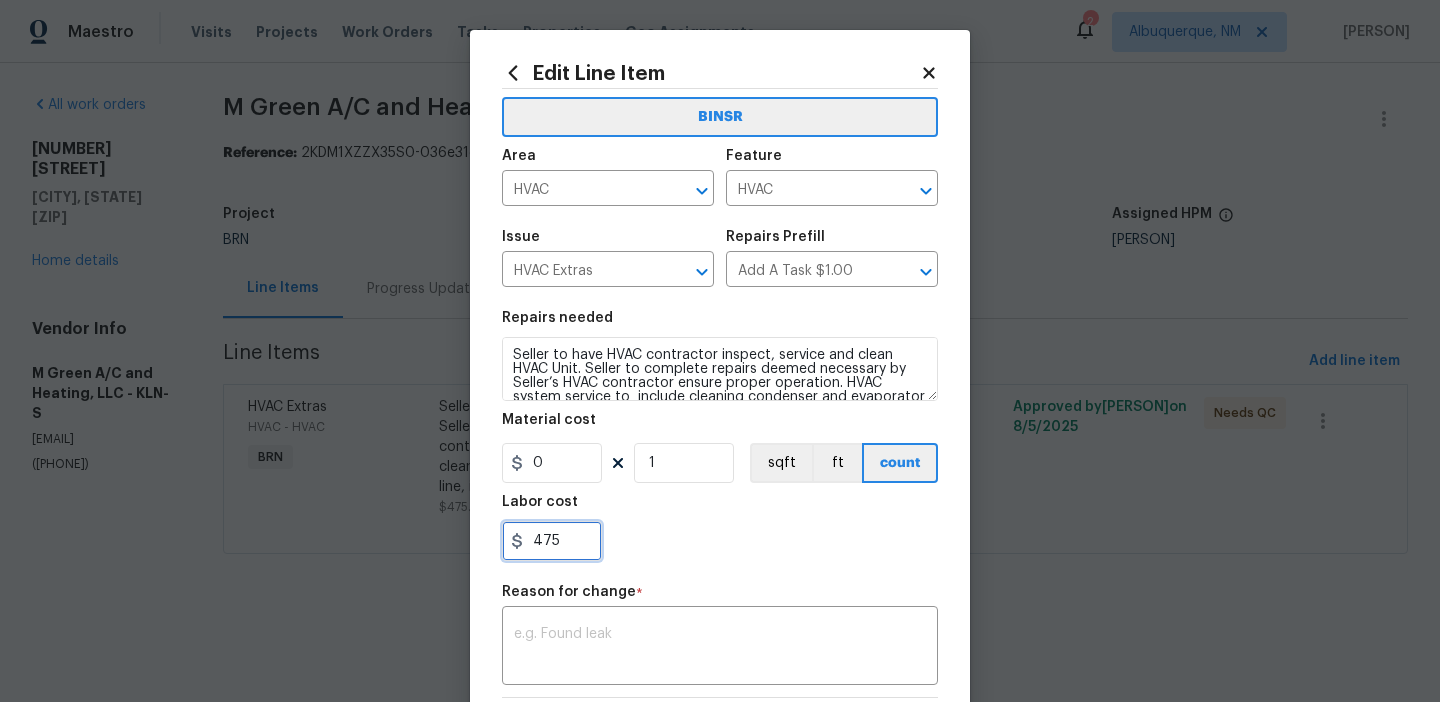 click on "475" at bounding box center [552, 541] 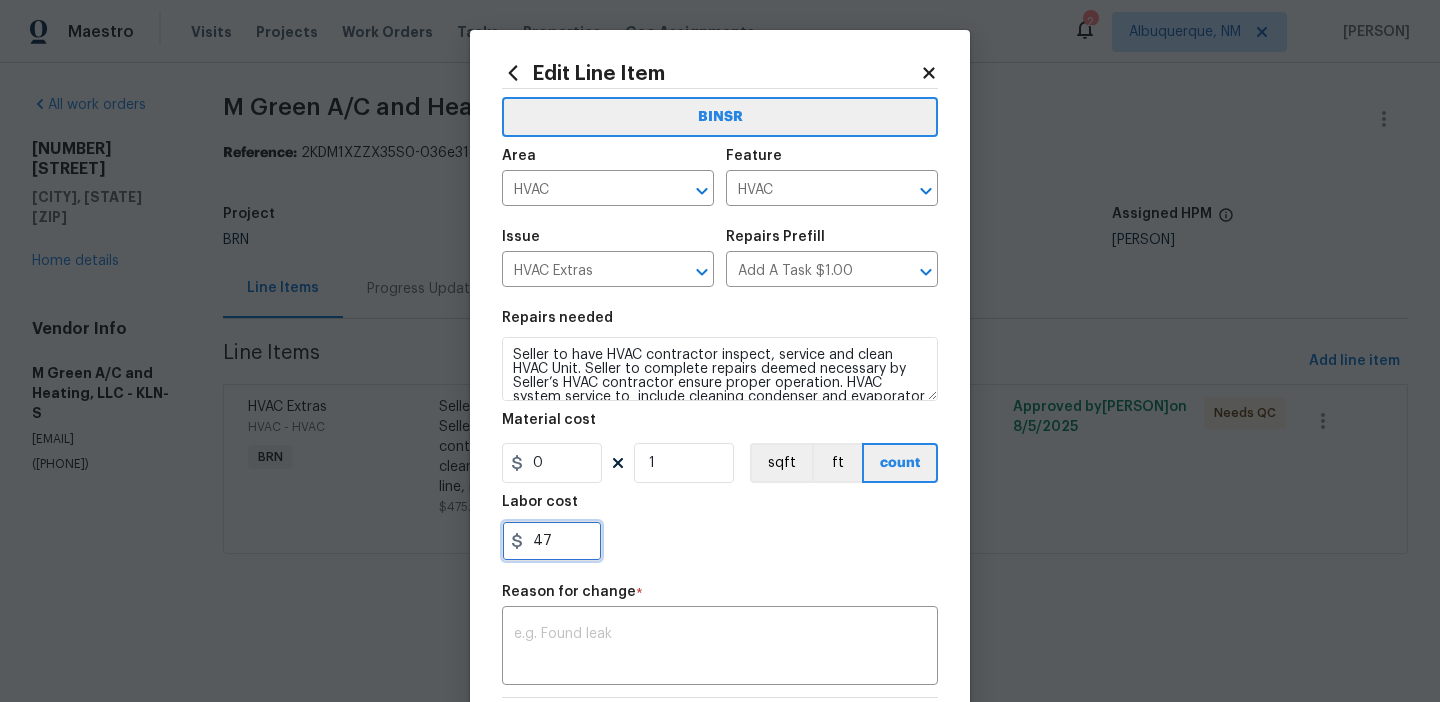 type on "4" 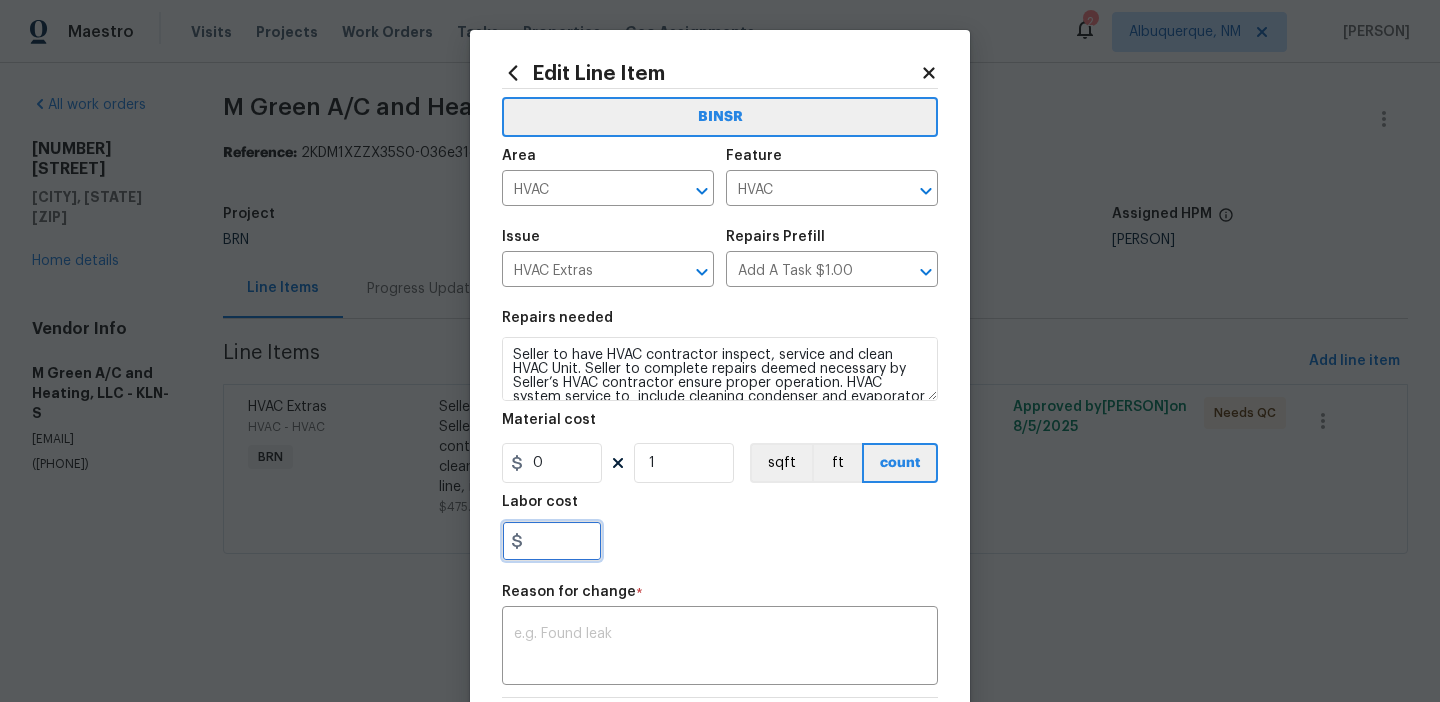 paste on "805" 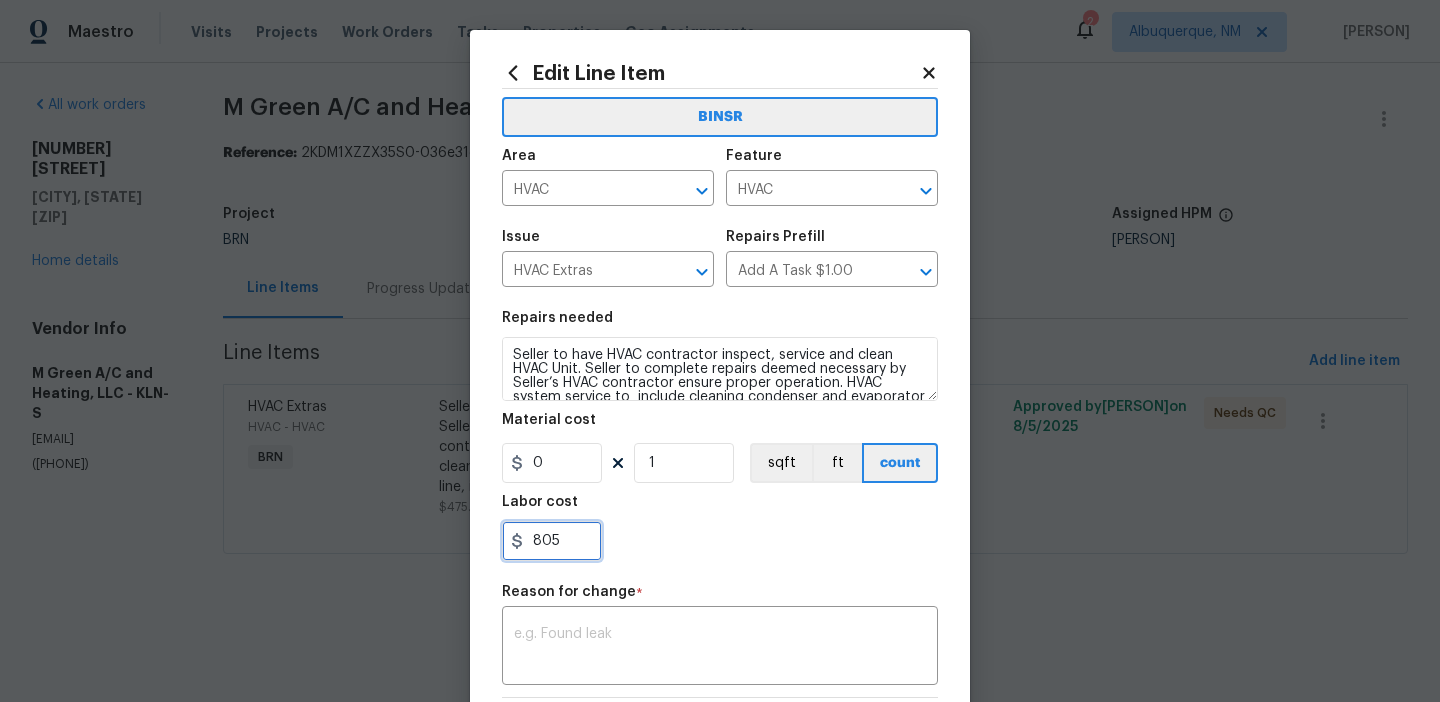 type on "805" 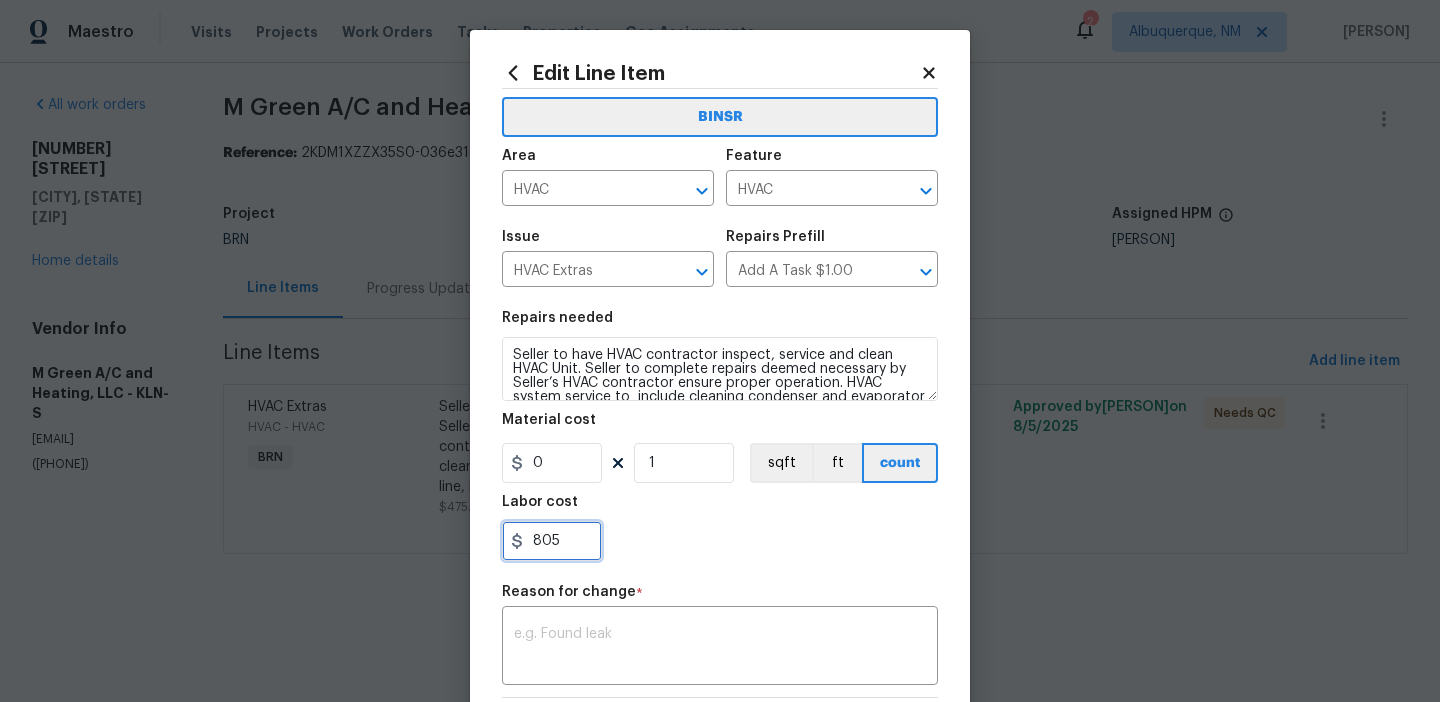 scroll, scrollTop: 304, scrollLeft: 0, axis: vertical 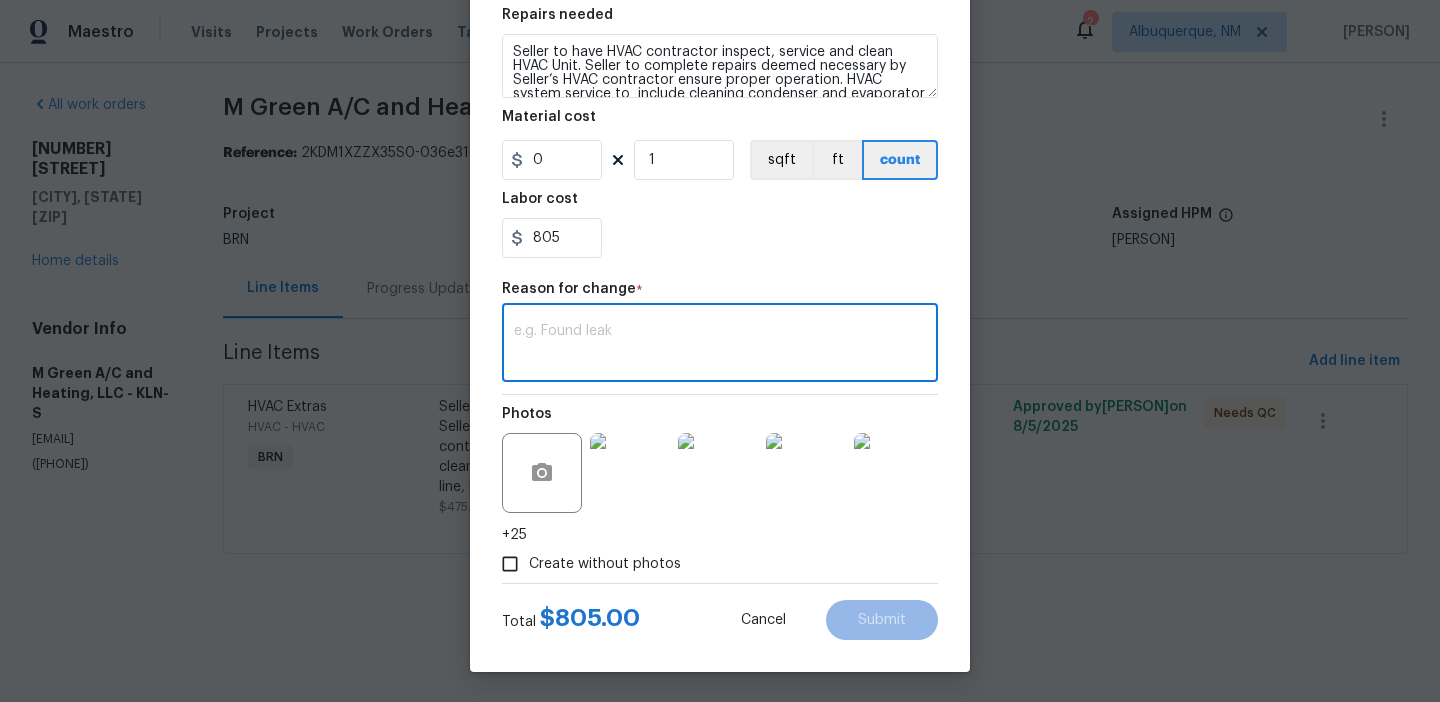 click at bounding box center [720, 345] 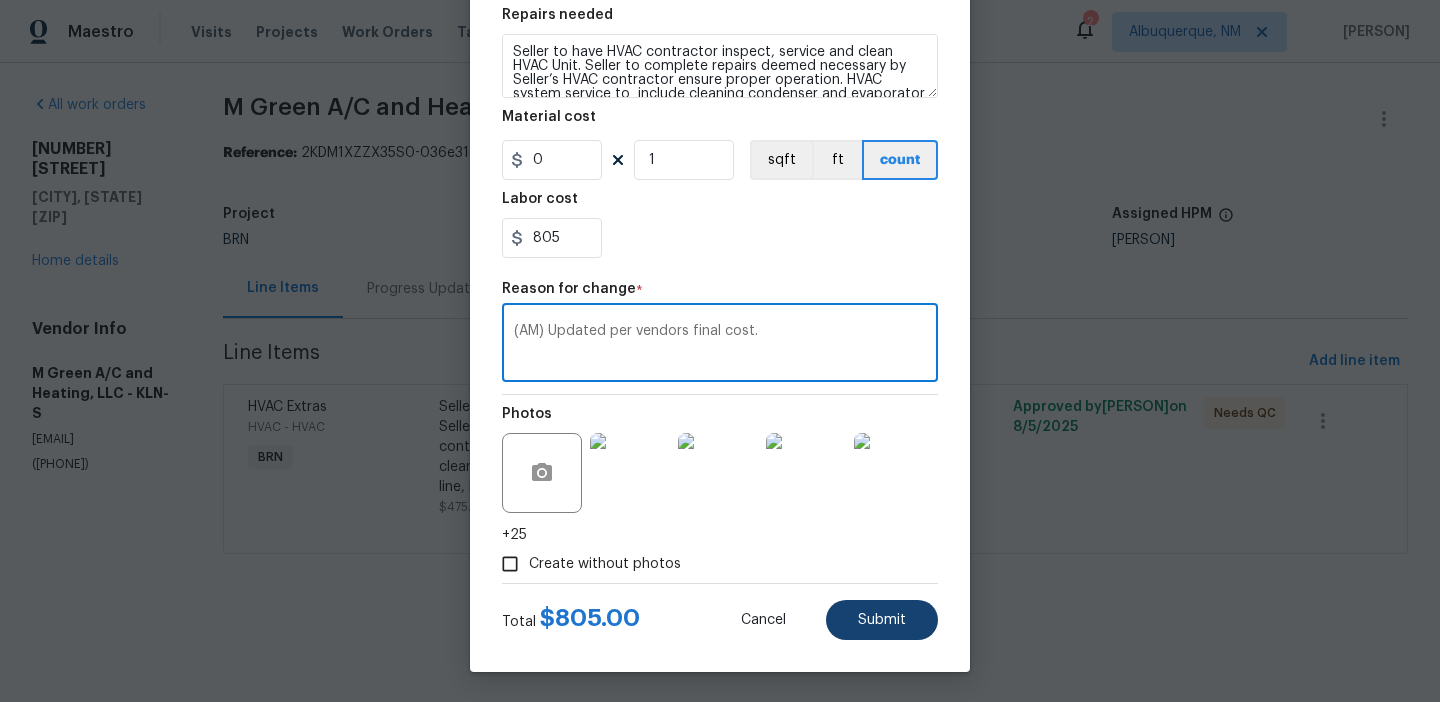 type on "(AM) Updated per vendors final cost." 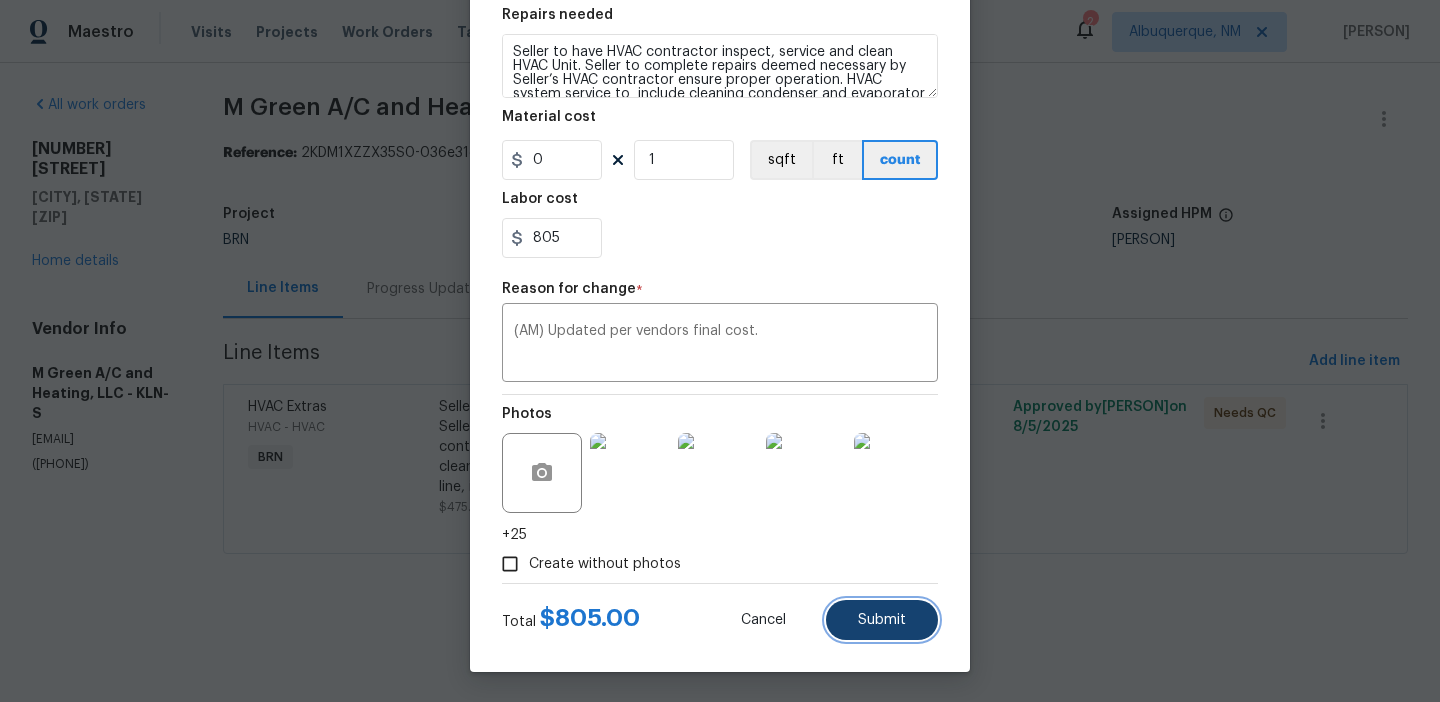 click on "Submit" at bounding box center [882, 620] 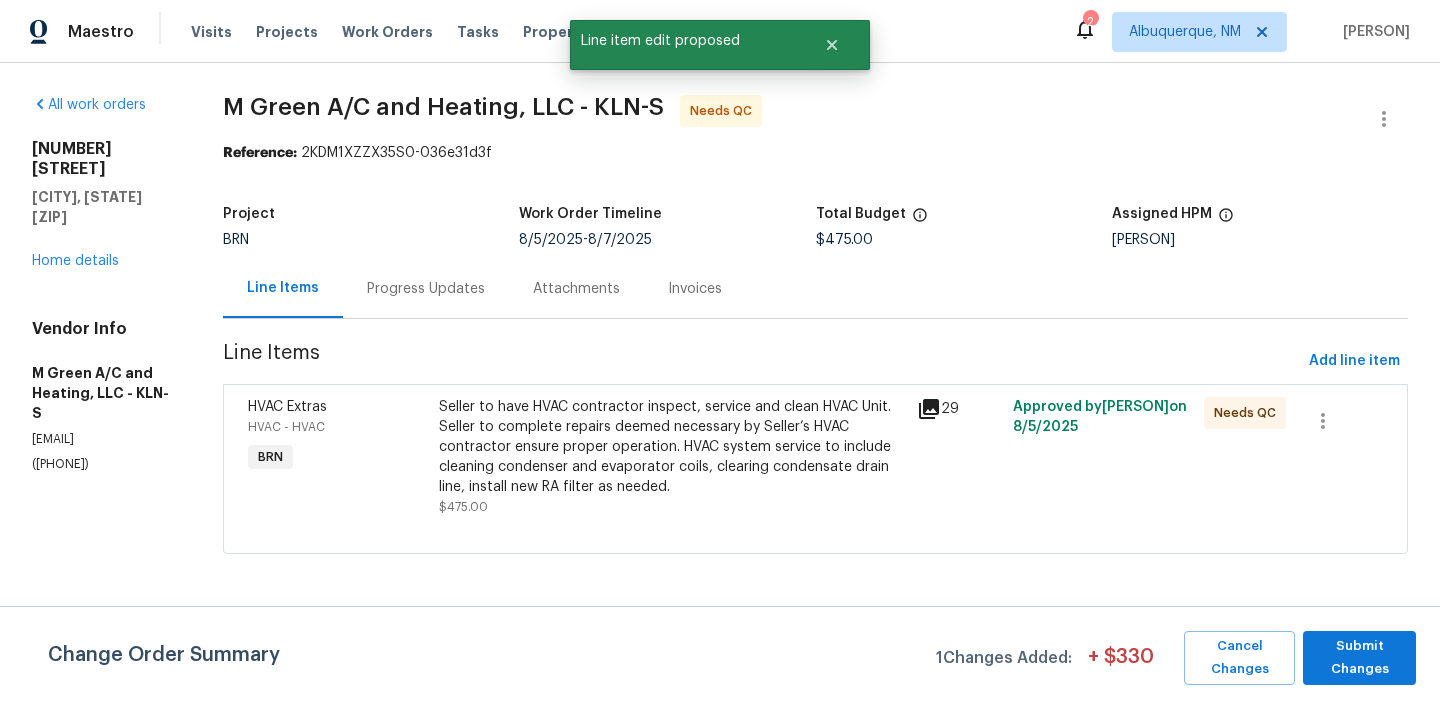 scroll, scrollTop: 0, scrollLeft: 0, axis: both 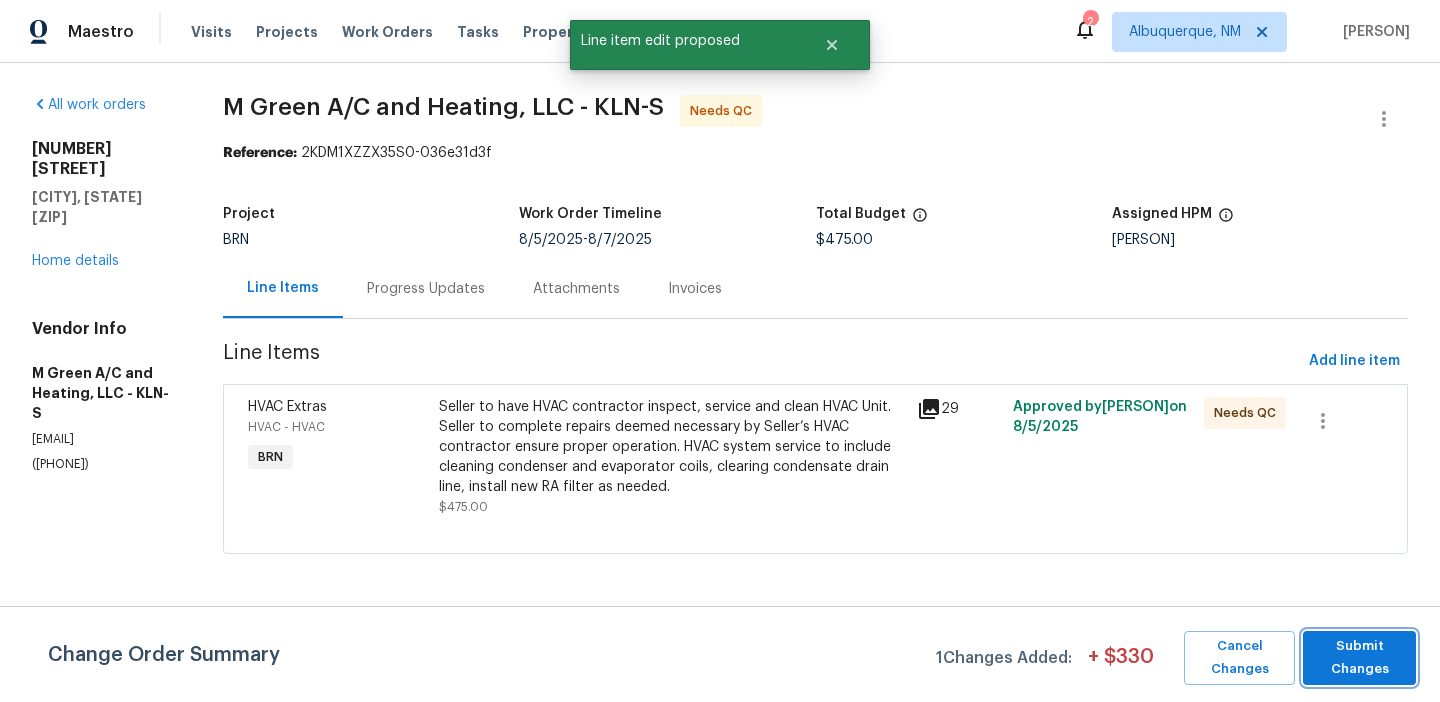 click on "Submit Changes" at bounding box center (1359, 658) 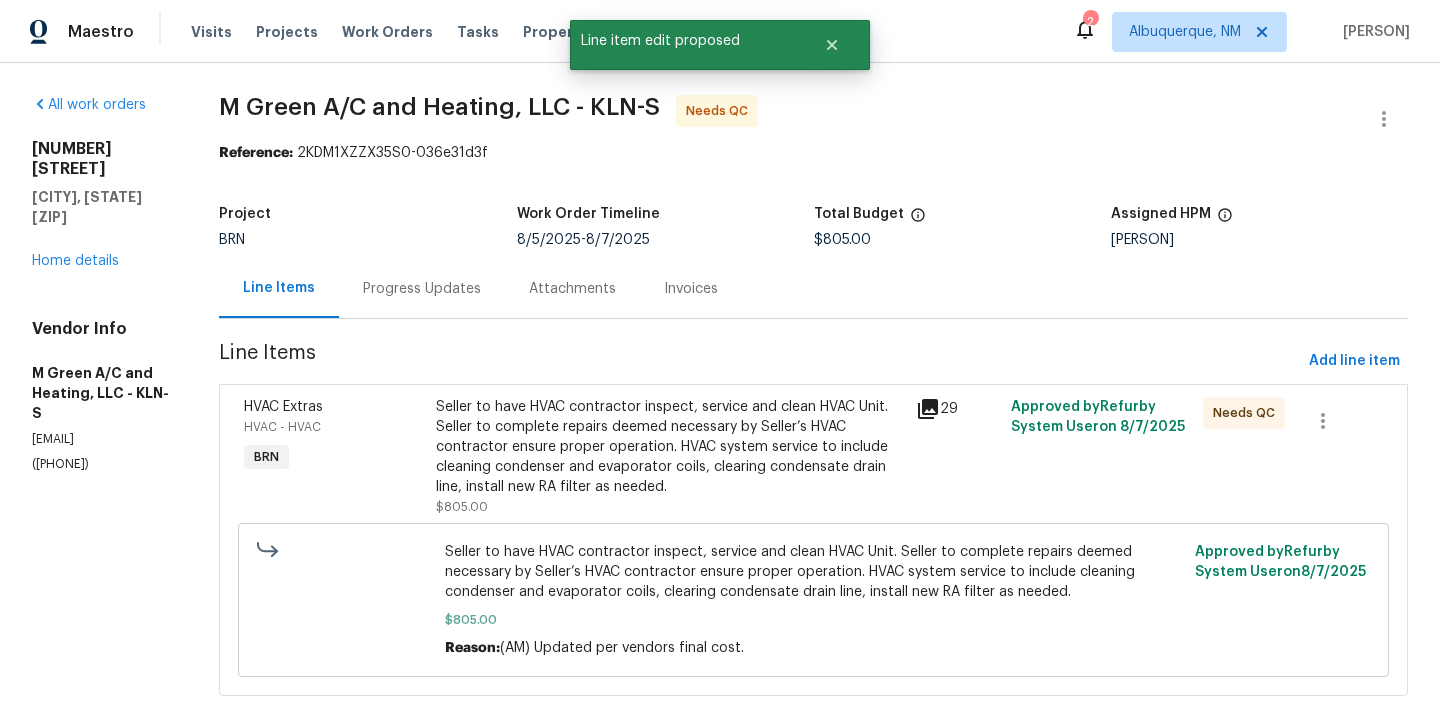 click on "Progress Updates" at bounding box center [422, 289] 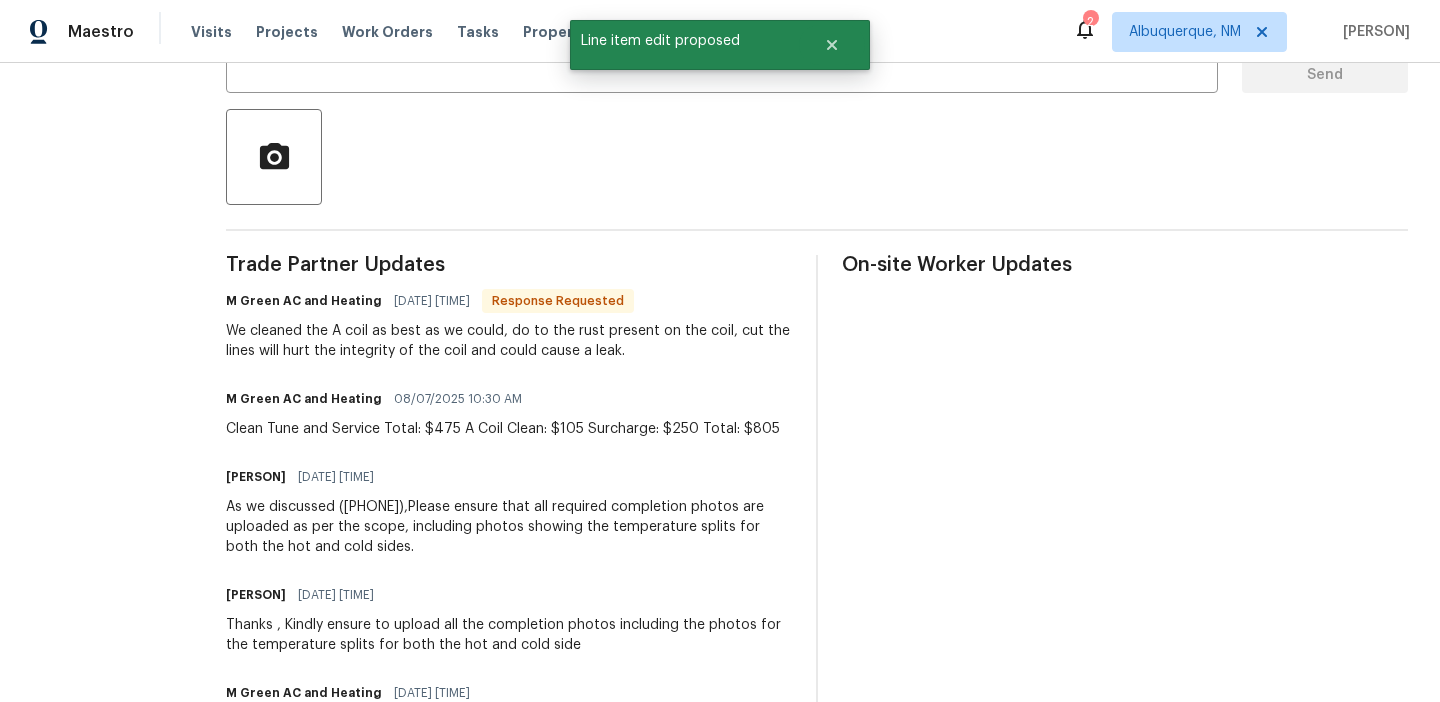 scroll, scrollTop: 430, scrollLeft: 0, axis: vertical 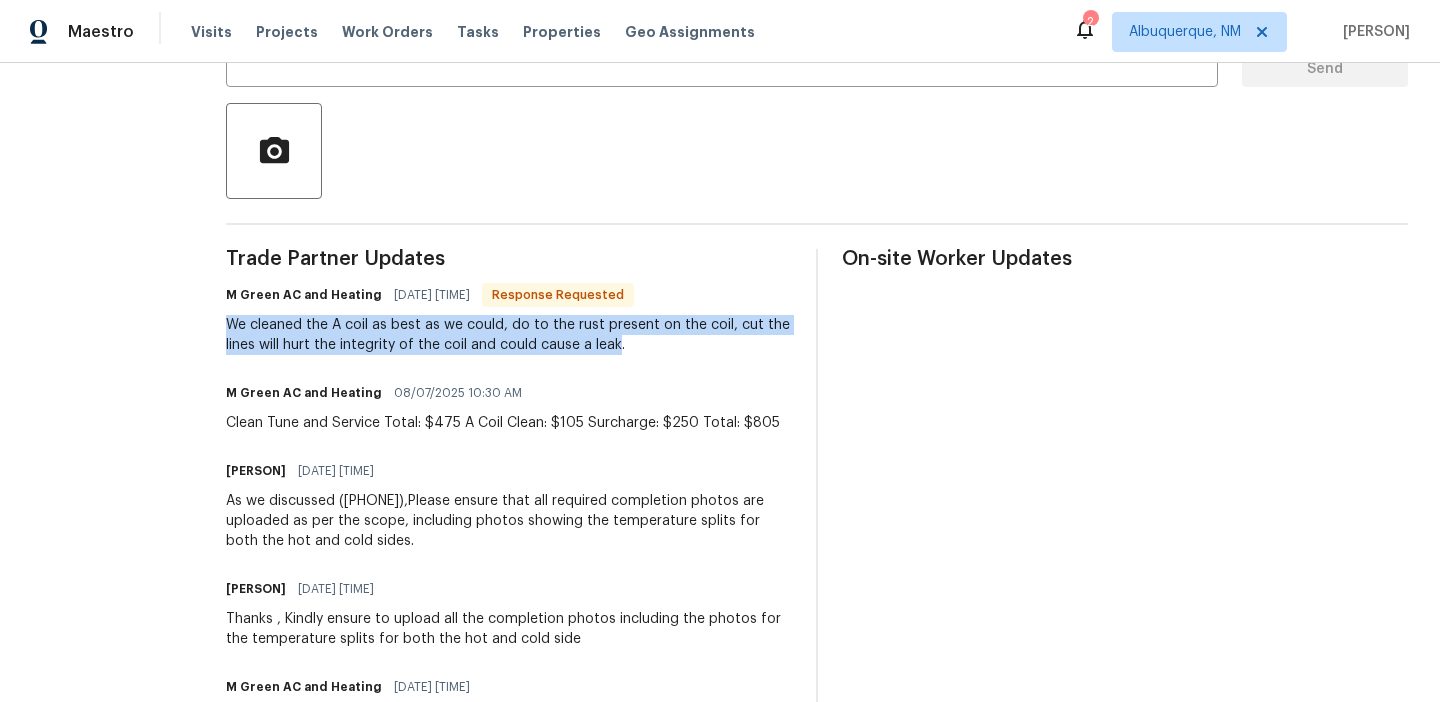 drag, startPoint x: 282, startPoint y: 330, endPoint x: 705, endPoint y: 344, distance: 423.23163 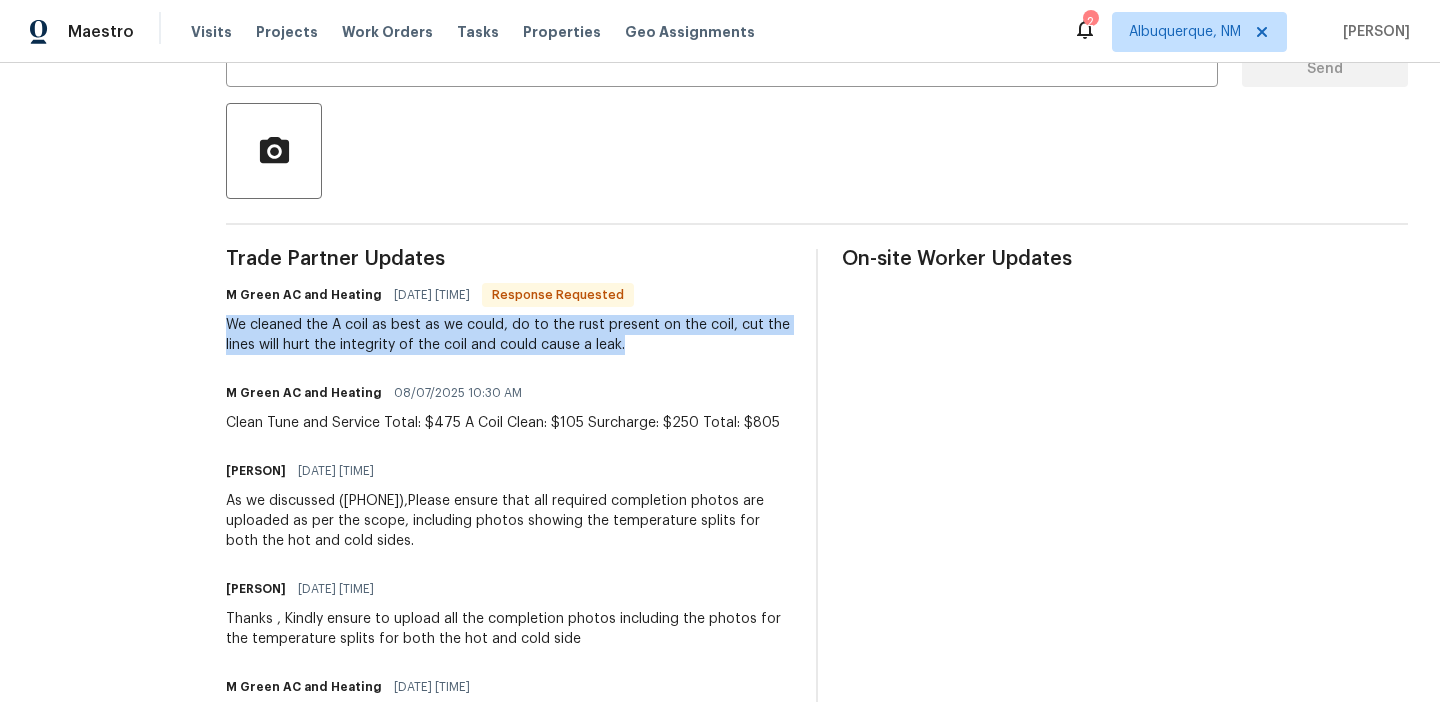 click on "We cleaned the A coil as best as we could, do to the rust present on the coil, cut the lines will hurt the integrity of the coil and could cause a leak." at bounding box center (509, 335) 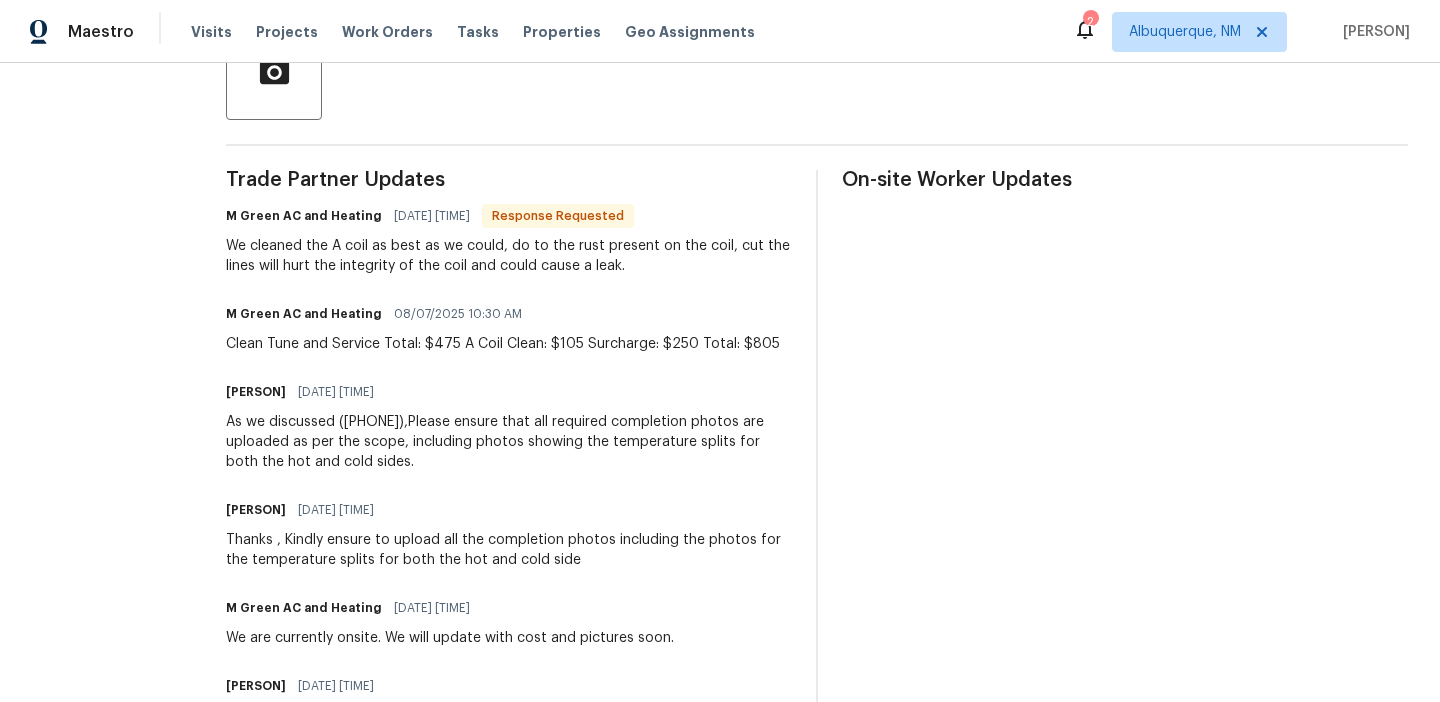scroll, scrollTop: 525, scrollLeft: 0, axis: vertical 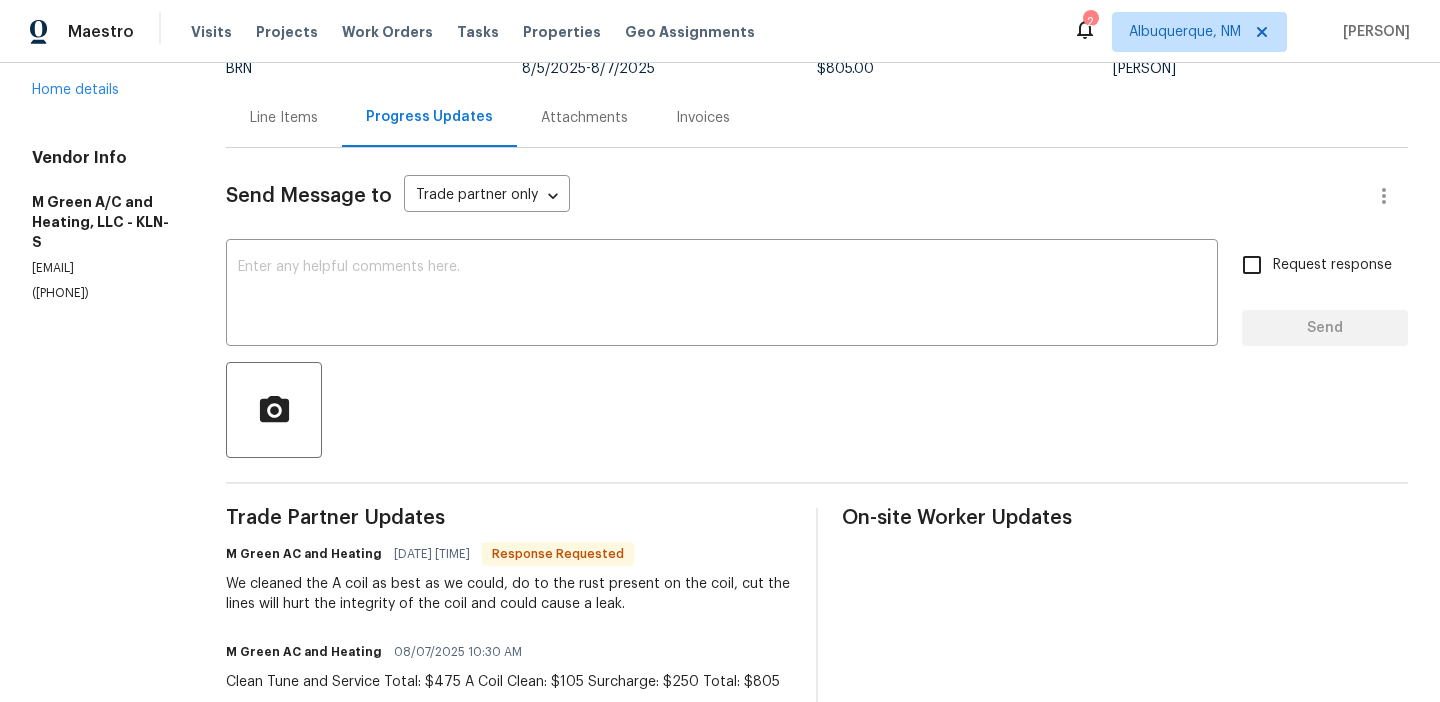 click on "Line Items" at bounding box center (284, 117) 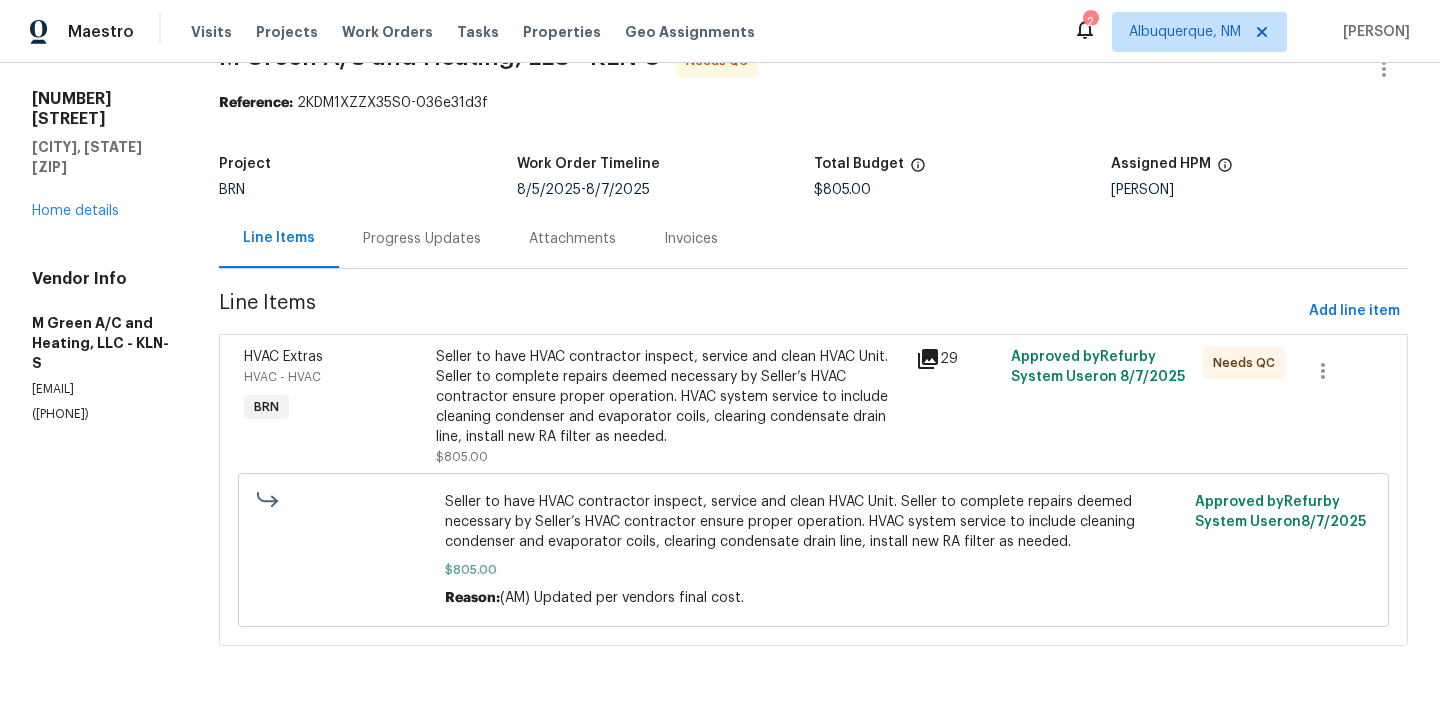 scroll, scrollTop: 51, scrollLeft: 0, axis: vertical 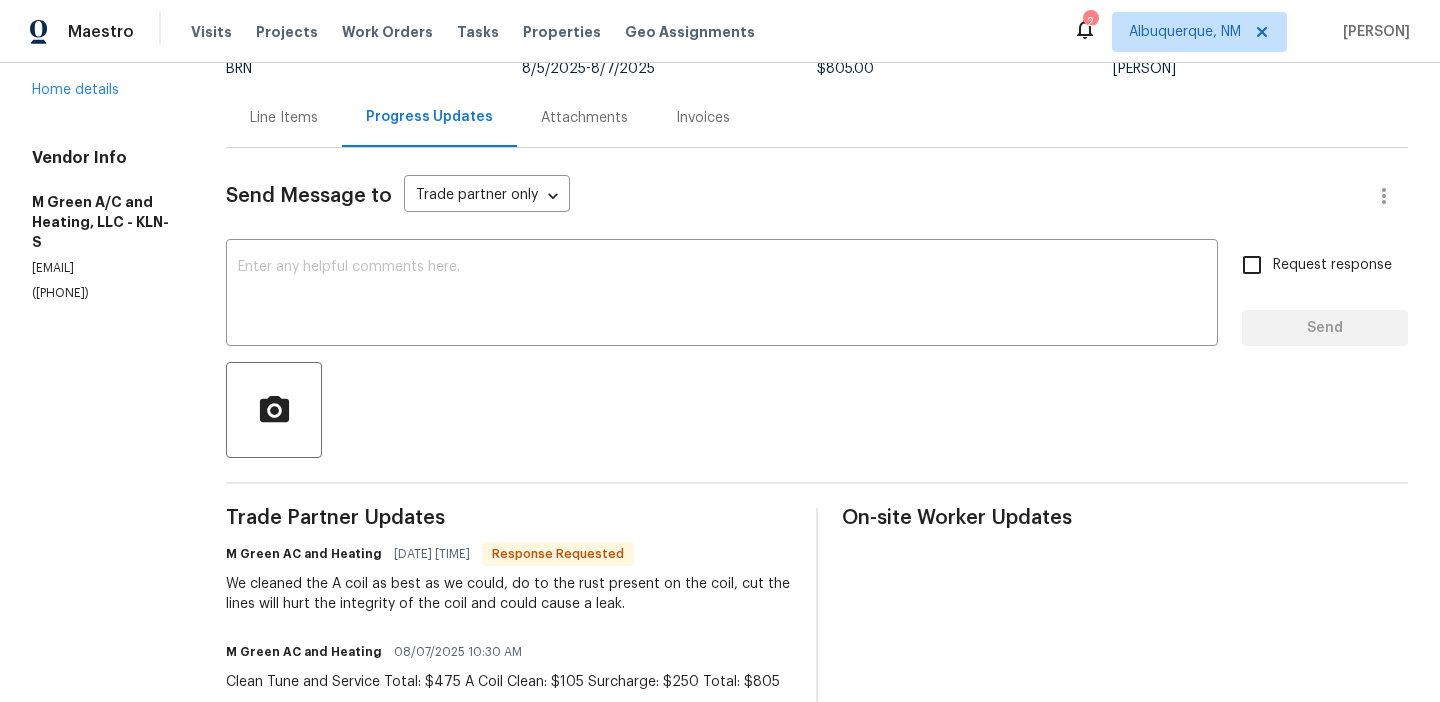 click on "Line Items" at bounding box center [284, 117] 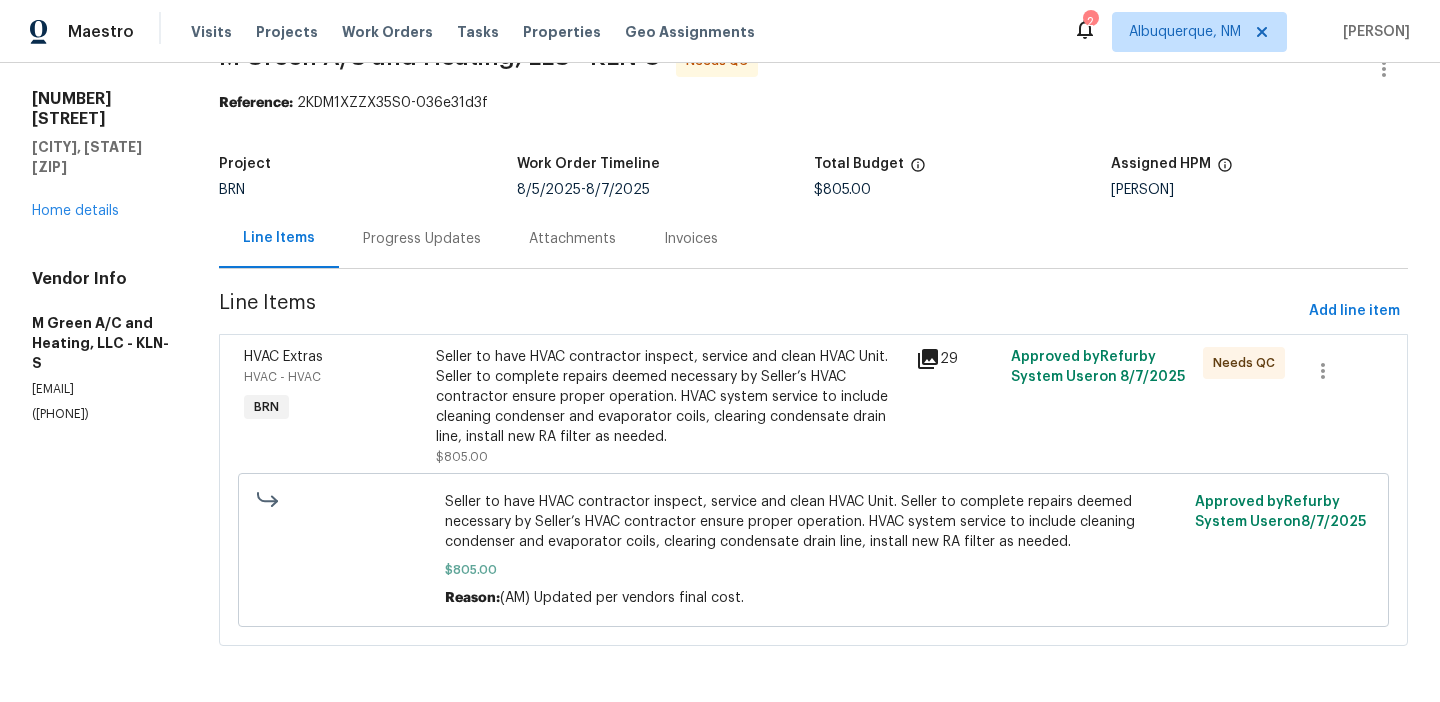 click on "Progress Updates" at bounding box center [422, 238] 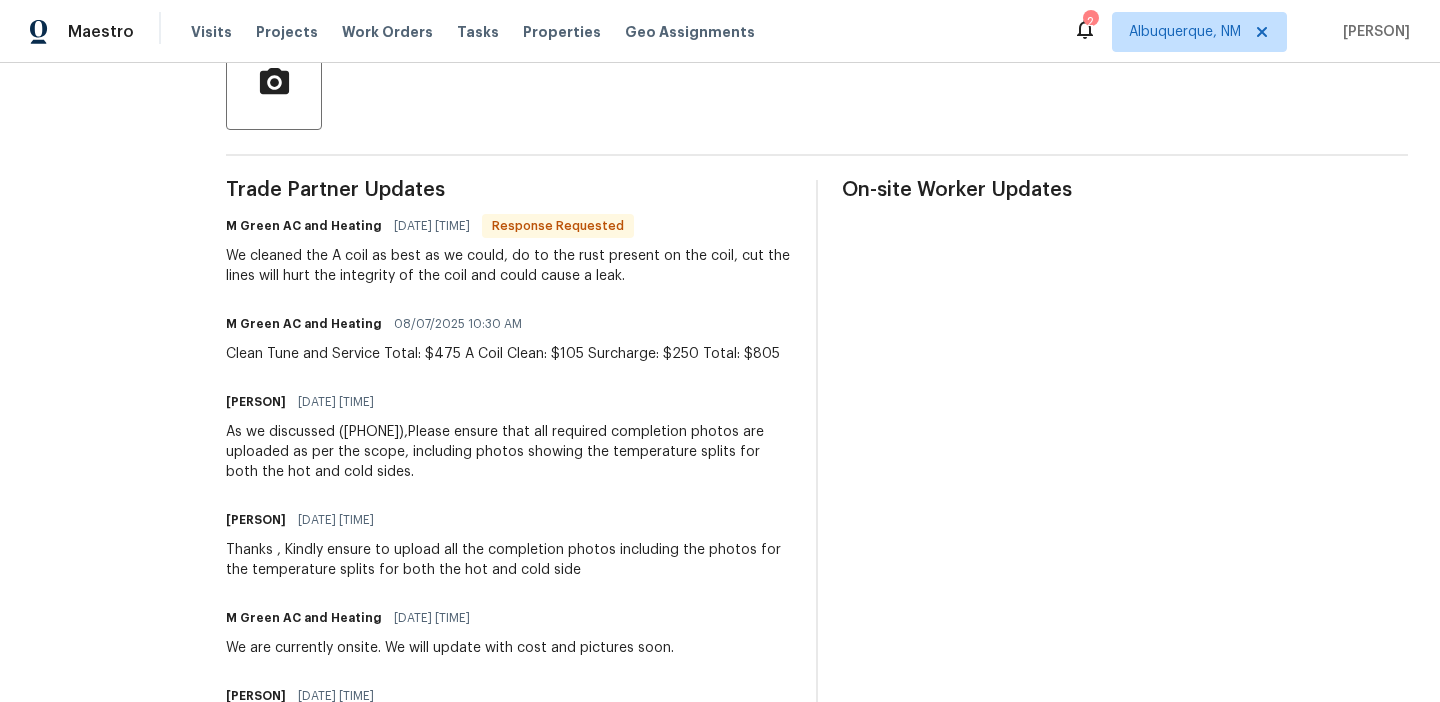 scroll, scrollTop: 503, scrollLeft: 0, axis: vertical 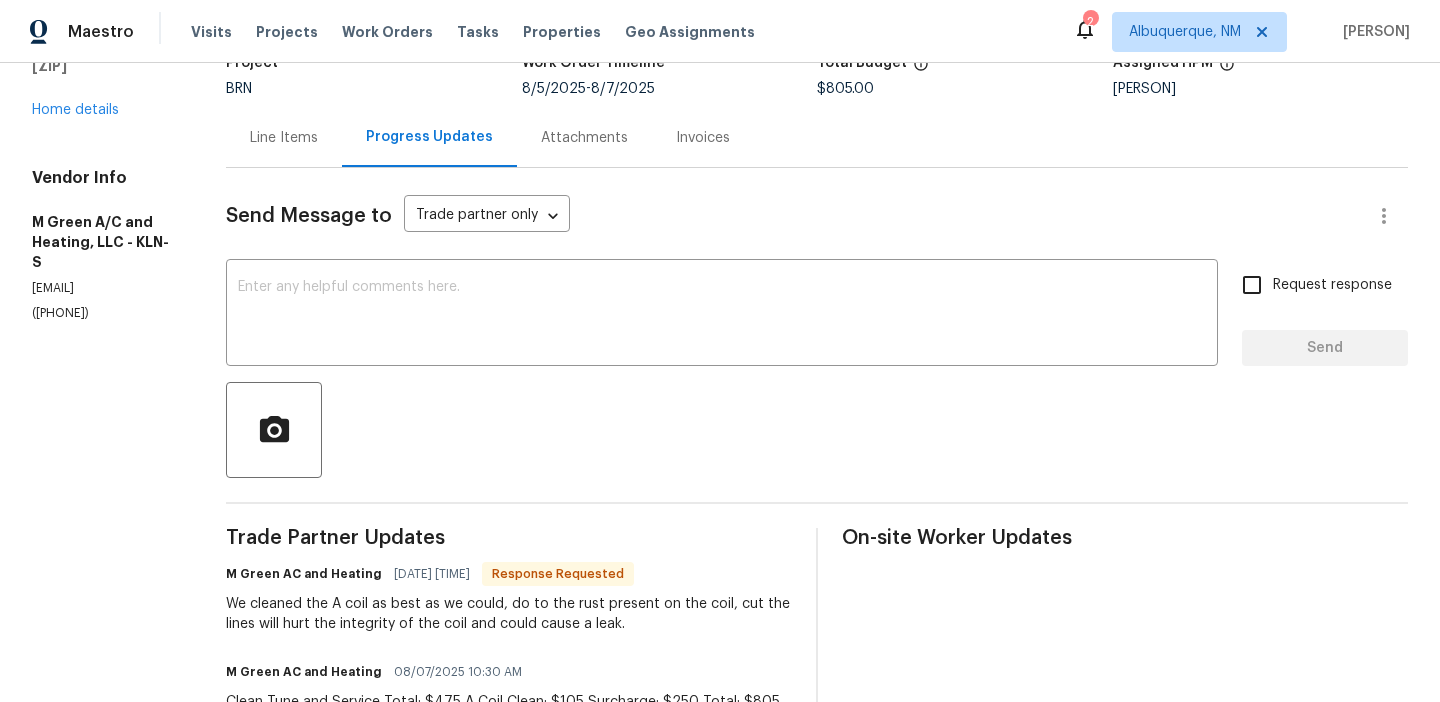 click on "Line Items" at bounding box center (284, 138) 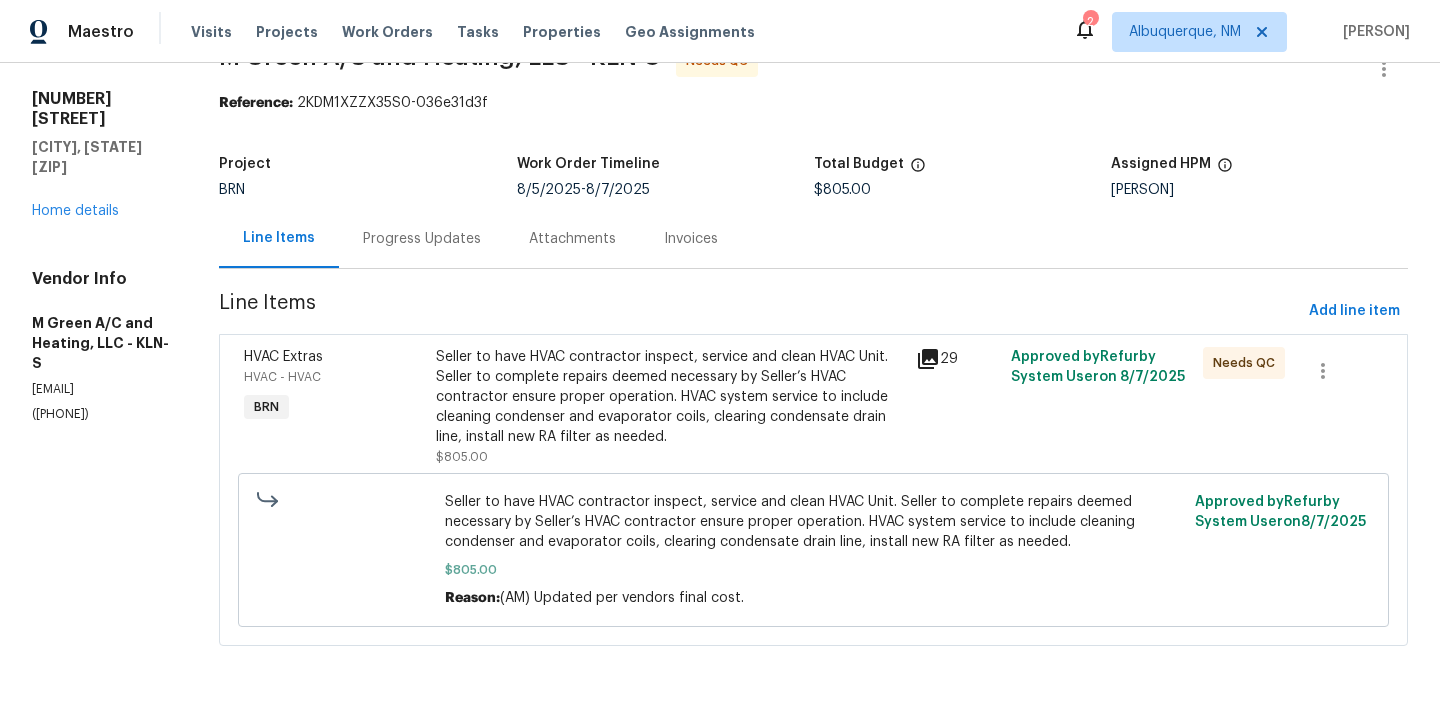 scroll, scrollTop: 51, scrollLeft: 0, axis: vertical 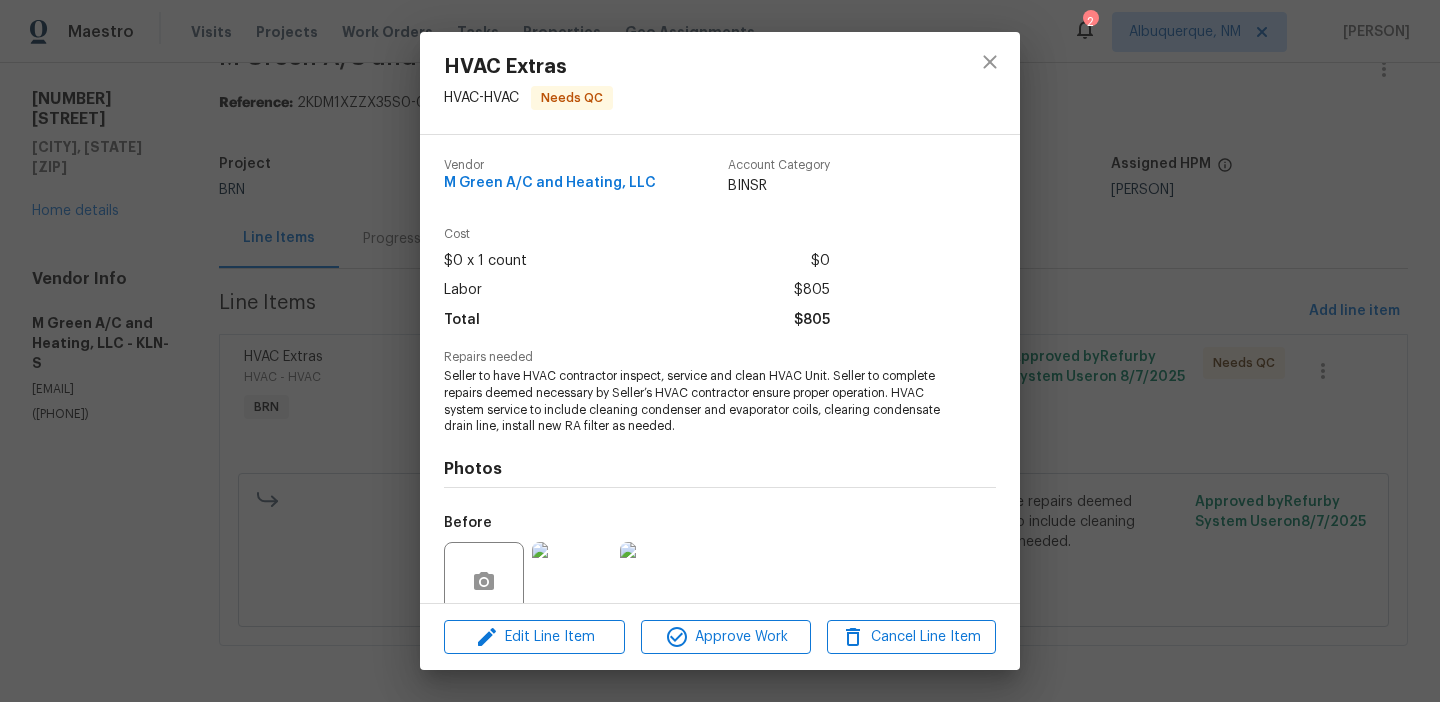 click at bounding box center [572, 582] 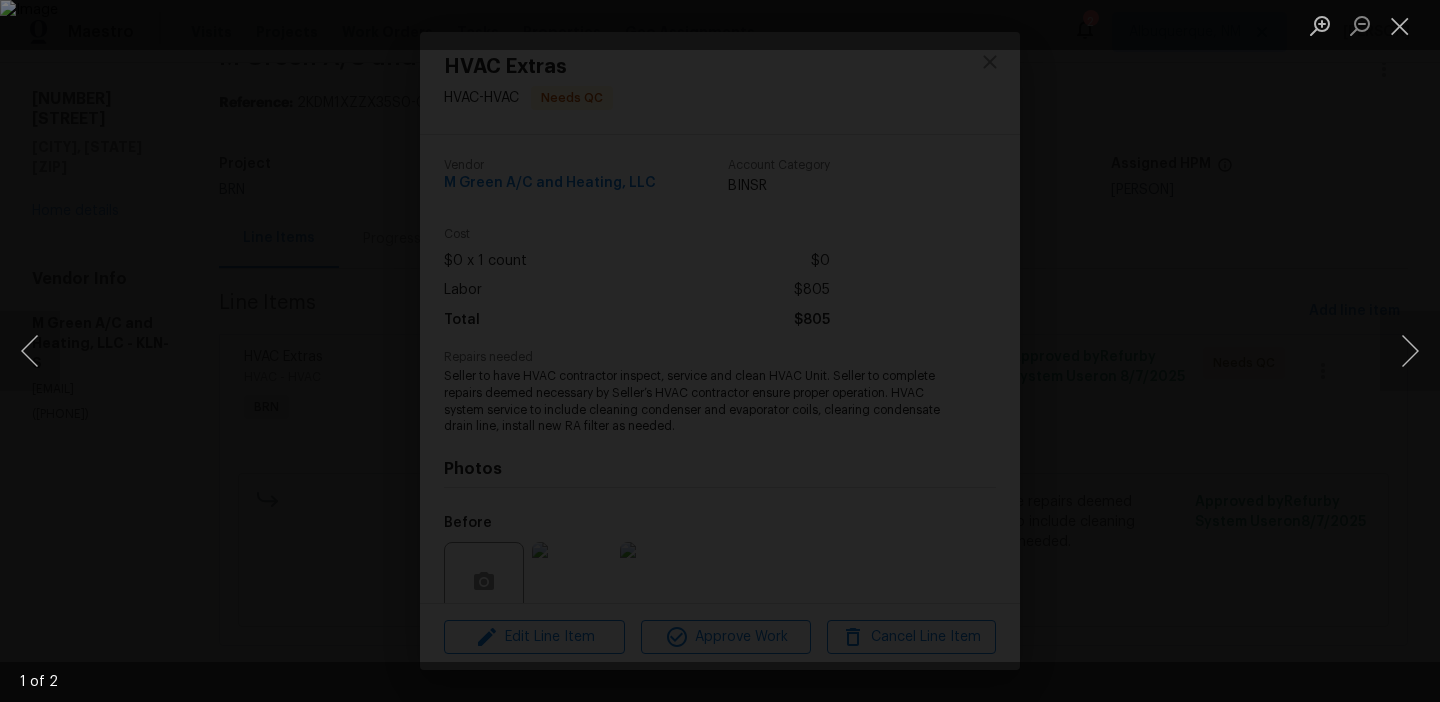 click at bounding box center (720, 351) 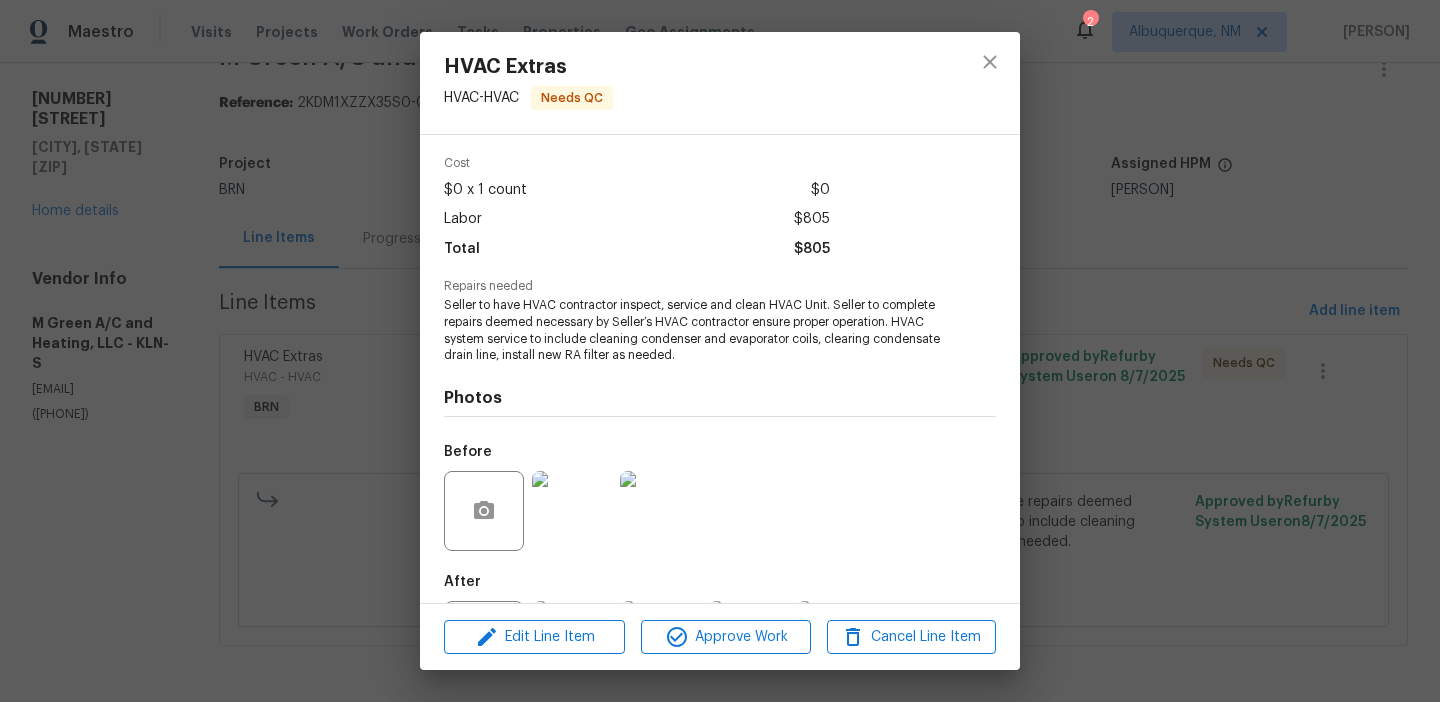 scroll, scrollTop: 72, scrollLeft: 0, axis: vertical 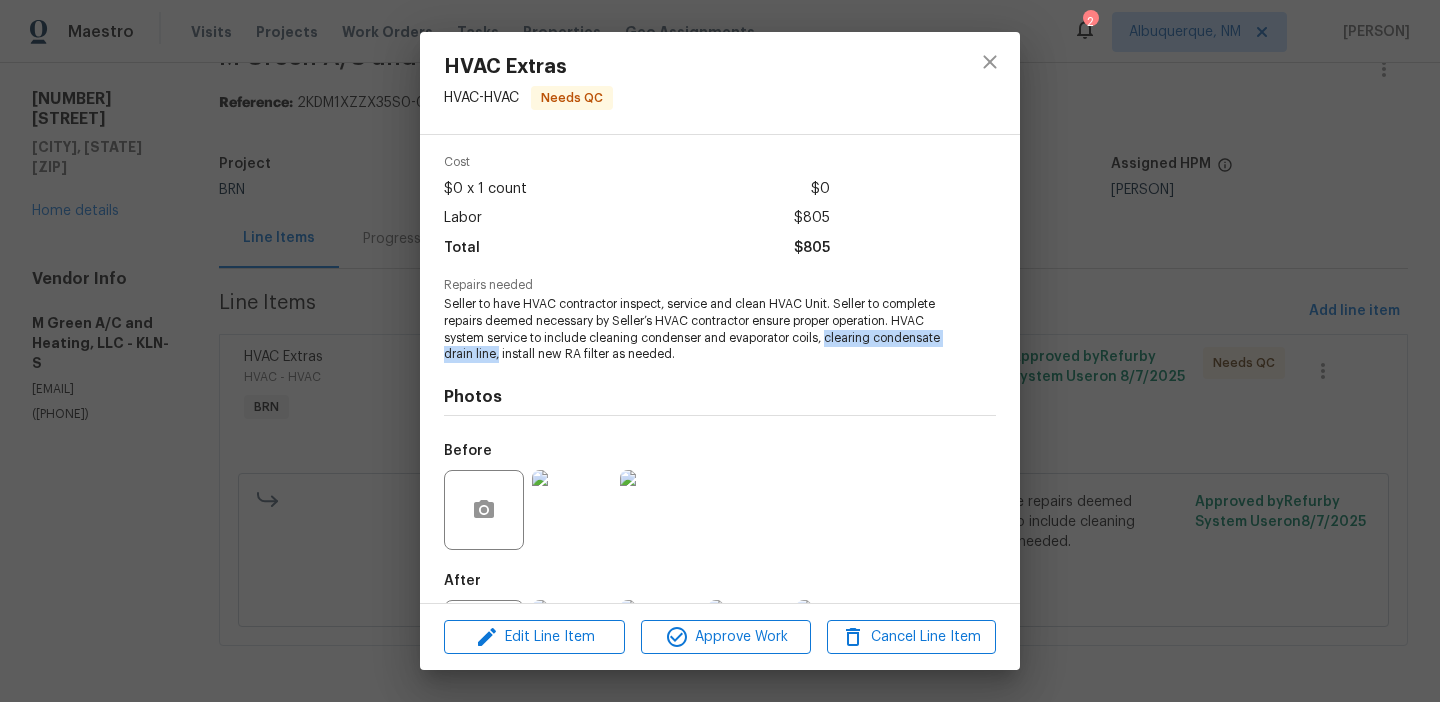 drag, startPoint x: 825, startPoint y: 339, endPoint x: 498, endPoint y: 352, distance: 327.2583 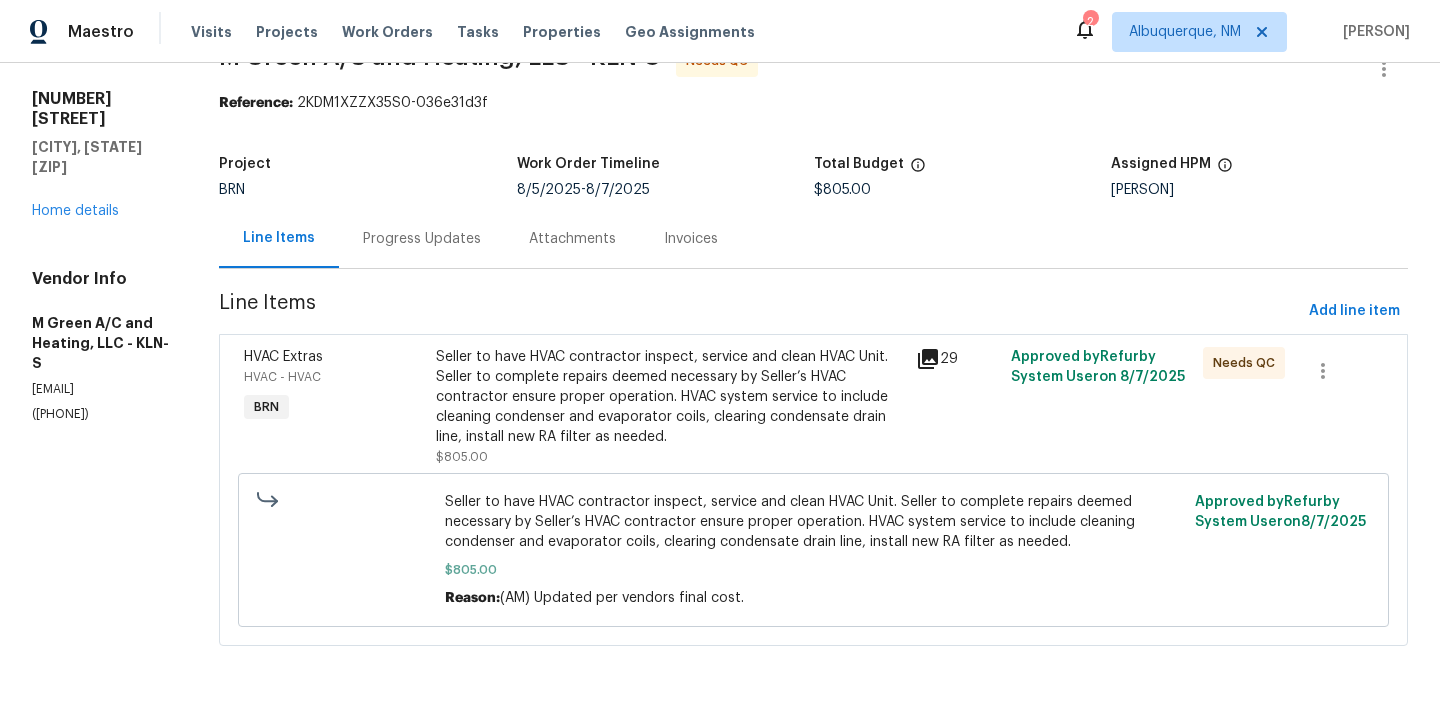click on "HVAC Extras HVAC - HVAC BRN" at bounding box center [334, 407] 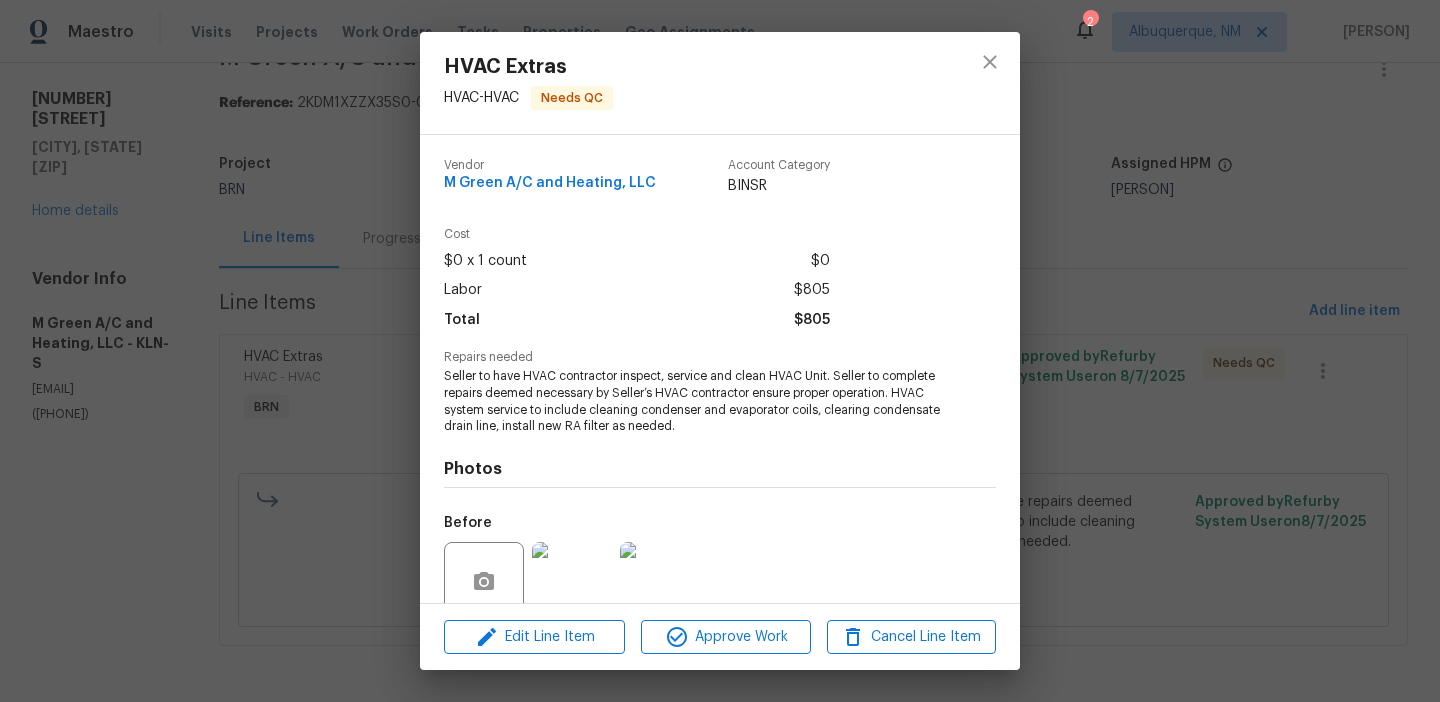 scroll, scrollTop: 169, scrollLeft: 0, axis: vertical 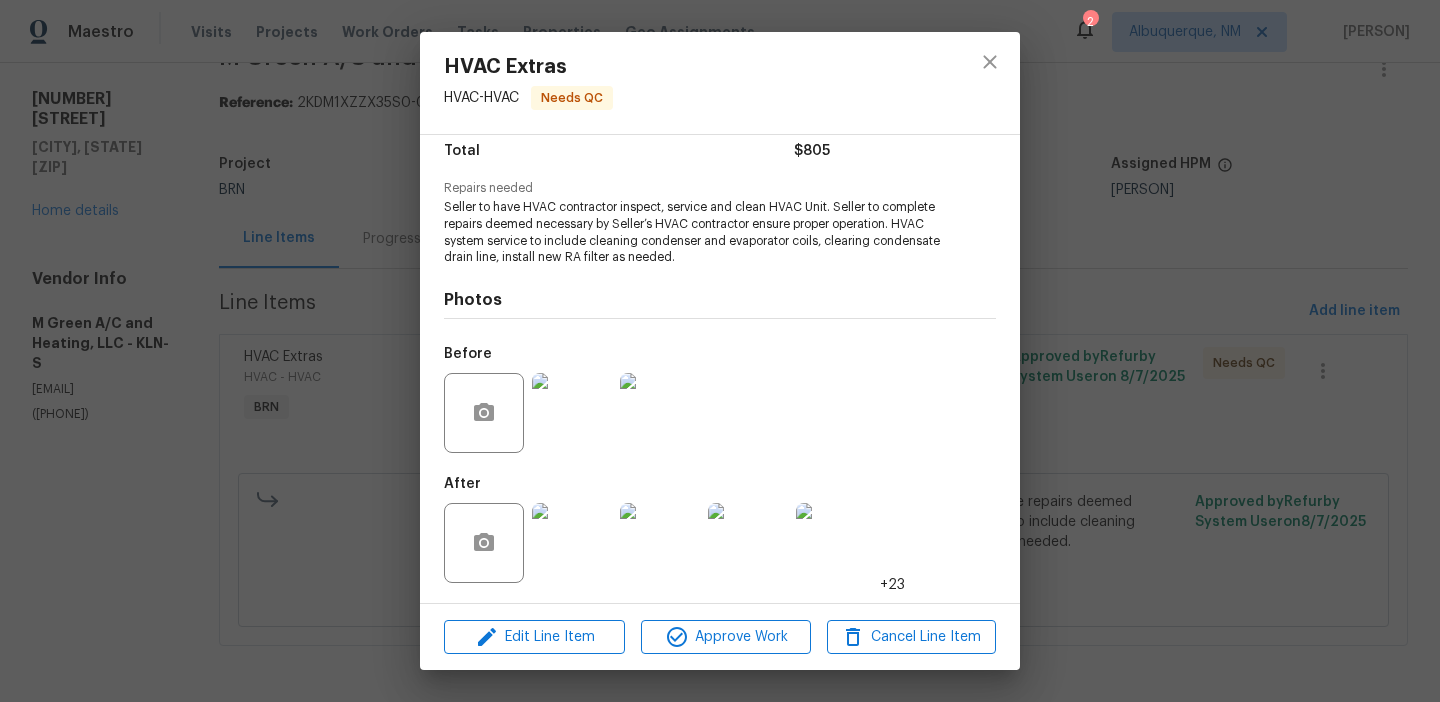 click at bounding box center [572, 413] 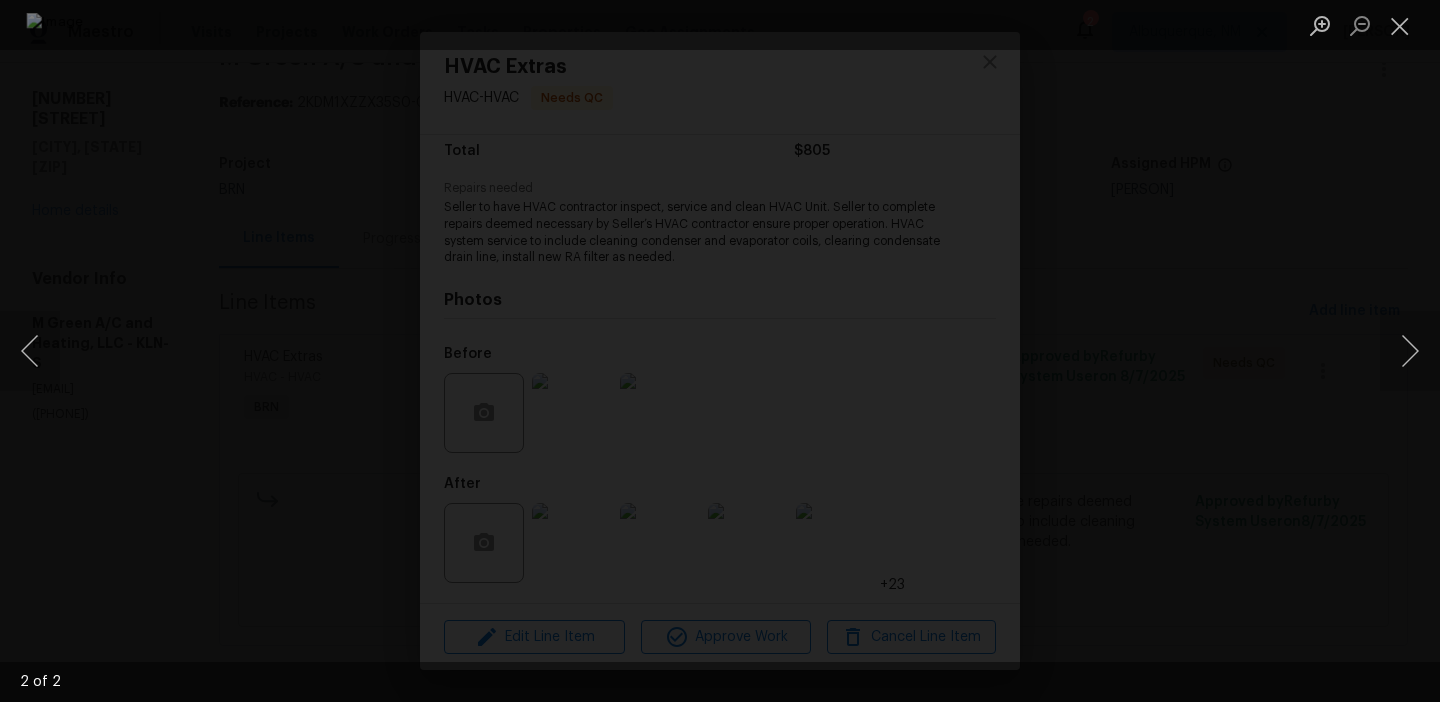 click at bounding box center [720, 351] 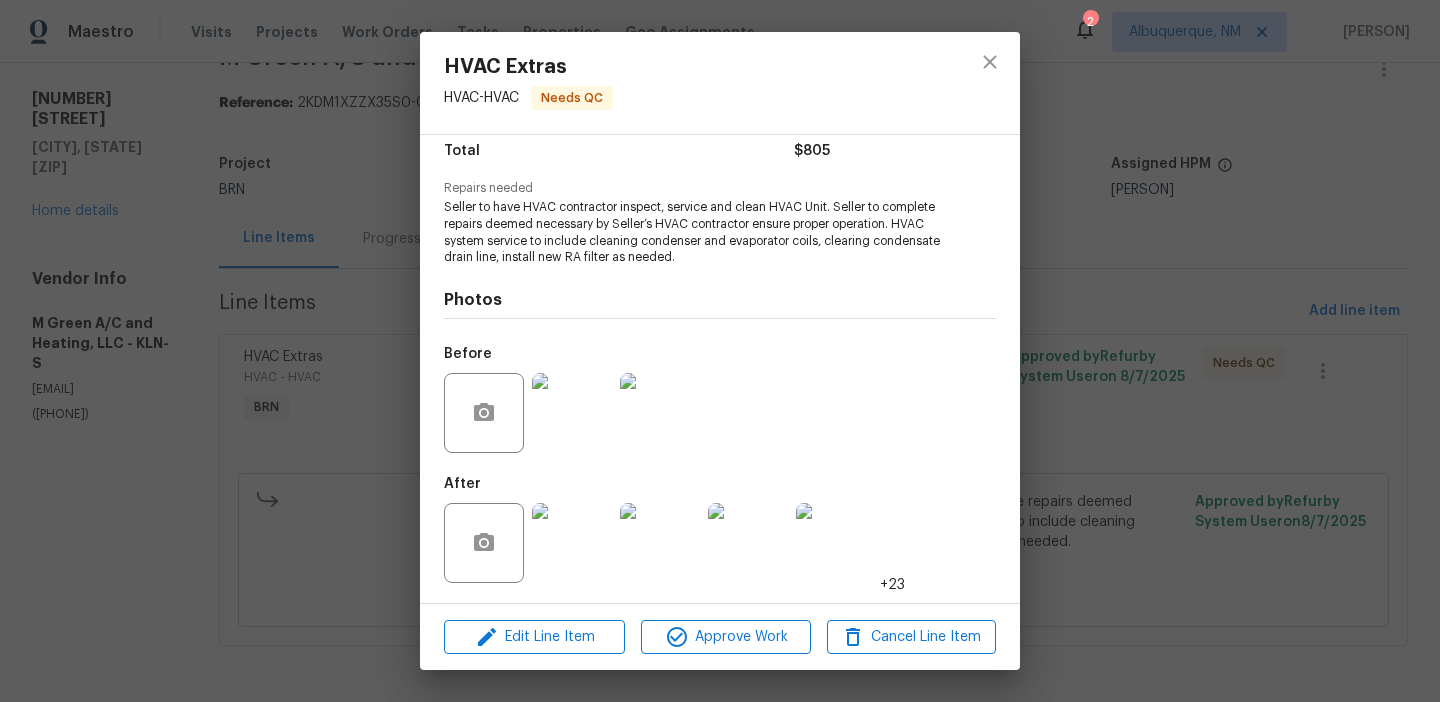 click at bounding box center (572, 543) 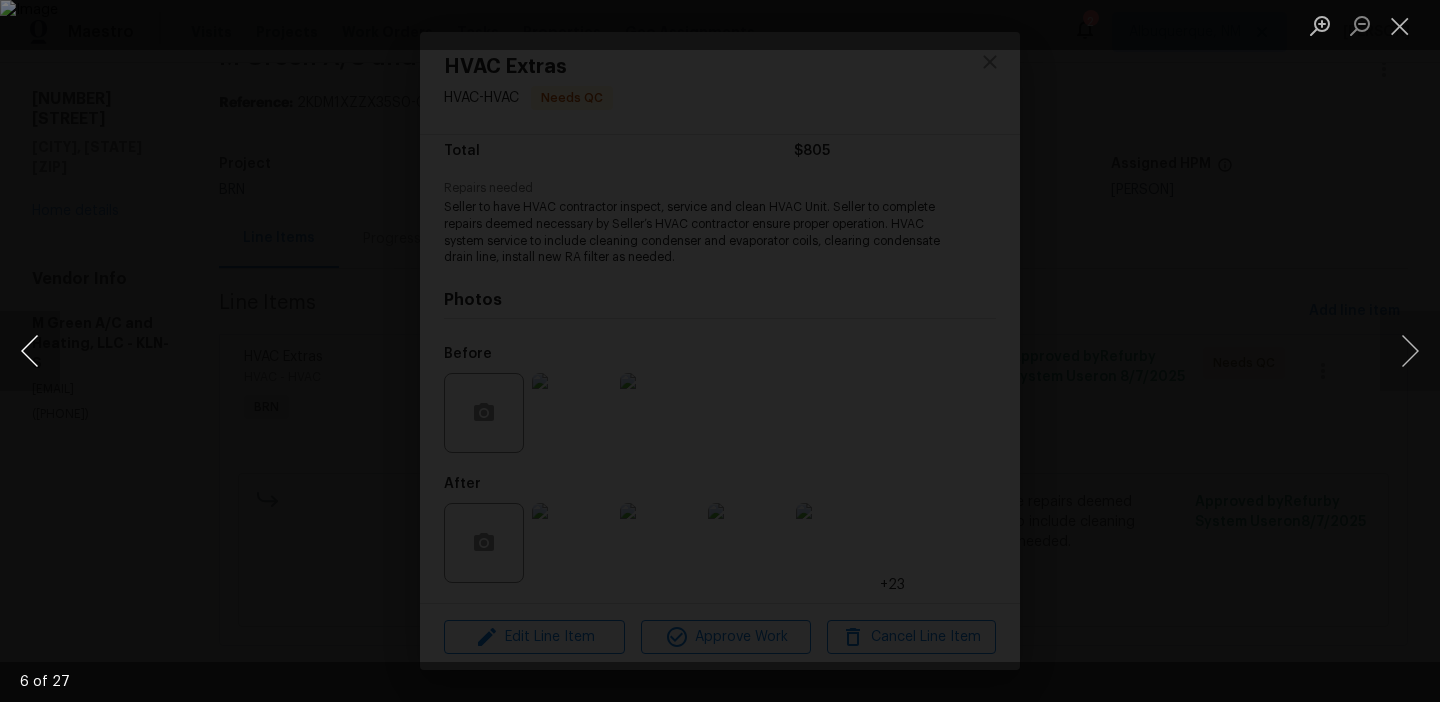 click at bounding box center (30, 351) 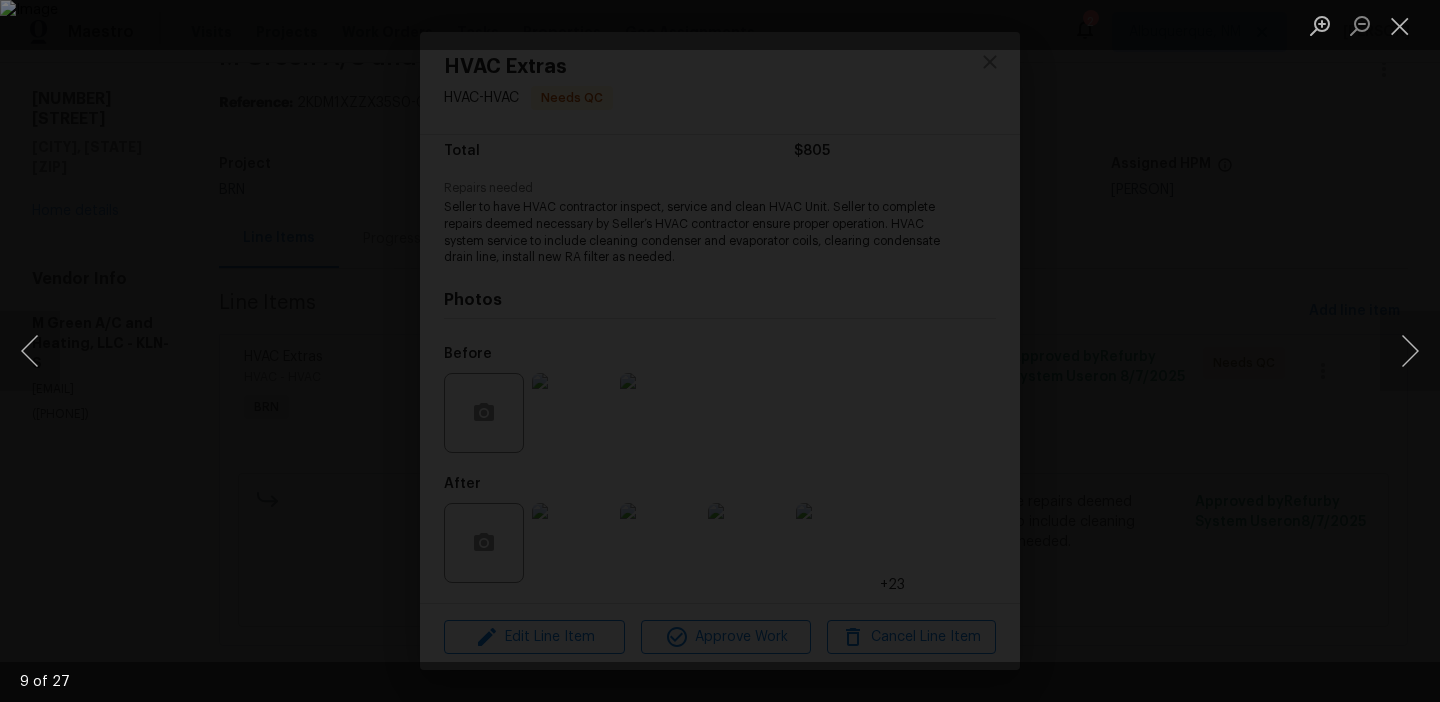 click at bounding box center (720, 351) 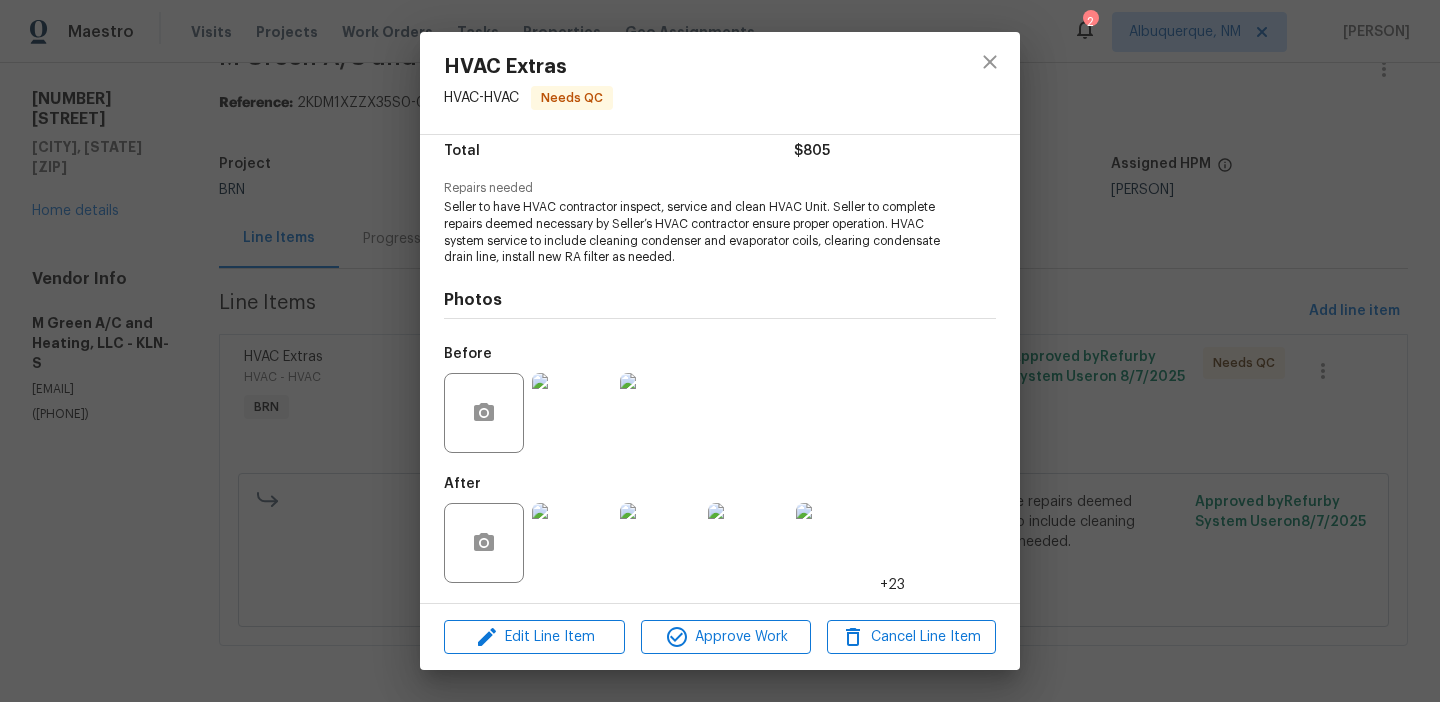 click at bounding box center [572, 413] 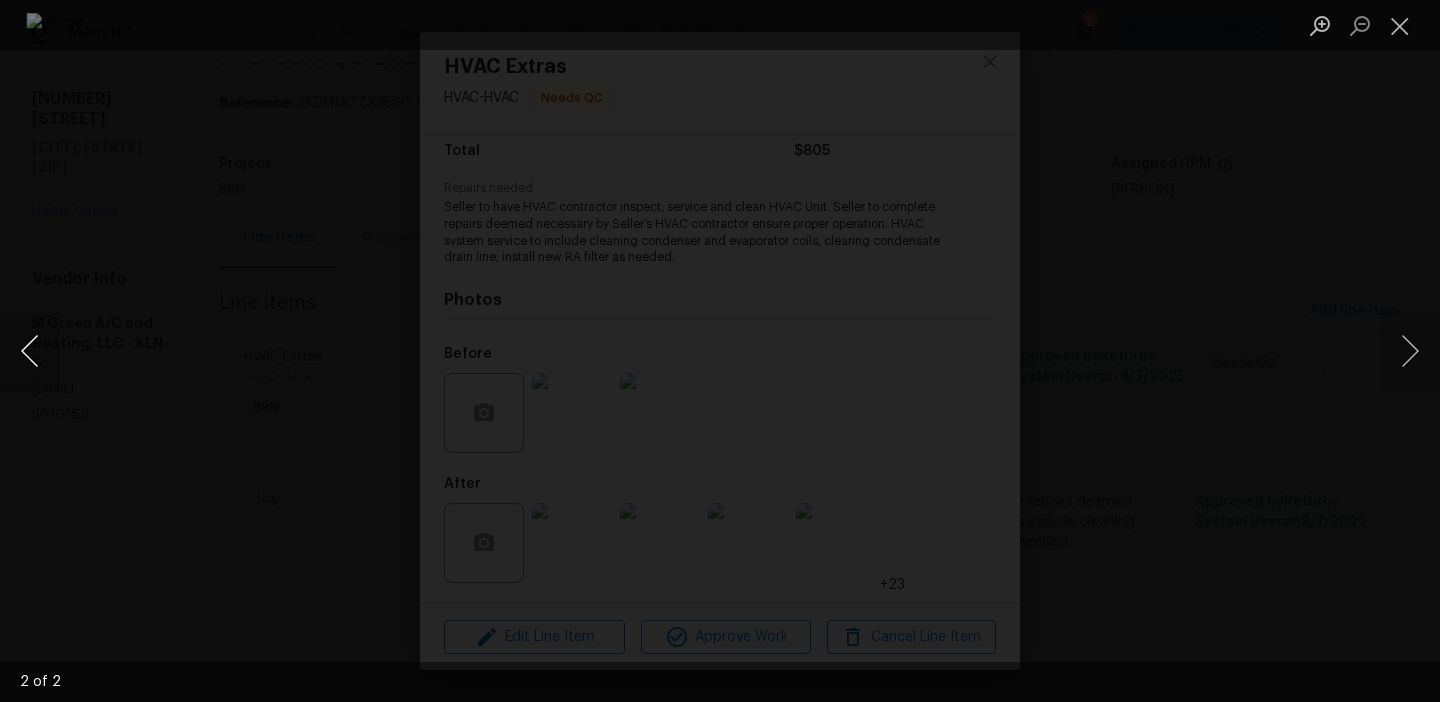 click at bounding box center [30, 351] 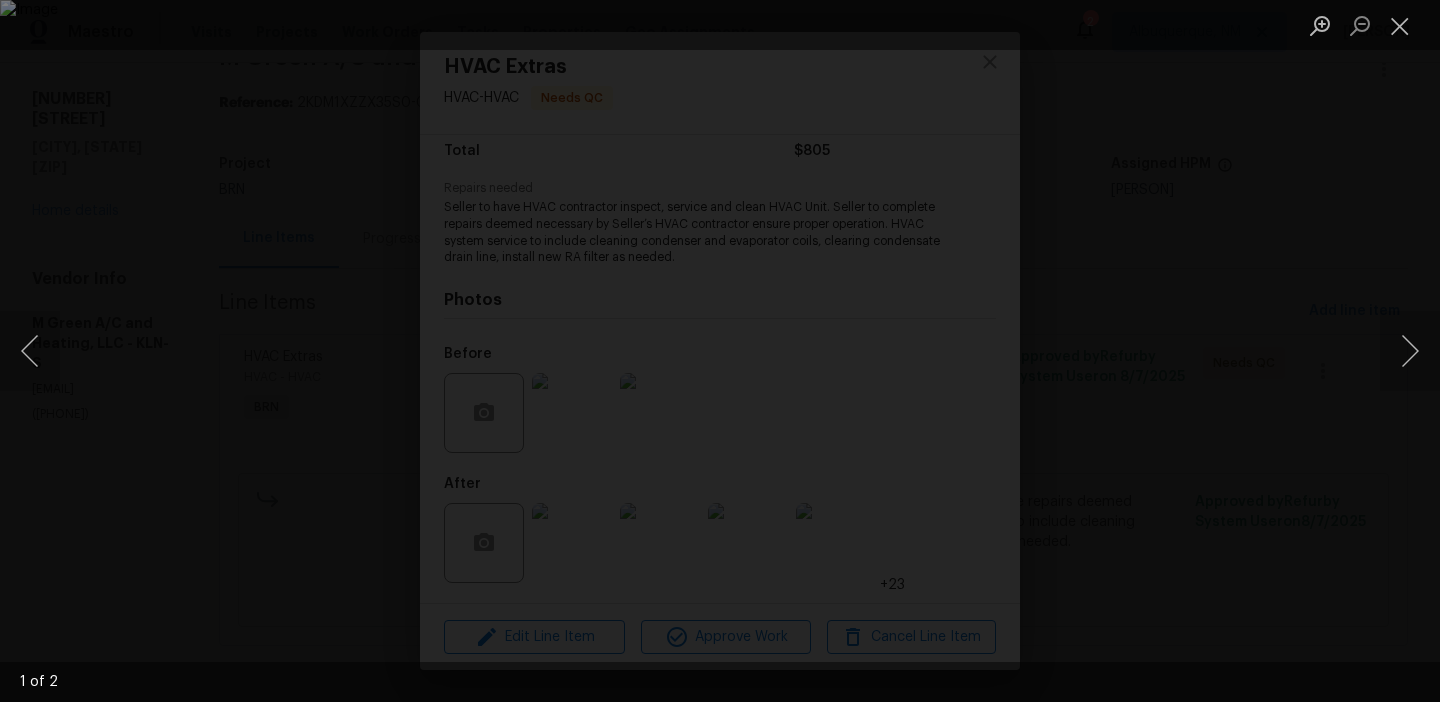 click at bounding box center [720, 351] 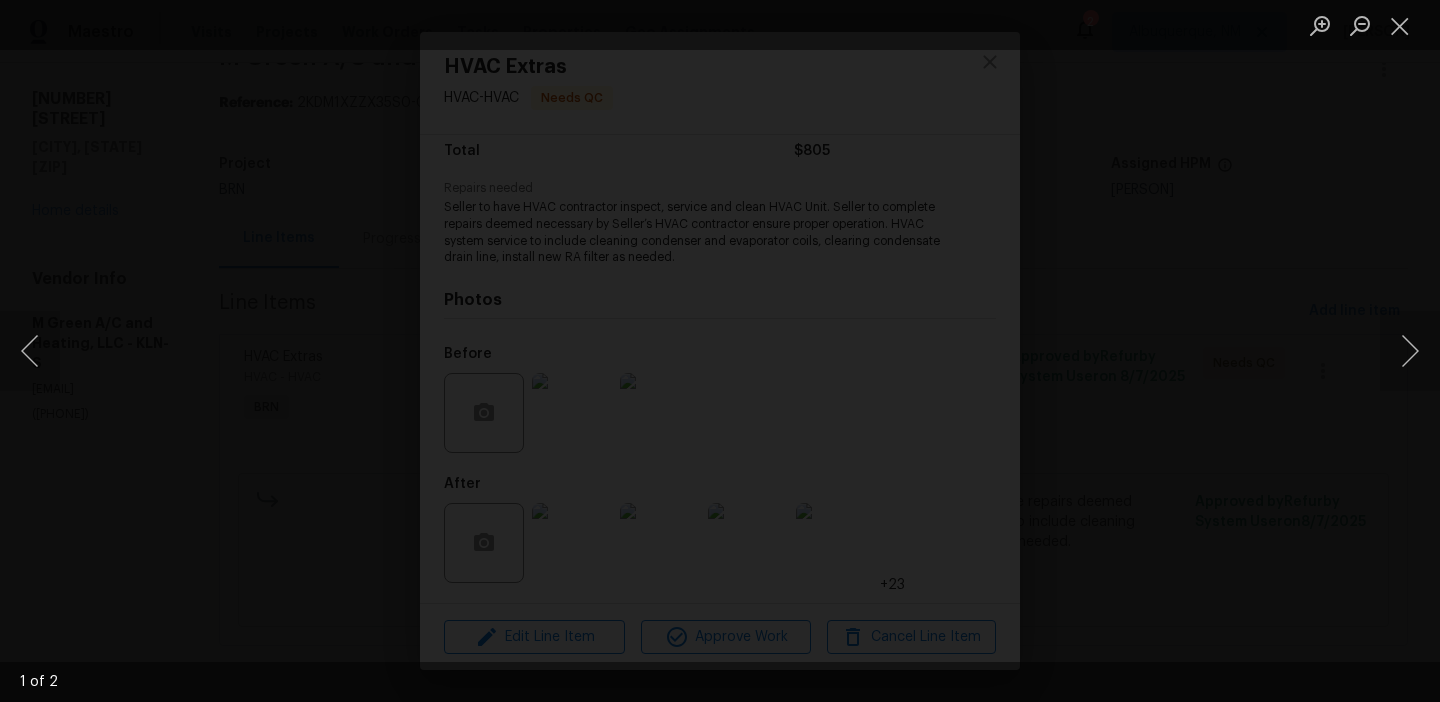 click at bounding box center (1011, 549) 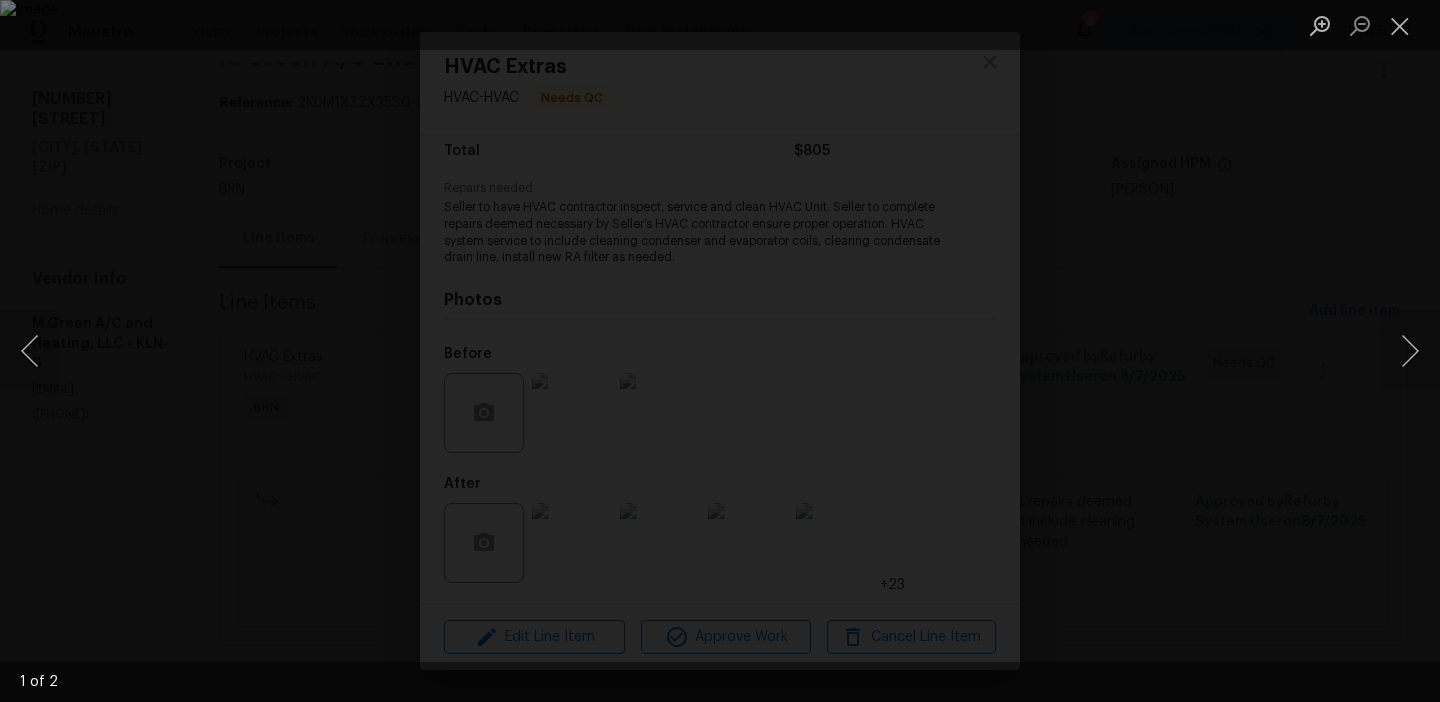 click at bounding box center [720, 351] 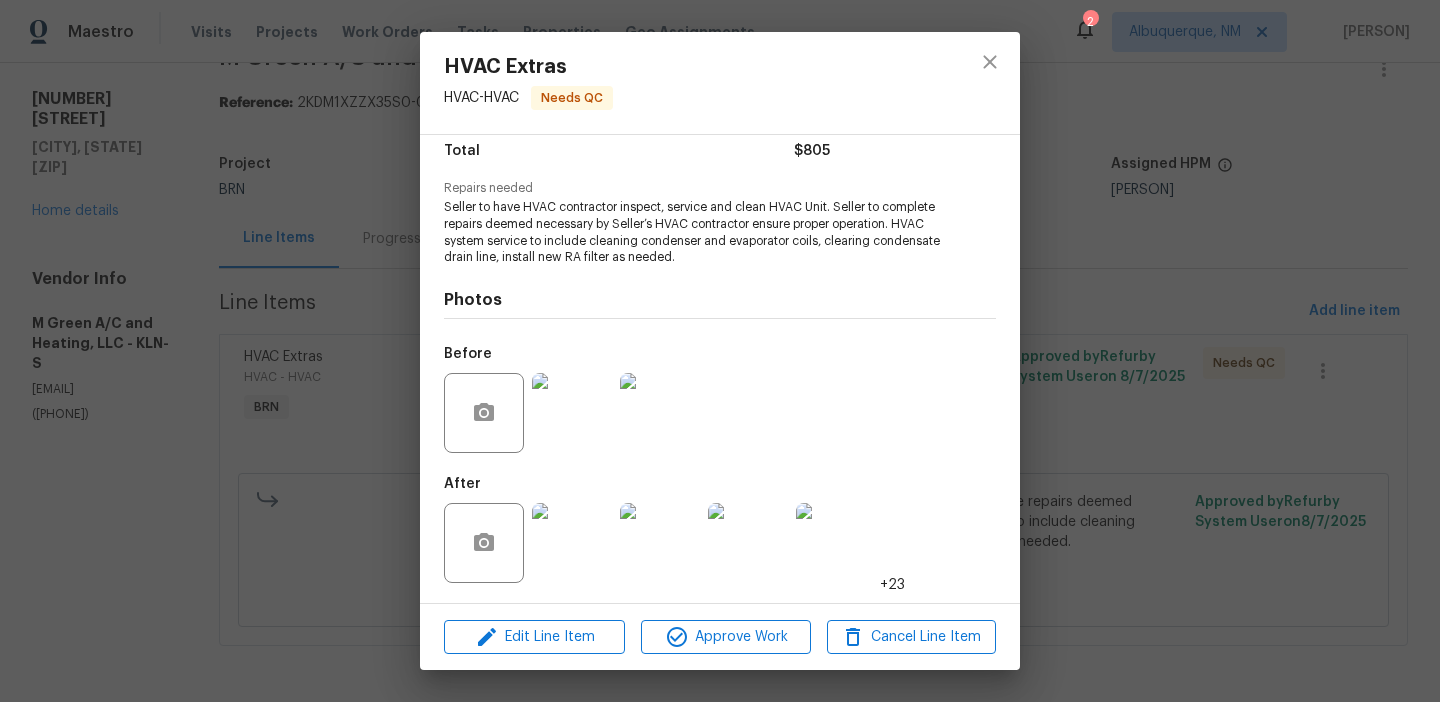 click at bounding box center [572, 543] 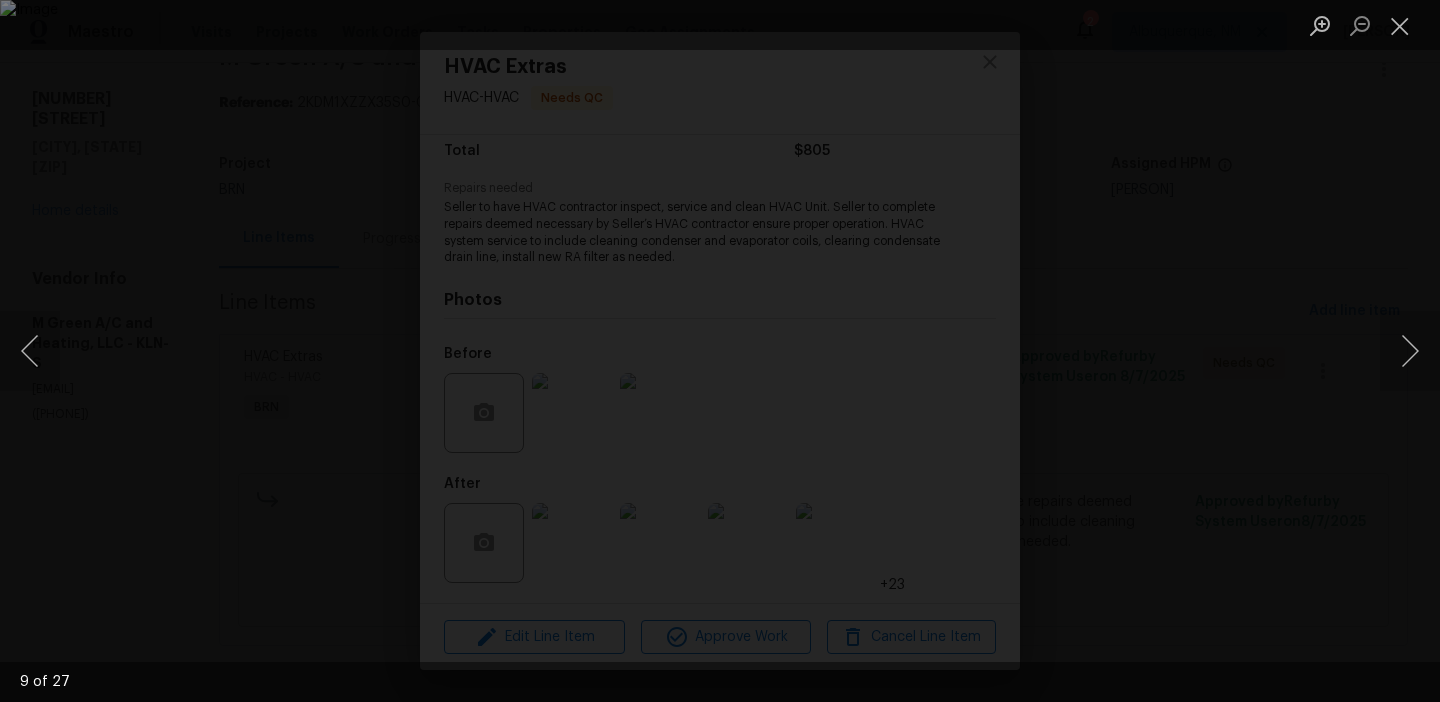 click at bounding box center (720, 351) 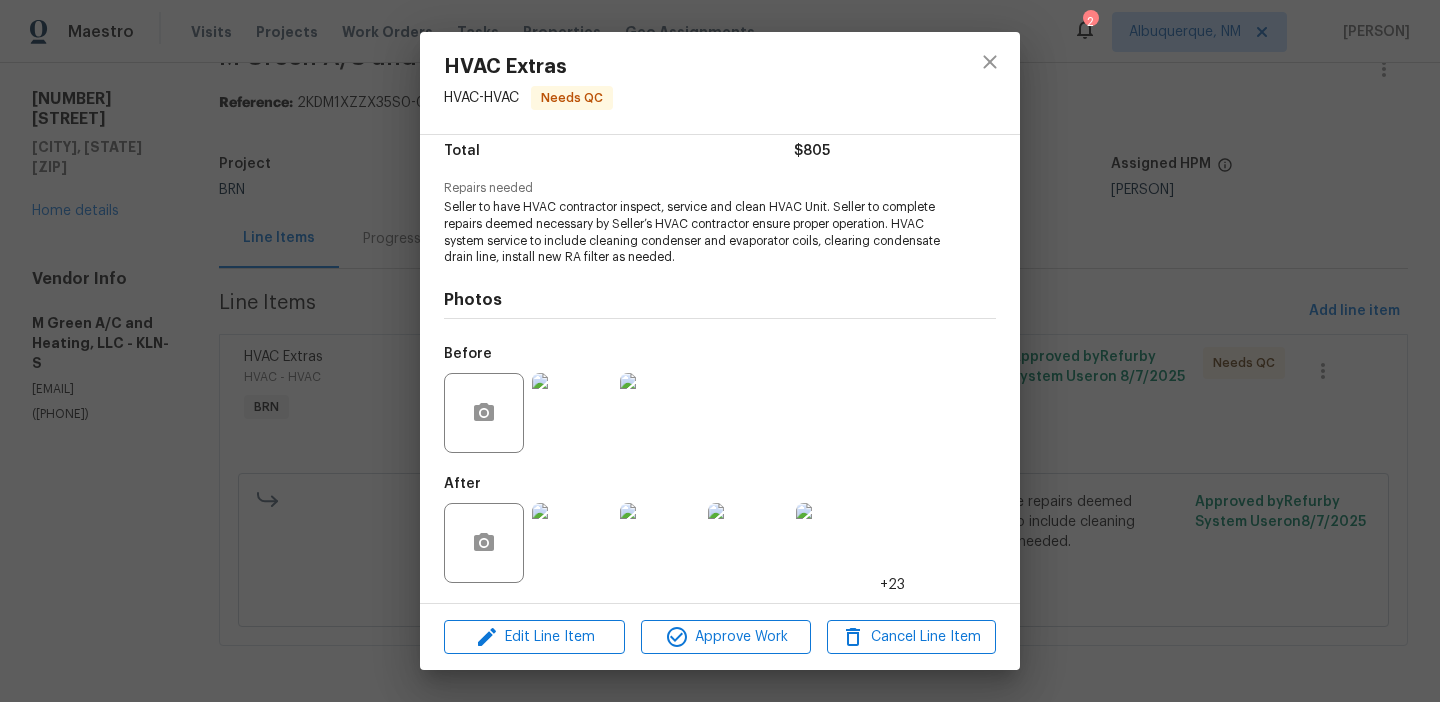 click on "HVAC Extras HVAC  -  HVAC Needs QC Vendor M Green A/C and Heating, LLC Account Category BINSR Cost $0 x 1 count $0 Labor $805 Total $805 Repairs needed Seller to have HVAC contractor inspect, service and clean HVAC Unit. Seller to complete repairs deemed necessary by Seller’s HVAC contractor ensure proper operation. HVAC system service to  include cleaning condenser and evaporator coils, clearing condensate drain line, install new RA filter as needed. Photos Before After  +23  Edit Line Item  Approve Work  Cancel Line Item" at bounding box center [720, 351] 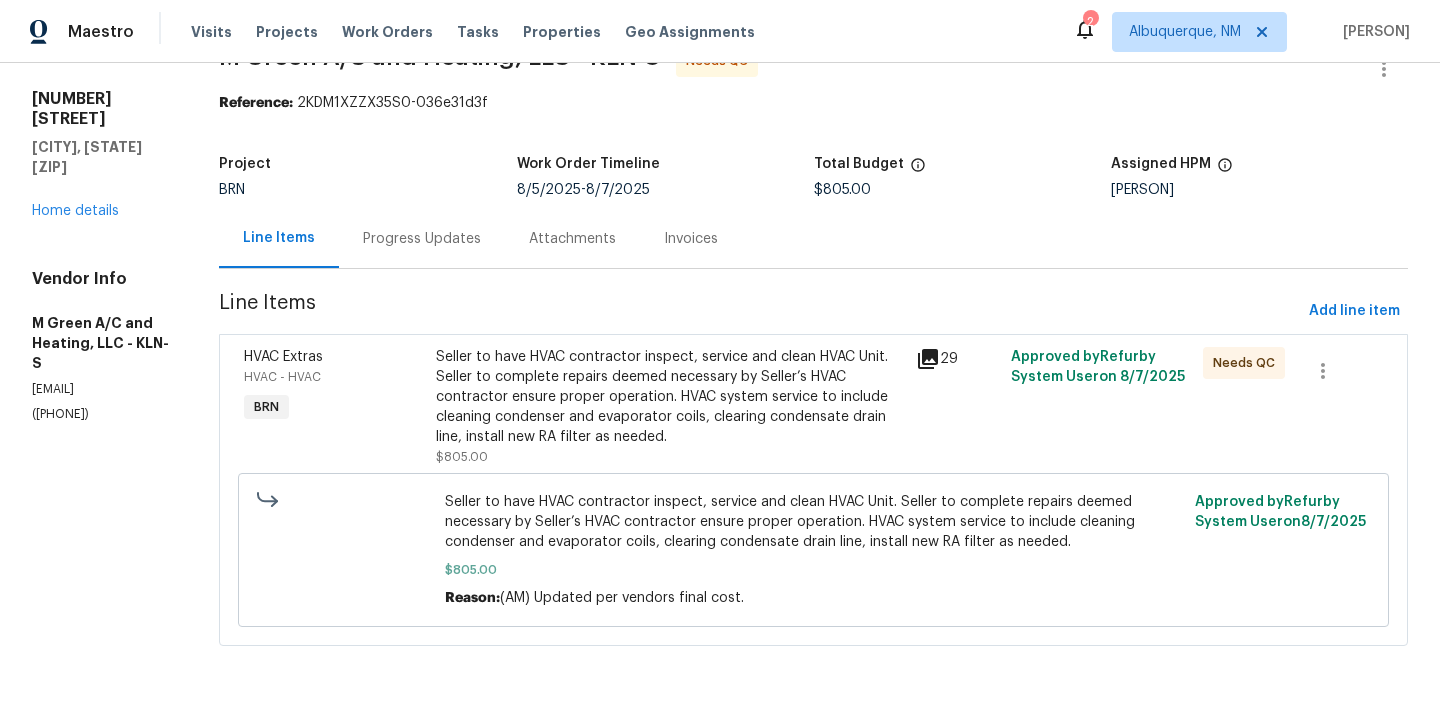 click on "Progress Updates" at bounding box center [422, 239] 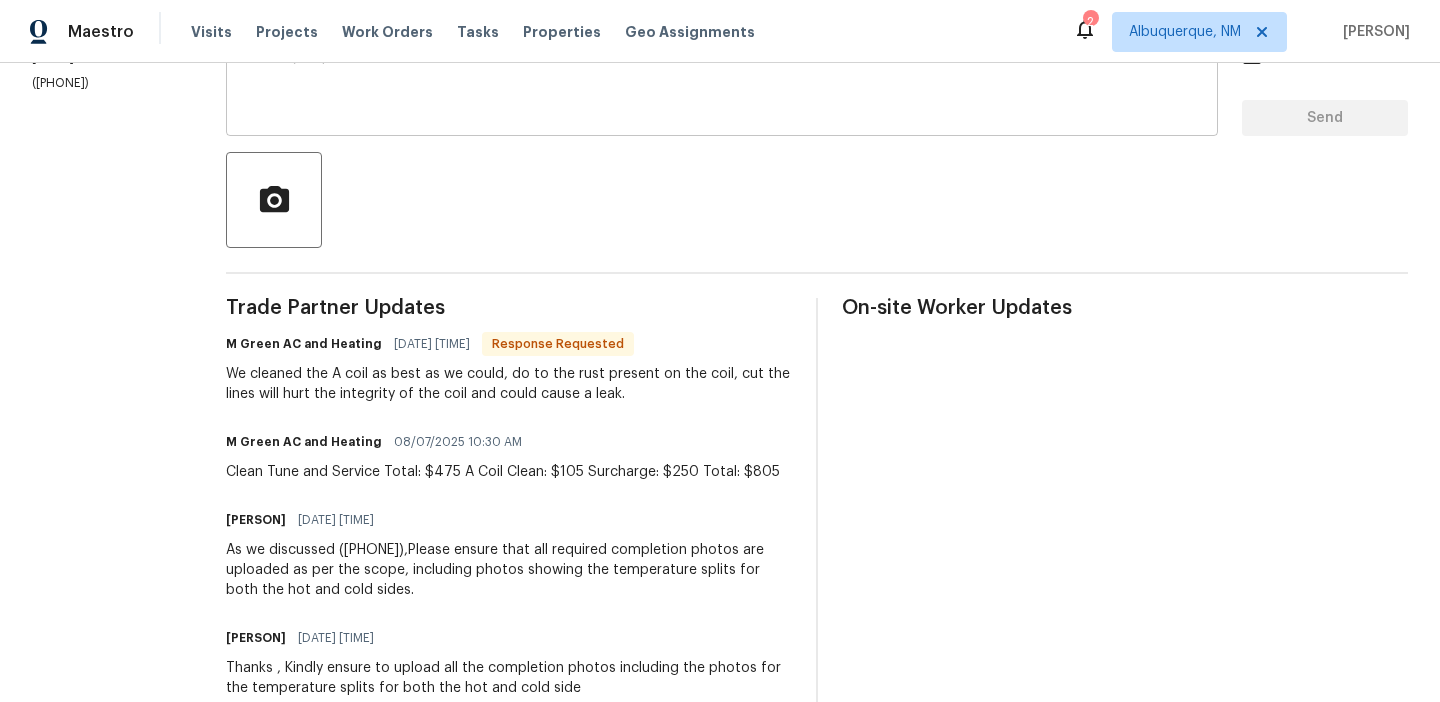 scroll, scrollTop: 387, scrollLeft: 0, axis: vertical 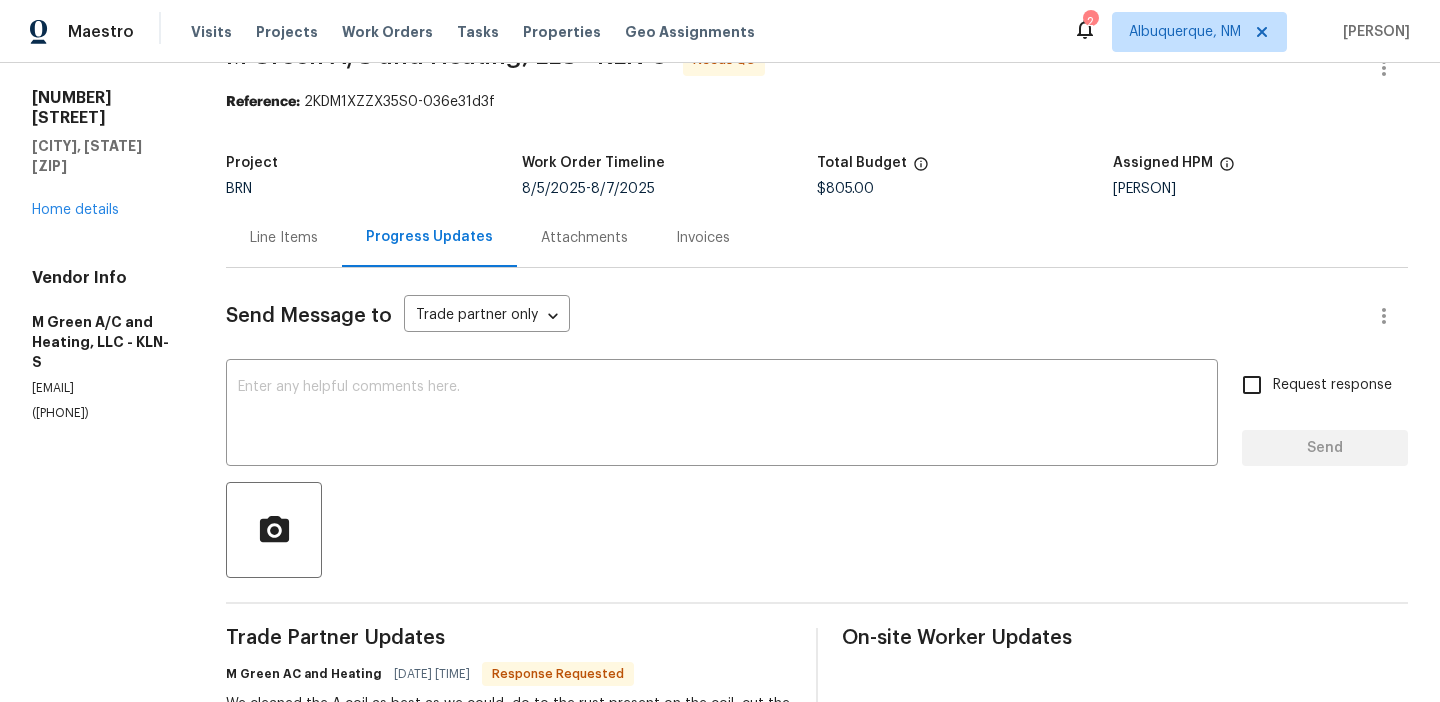 click on "Line Items" at bounding box center [284, 238] 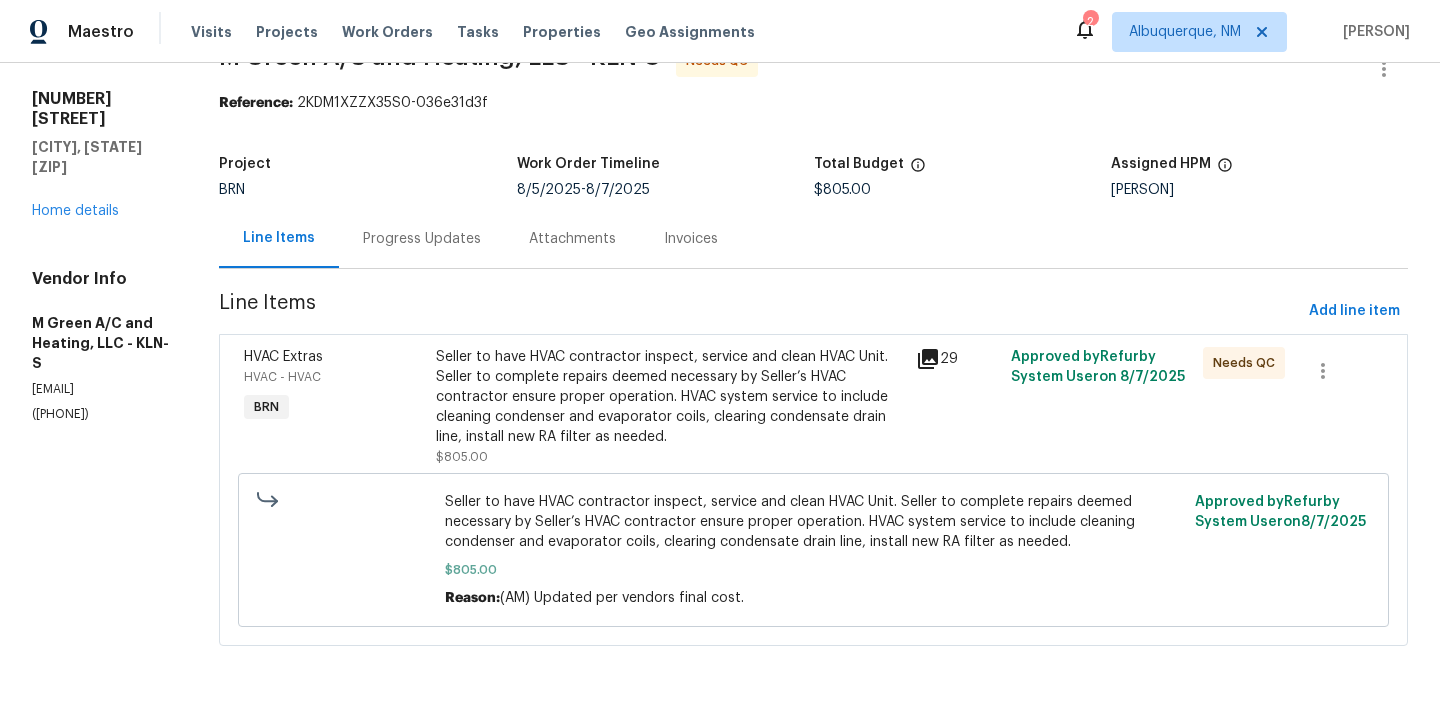 scroll, scrollTop: 51, scrollLeft: 0, axis: vertical 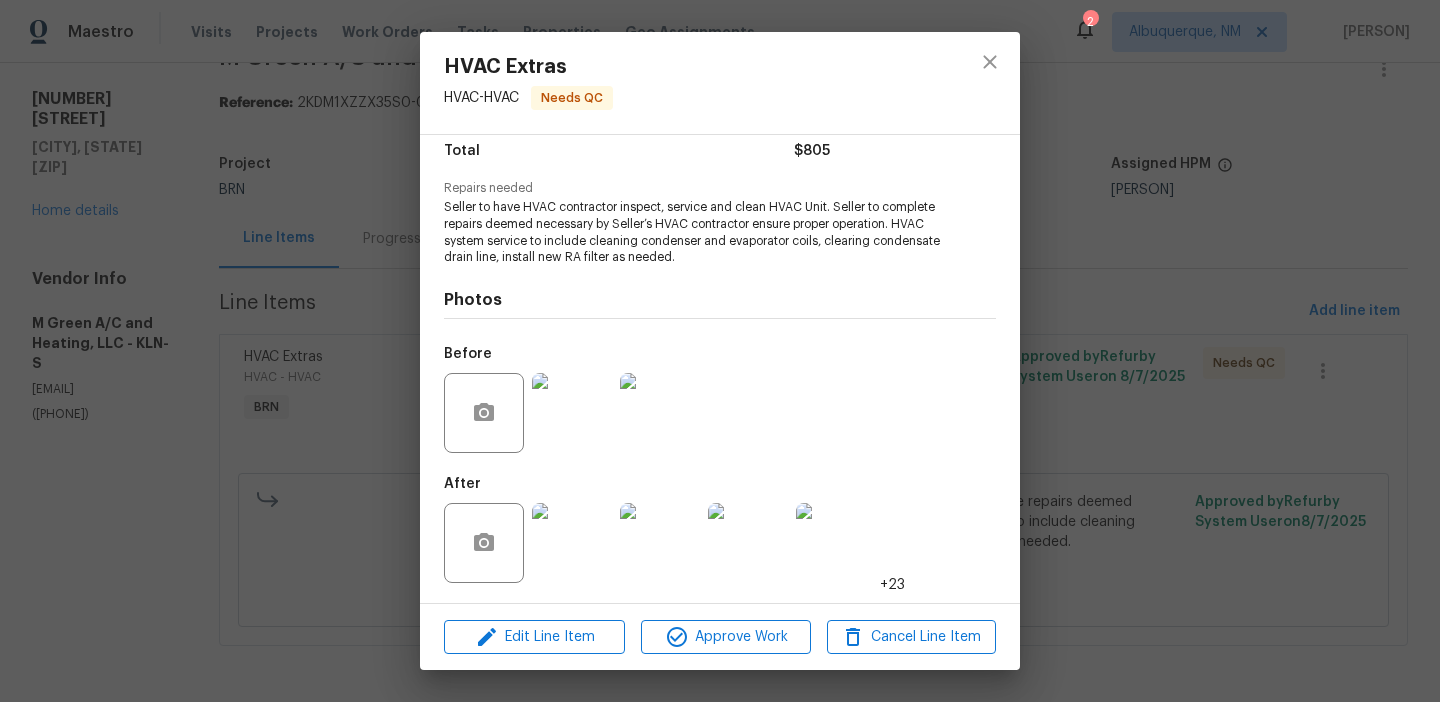 click at bounding box center [572, 413] 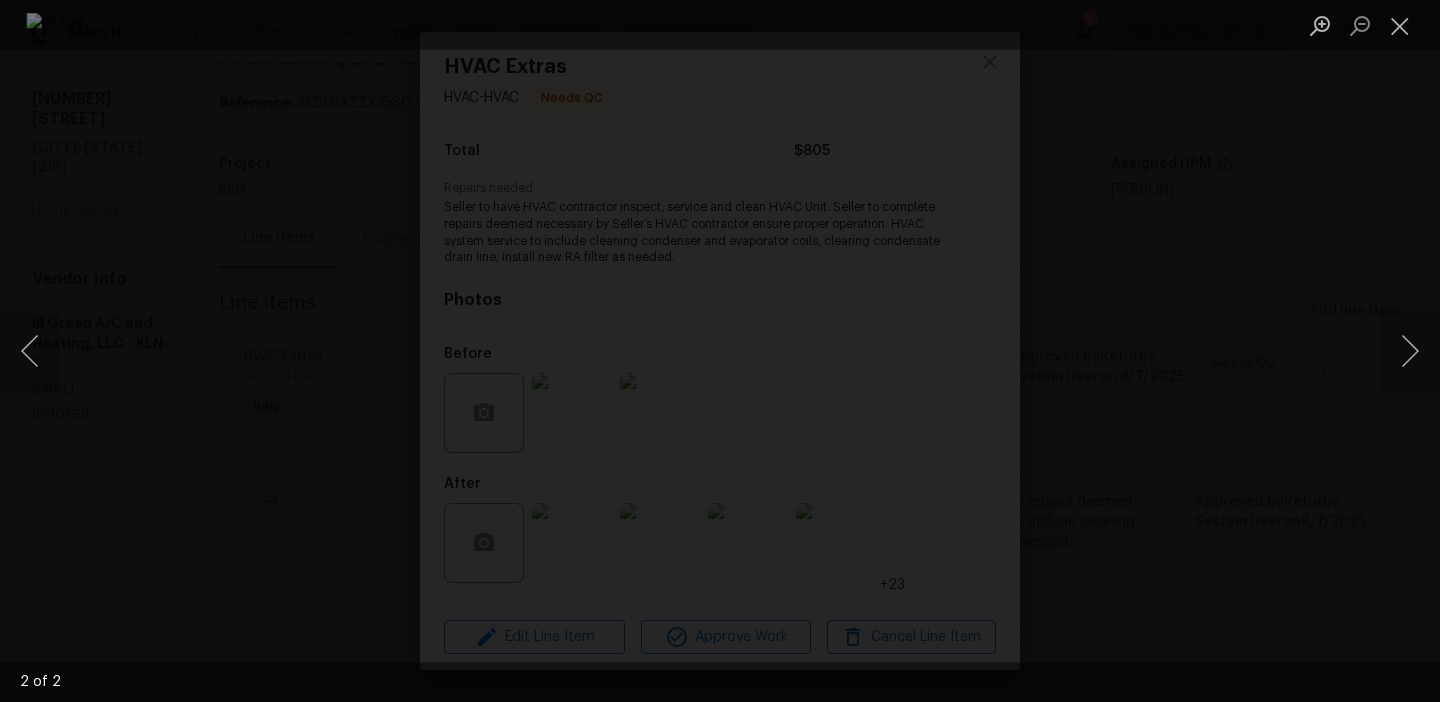 click at bounding box center (720, 351) 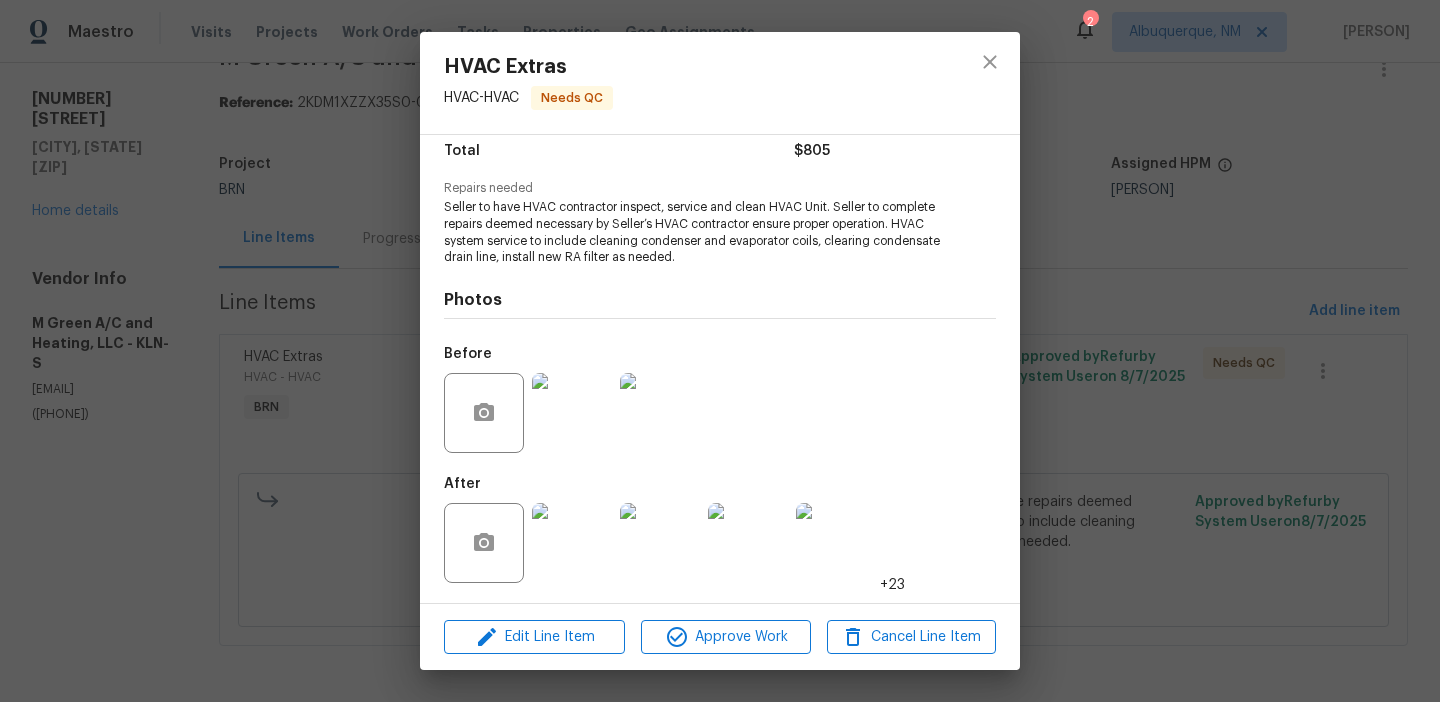 click on "HVAC Extras HVAC  -  HVAC Needs QC Vendor M Green A/C and Heating, LLC Account Category BINSR Cost $0 x 1 count $0 Labor $805 Total $805 Repairs needed Seller to have HVAC contractor inspect, service and clean HVAC Unit. Seller to complete repairs deemed necessary by Seller’s HVAC contractor ensure proper operation. HVAC system service to  include cleaning condenser and evaporator coils, clearing condensate drain line, install new RA filter as needed. Photos Before After  +23  Edit Line Item  Approve Work  Cancel Line Item" at bounding box center [720, 351] 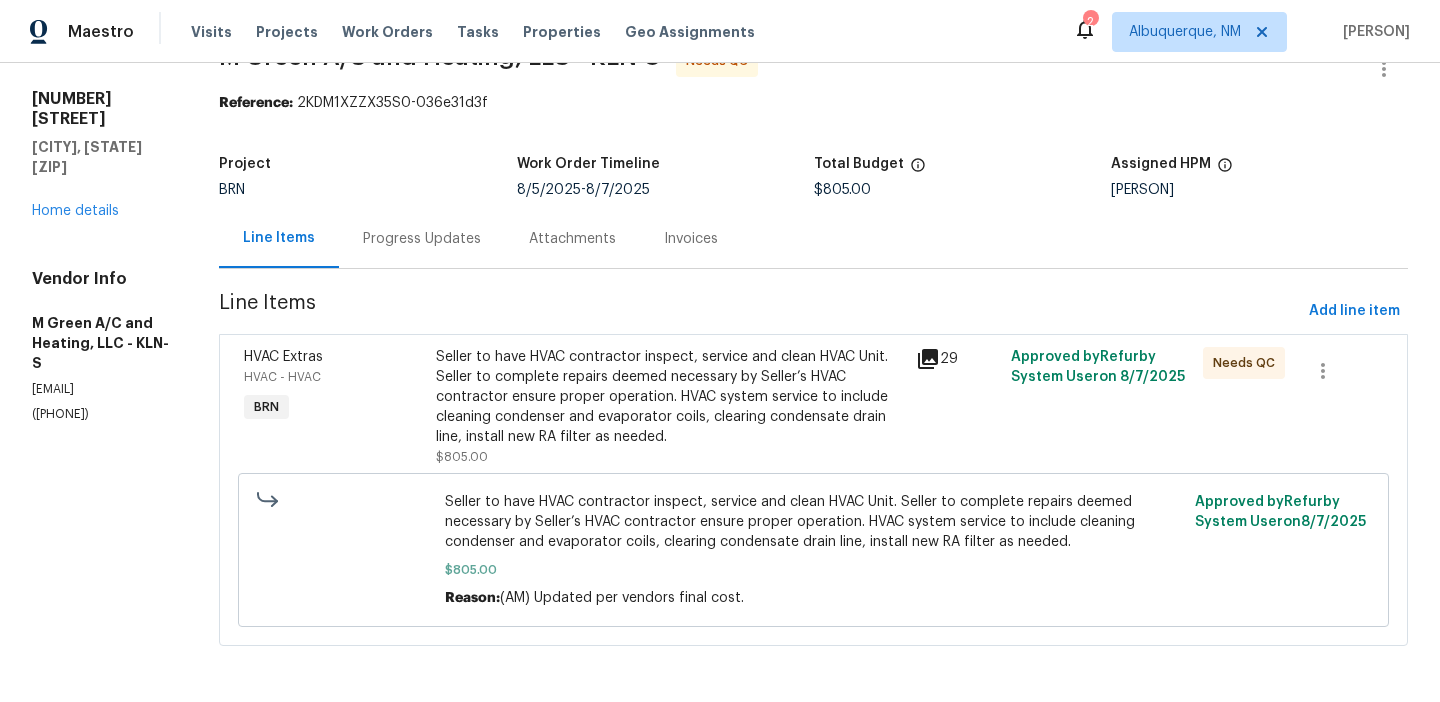 click on "Seller to have HVAC contractor inspect, service and clean HVAC Unit. Seller to complete repairs deemed necessary by Seller’s HVAC contractor ensure proper operation. HVAC system service to  include cleaning condenser and evaporator coils, clearing condensate drain line, install new RA filter as needed." at bounding box center (669, 397) 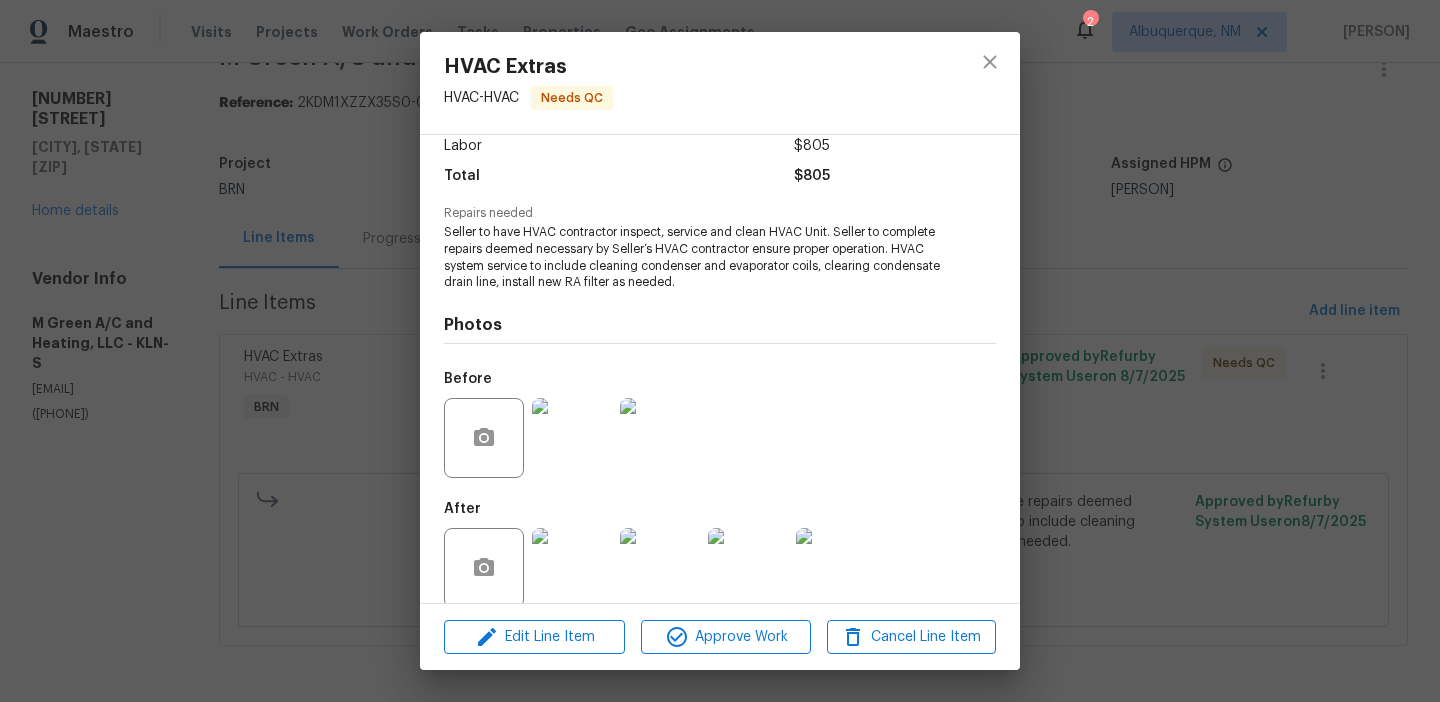 scroll, scrollTop: 169, scrollLeft: 0, axis: vertical 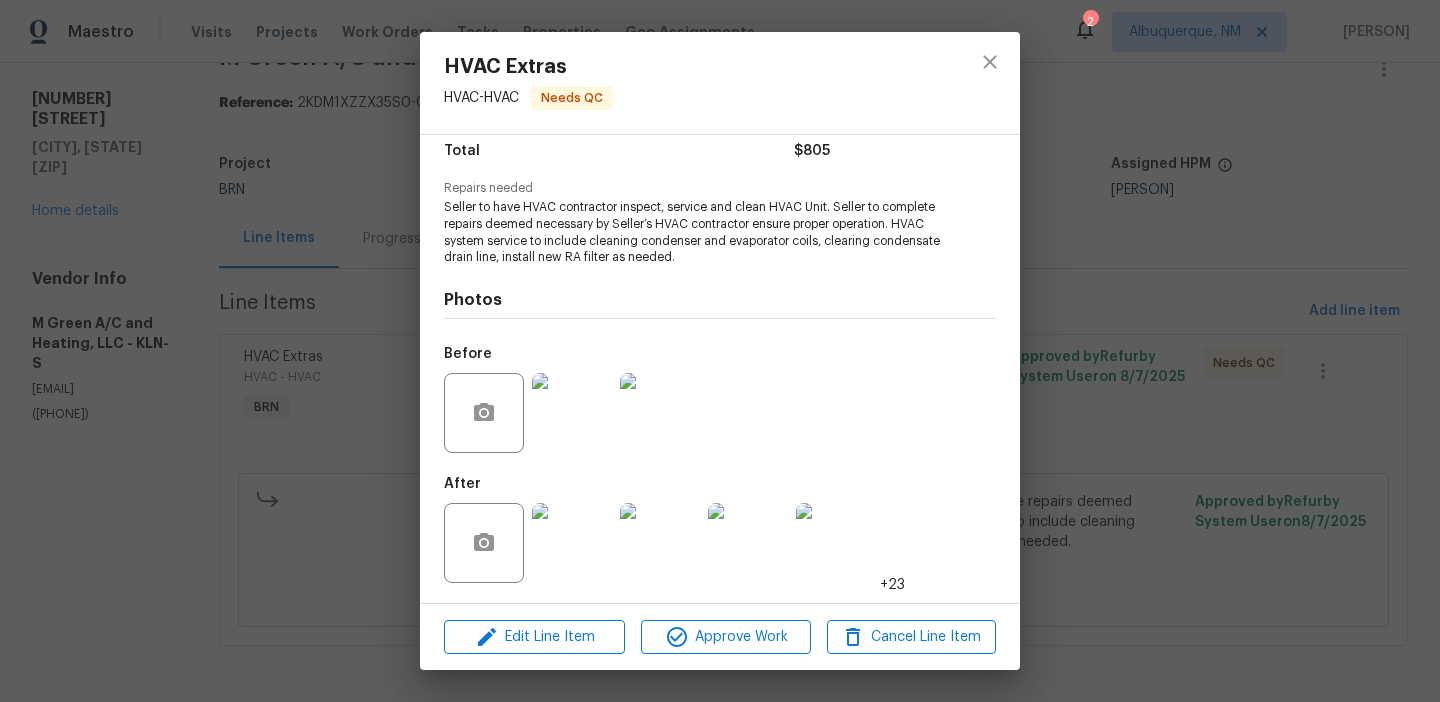 click at bounding box center (660, 413) 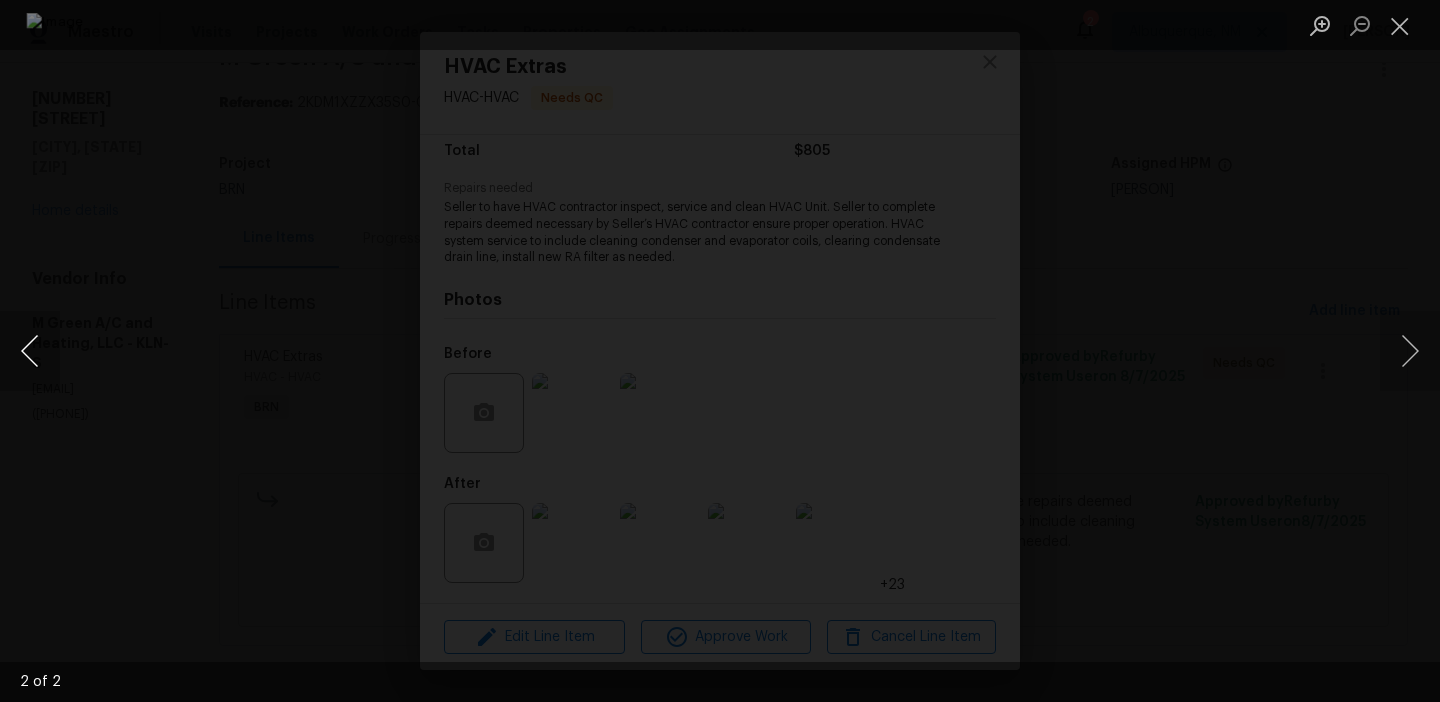 click at bounding box center (30, 351) 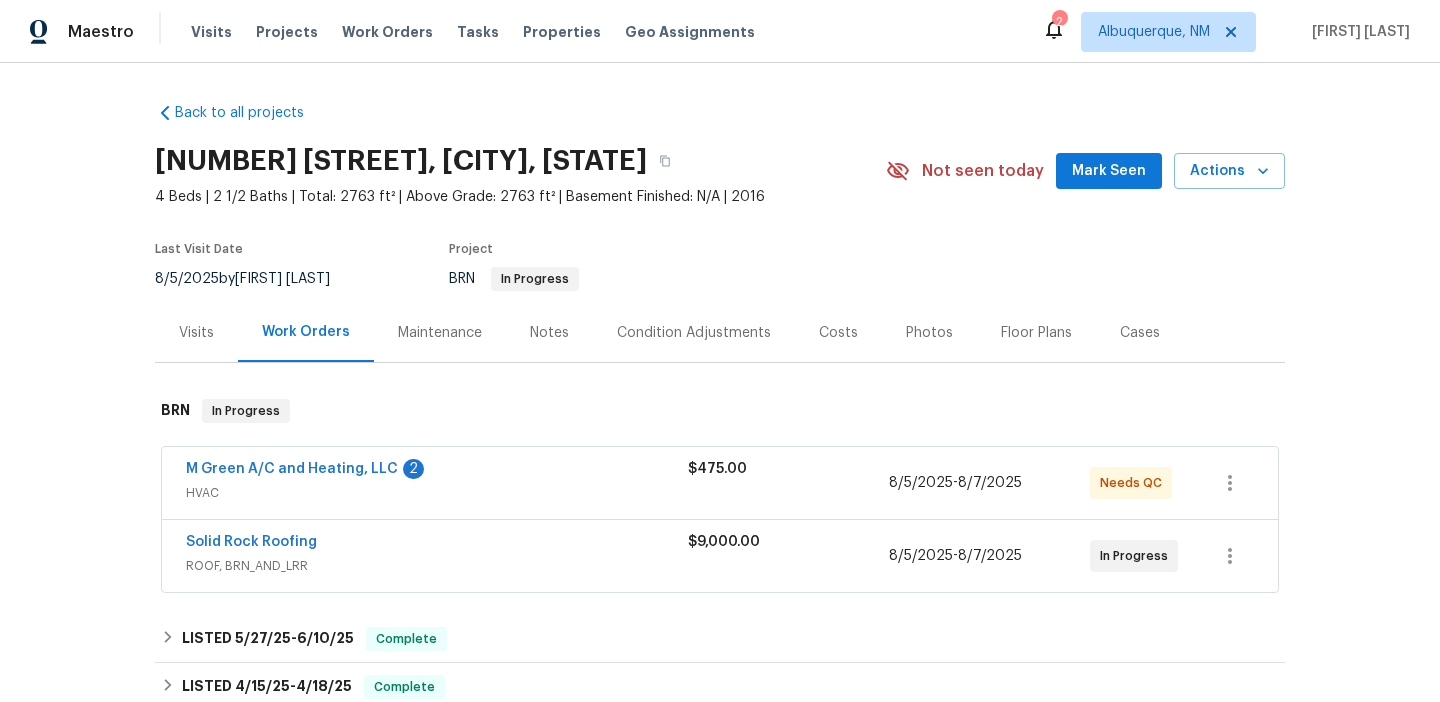 scroll, scrollTop: 0, scrollLeft: 0, axis: both 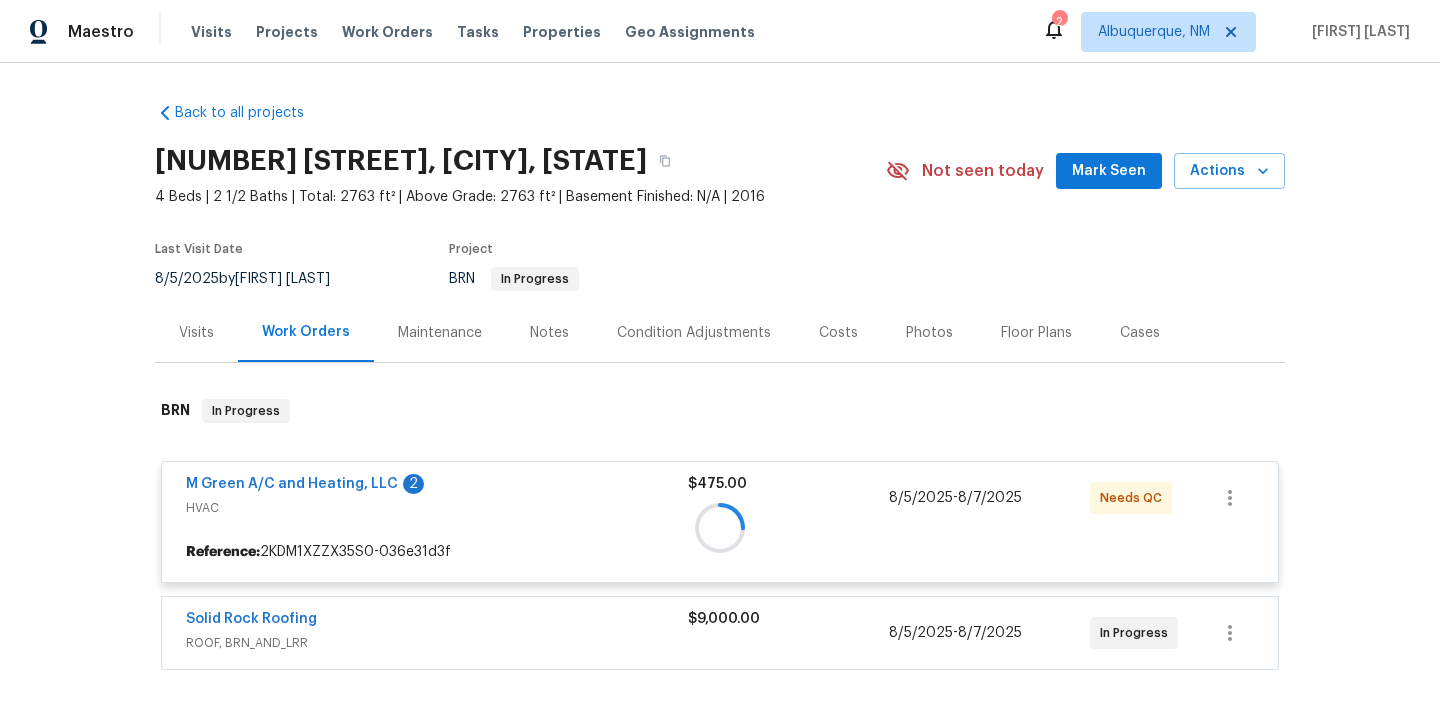 click at bounding box center [720, 527] 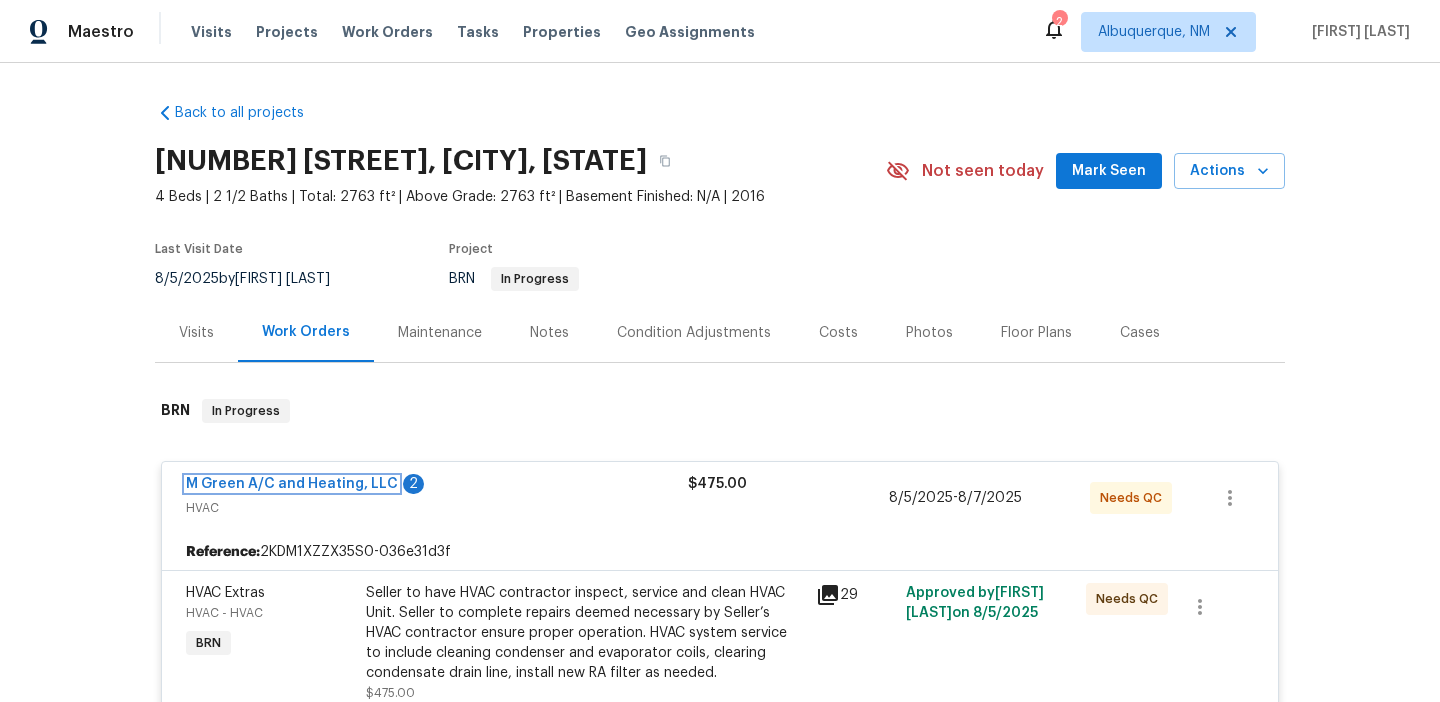 click on "M Green A/C and Heating, LLC" at bounding box center [292, 484] 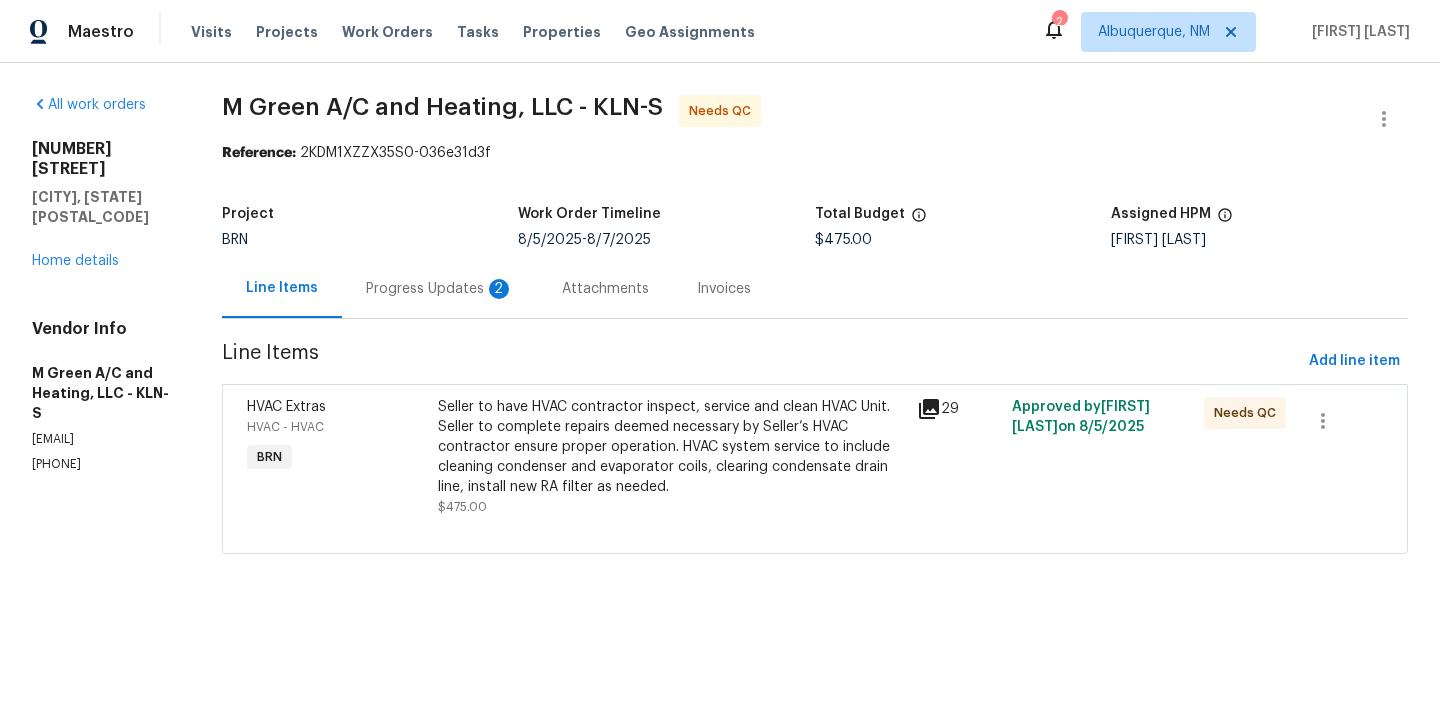 click on "Progress Updates 2" at bounding box center [440, 288] 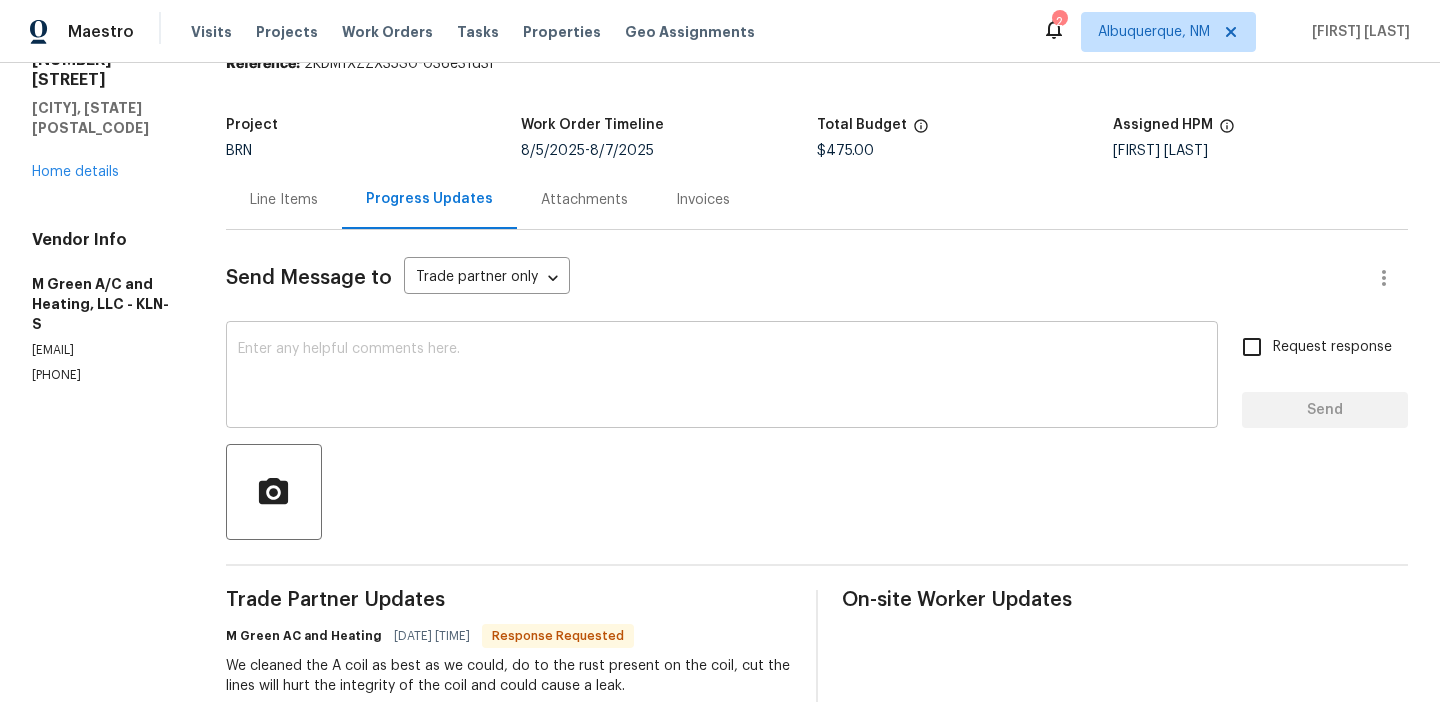 scroll, scrollTop: 104, scrollLeft: 0, axis: vertical 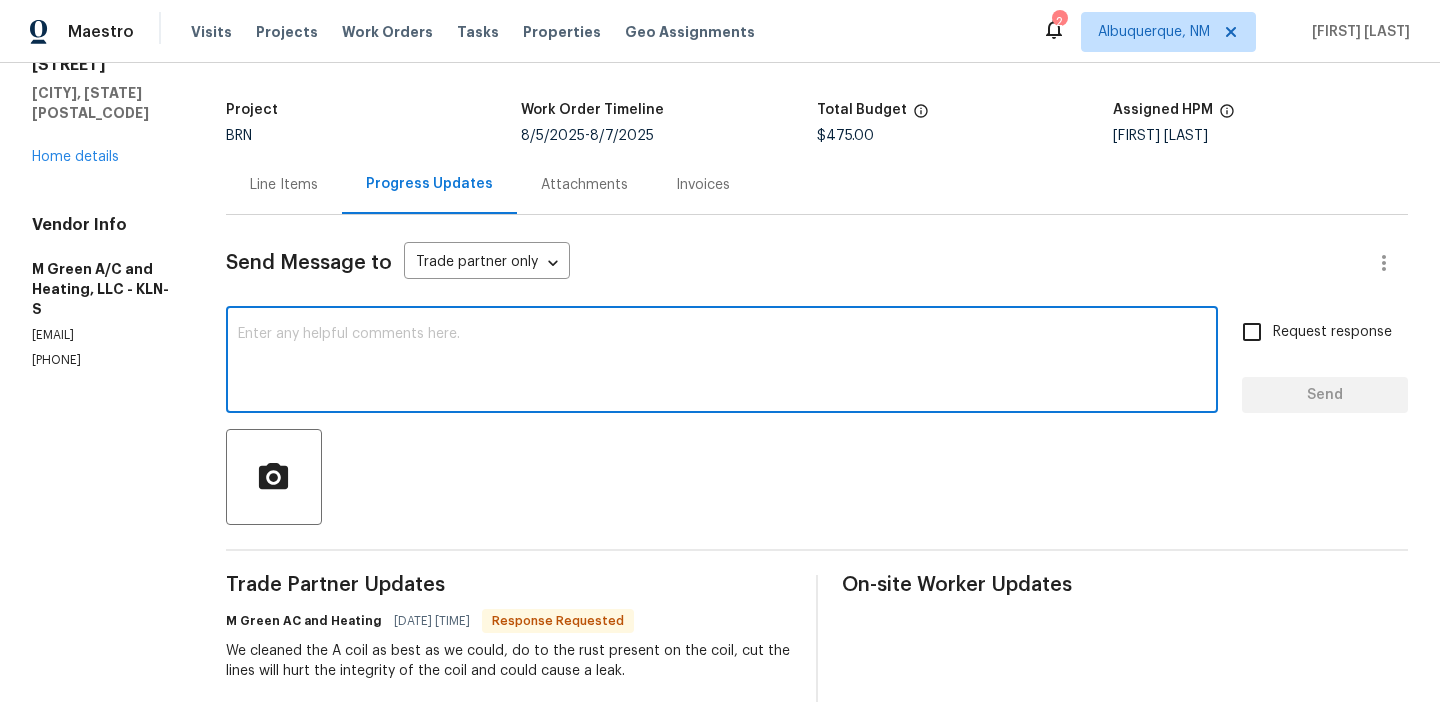 click at bounding box center [722, 362] 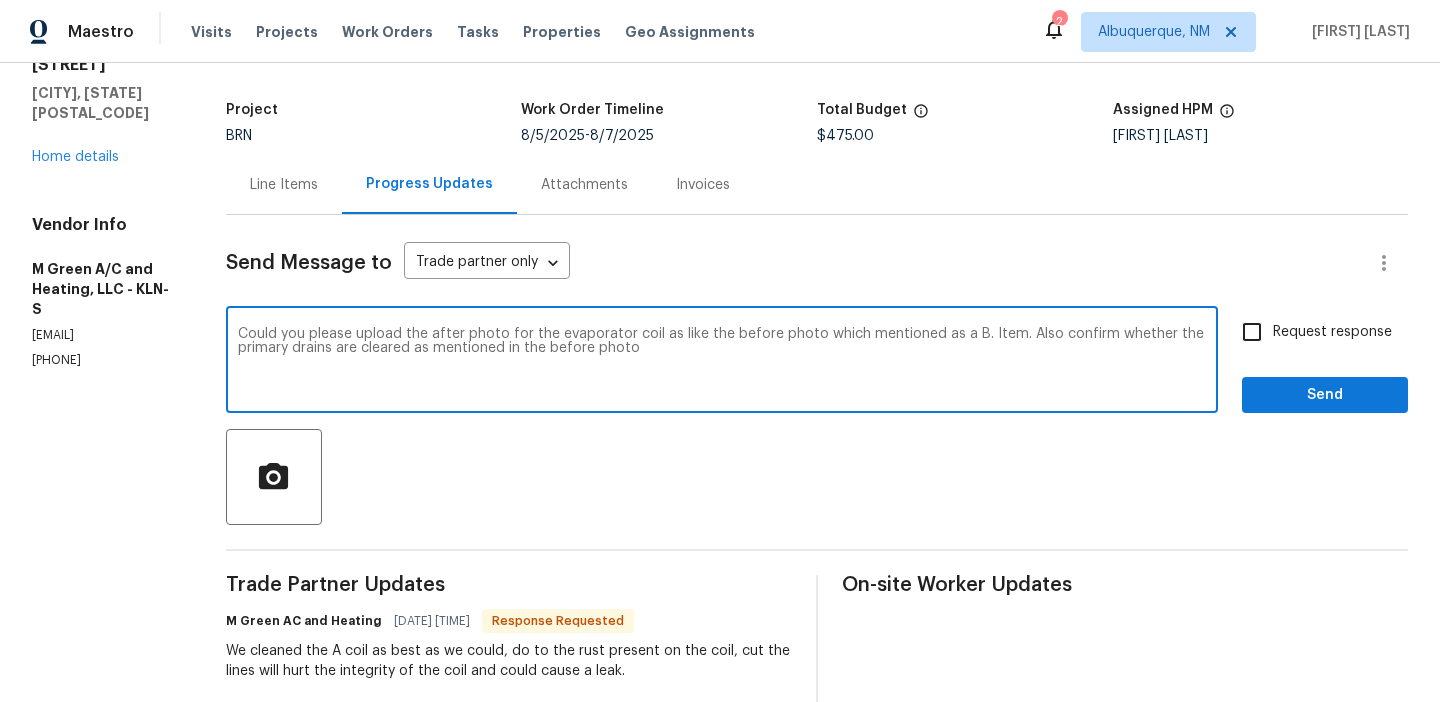 type on "Could you please upload the after photo for the evaporator coil as like the before photo which mentioned as a B. Item. Also confirm whether the primary drains are cleared as mentioned in the before photo" 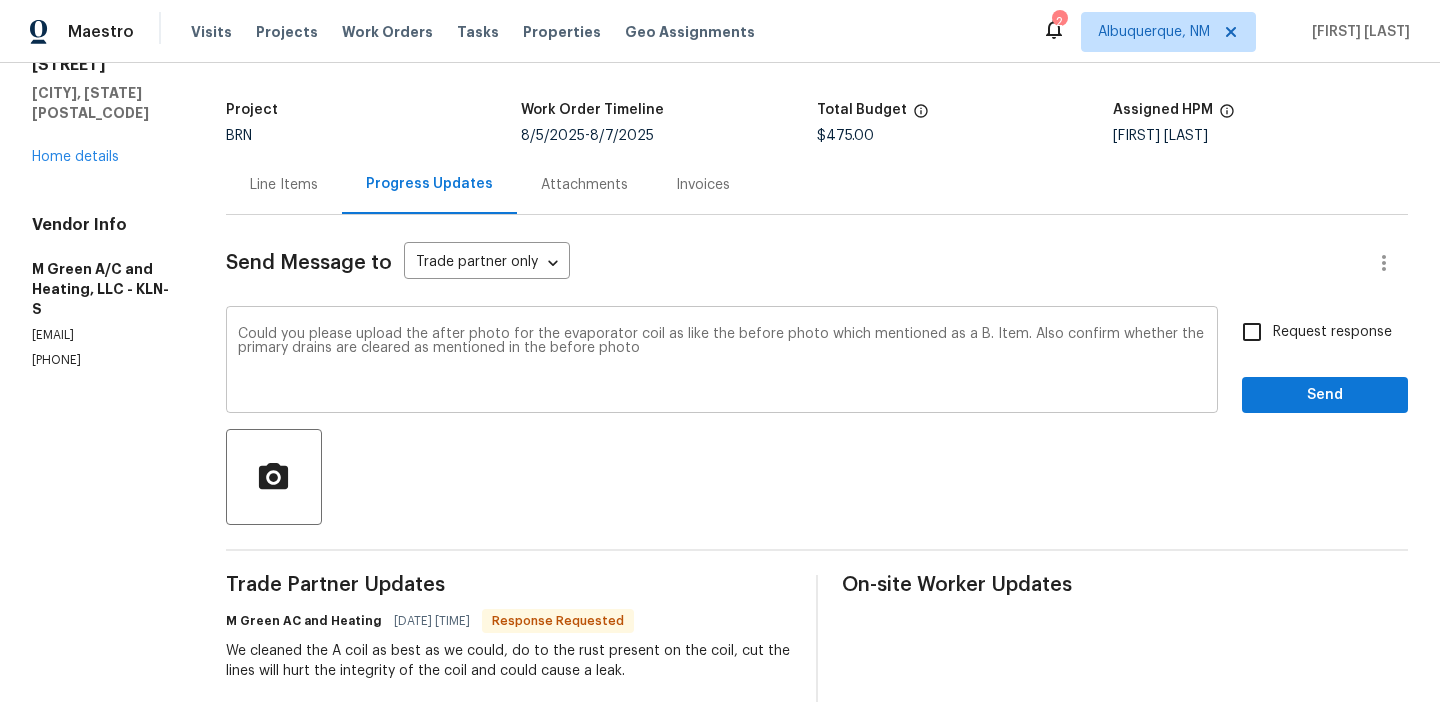 click on "Could you please upload the after photo for the evaporator coil as like the before photo which mentioned as a B. Item. Also confirm whether the primary drains are cleared as mentioned in the before photo x ​" at bounding box center (722, 362) 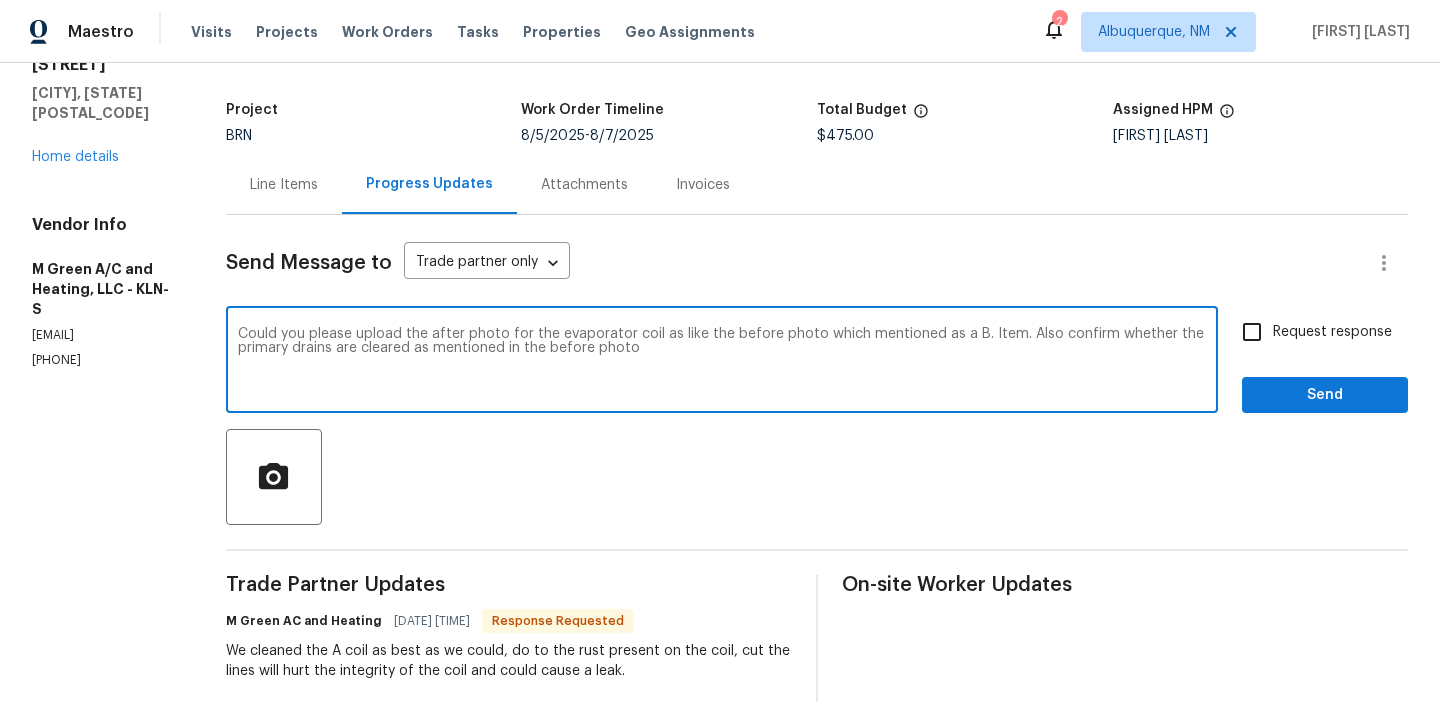 click on "Could you please upload the after photo for the evaporator coil as like the before photo which mentioned as a B. Item. Also confirm whether the primary drains are cleared as mentioned in the before photo x ​" at bounding box center (722, 362) 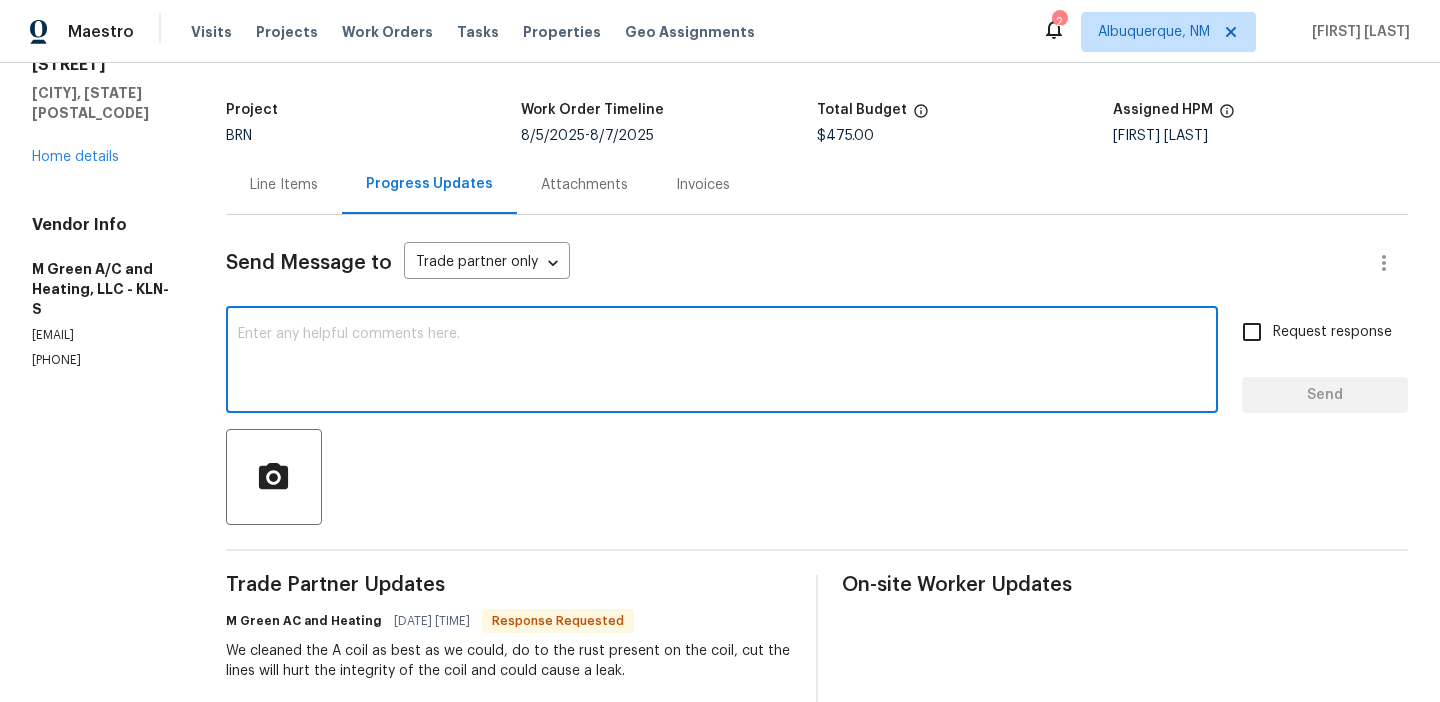 paste on "Please upload the “after” photo of the evaporator coil, similar to the “before” photo labeled as item B. Also, kindly confirm whether the primary drains have been cleared, as indicated in the “before” photo." 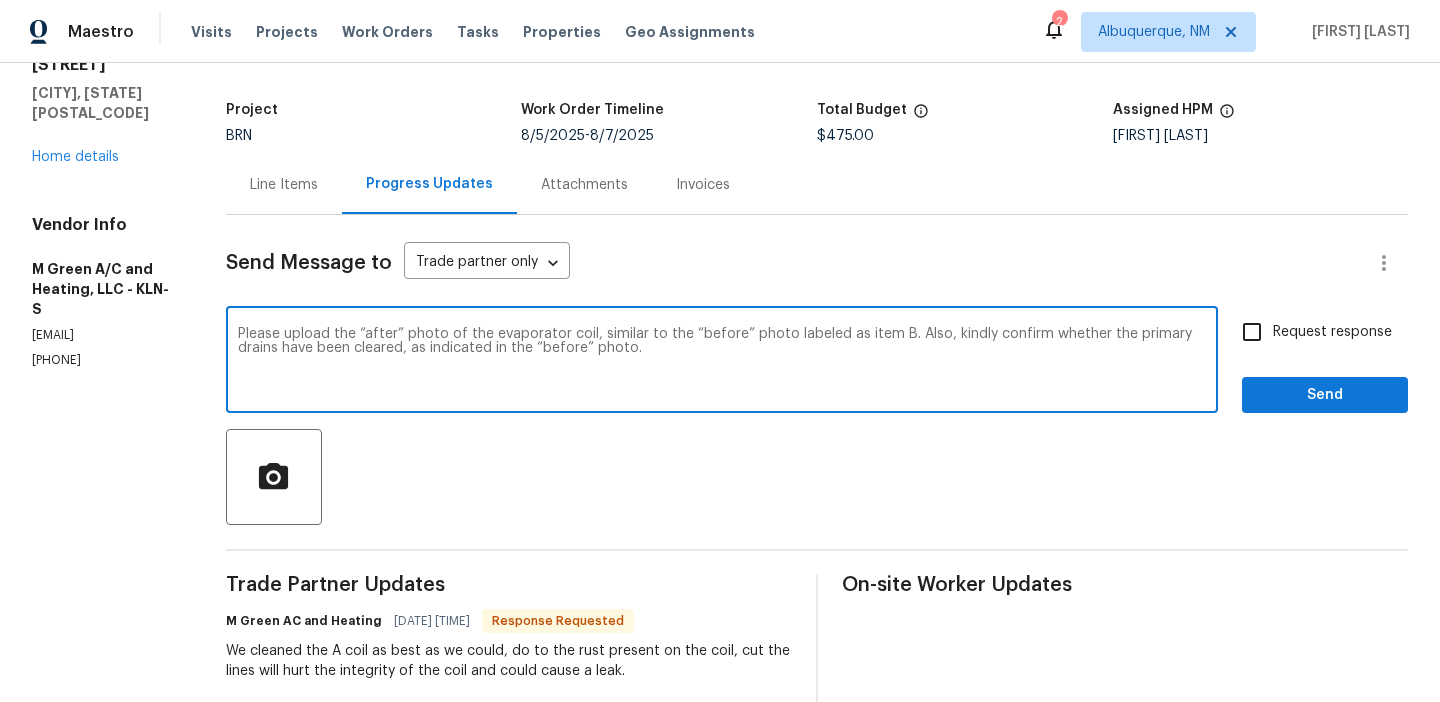 type on "Please upload the “after” photo of the evaporator coil, similar to the “before” photo labeled as item B. Also, kindly confirm whether the primary drains have been cleared, as indicated in the “before” photo." 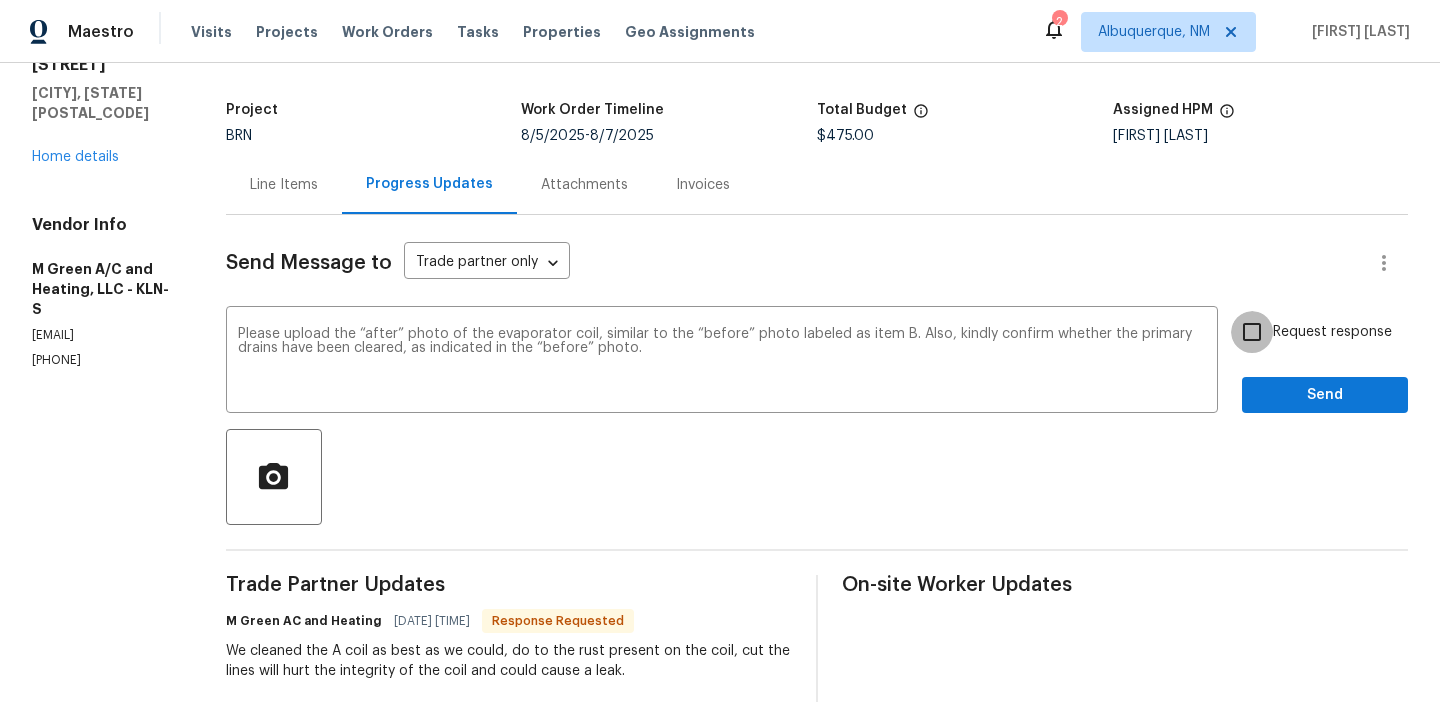 click on "Request response" at bounding box center (1252, 332) 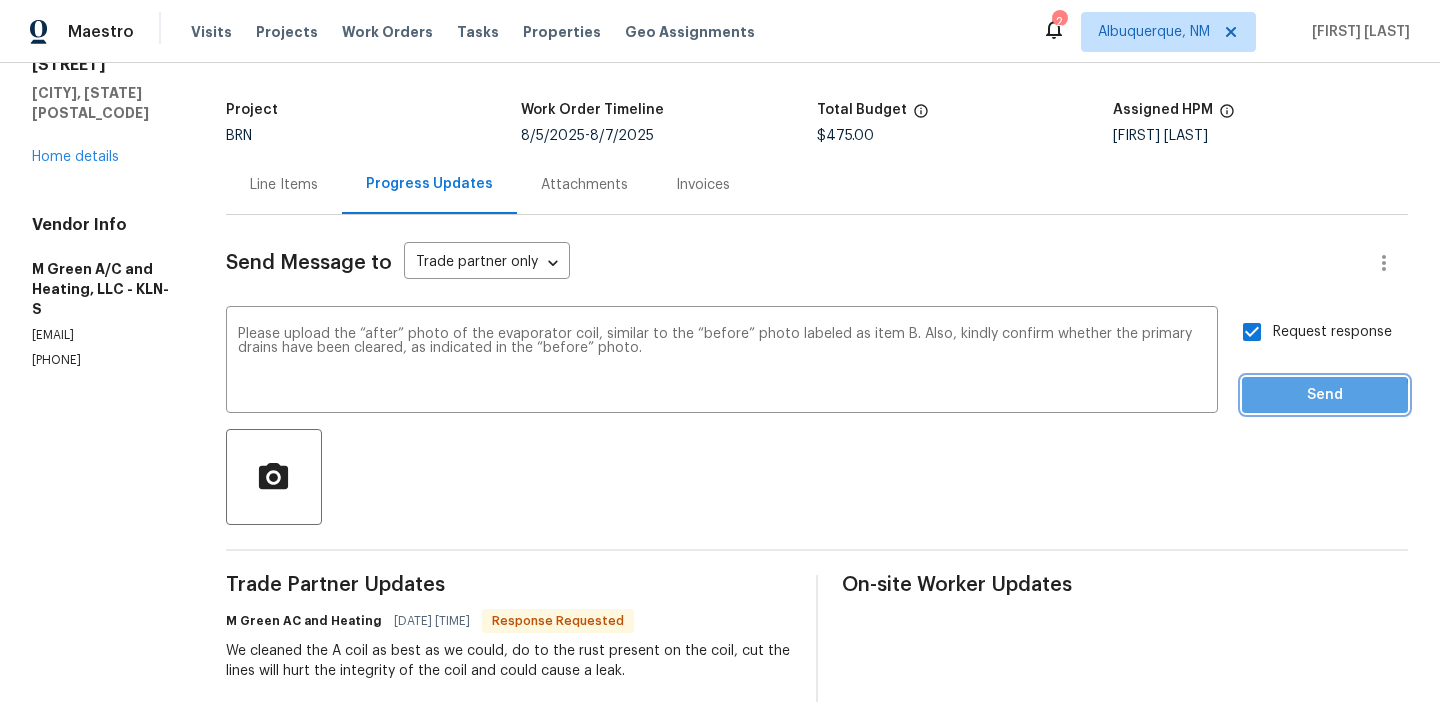 click on "Send" at bounding box center (1325, 395) 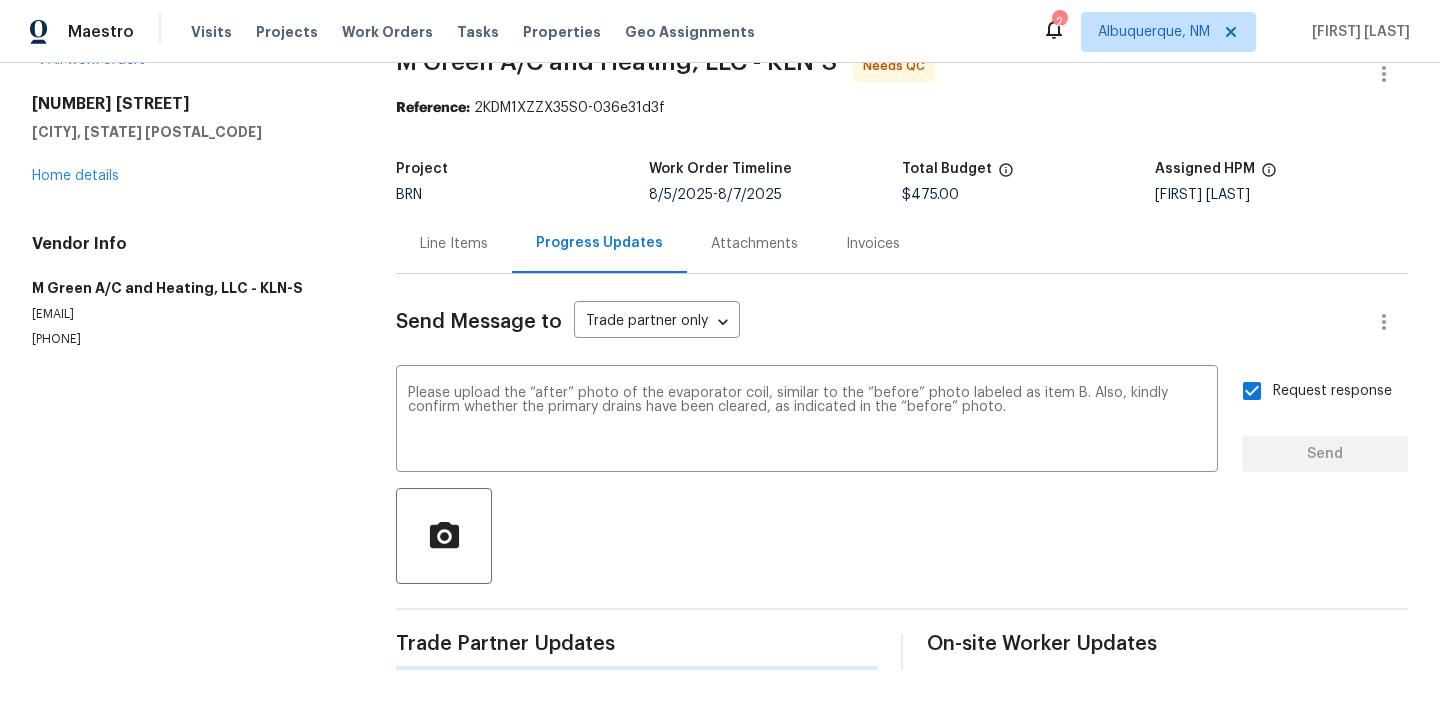 type 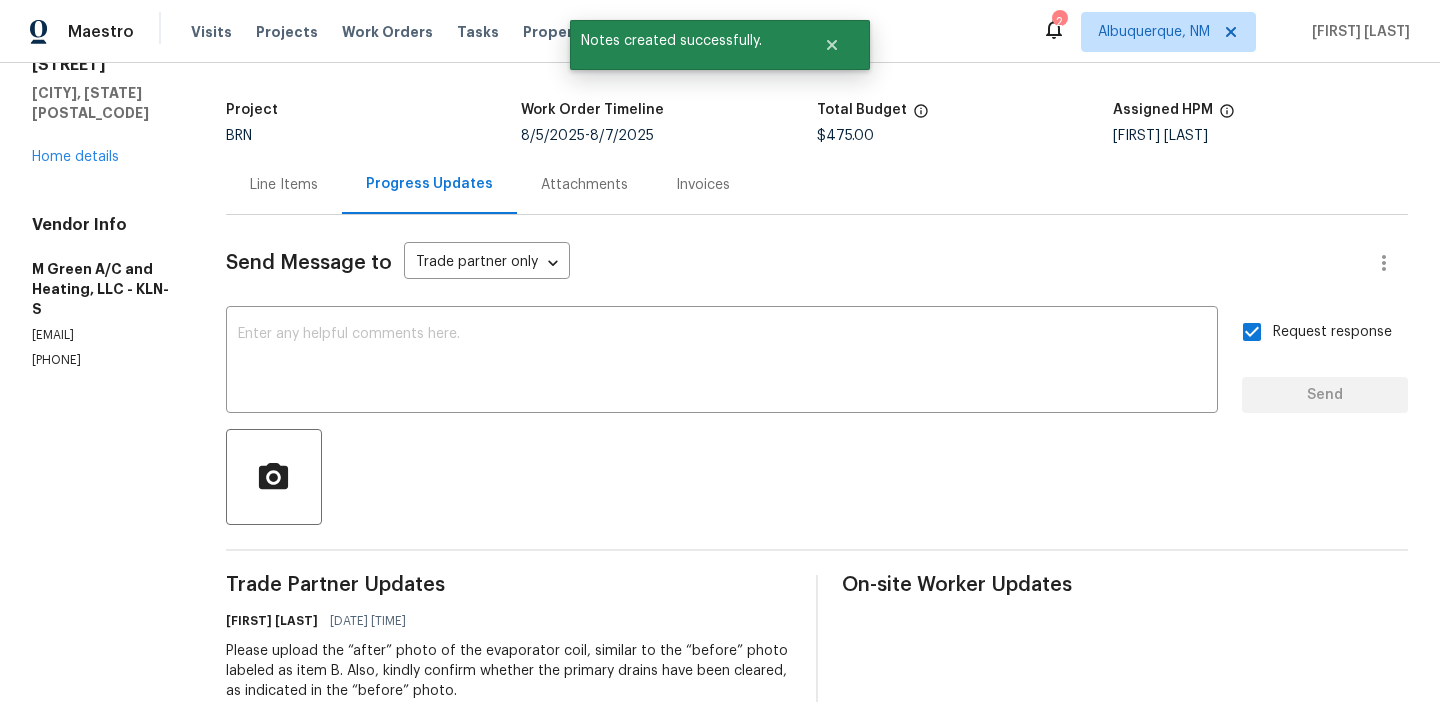 scroll, scrollTop: 0, scrollLeft: 0, axis: both 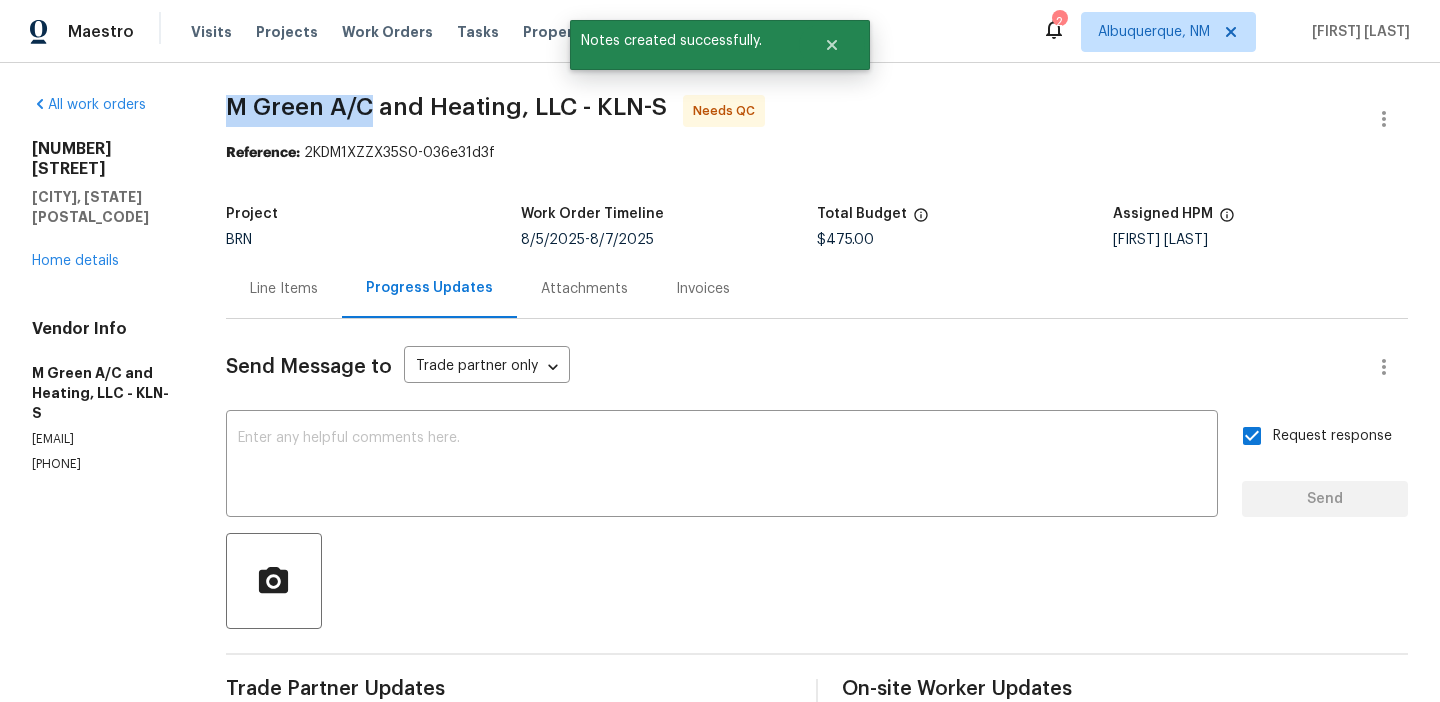 drag, startPoint x: 280, startPoint y: 99, endPoint x: 432, endPoint y: 102, distance: 152.0296 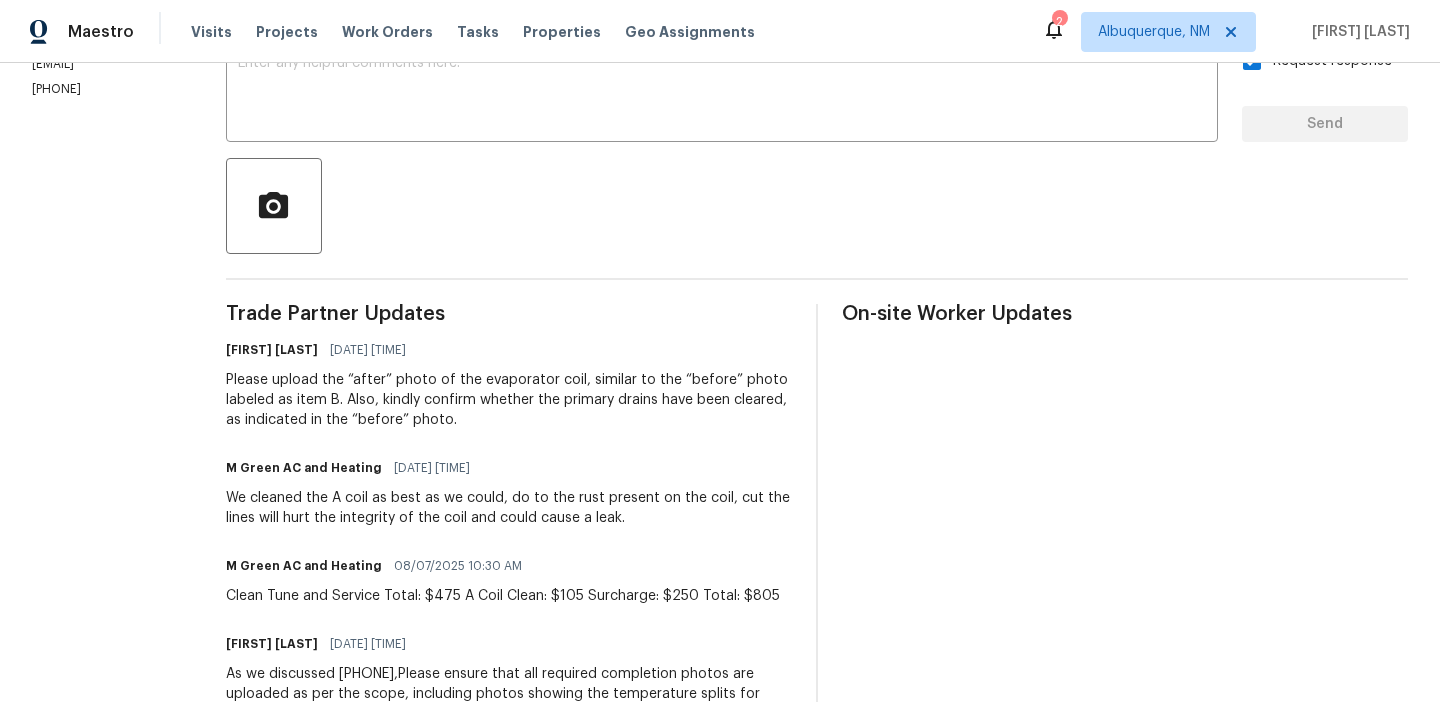 scroll, scrollTop: 388, scrollLeft: 0, axis: vertical 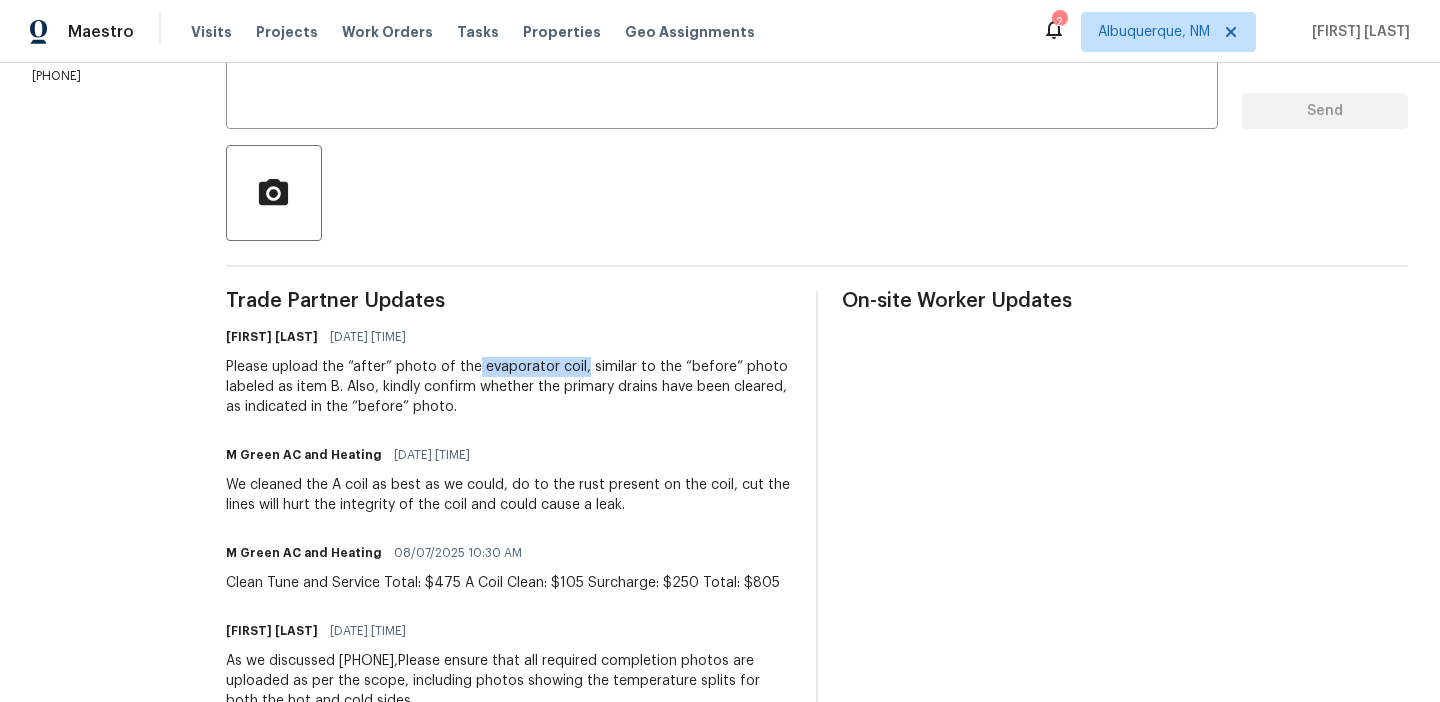 drag, startPoint x: 533, startPoint y: 369, endPoint x: 637, endPoint y: 367, distance: 104.019226 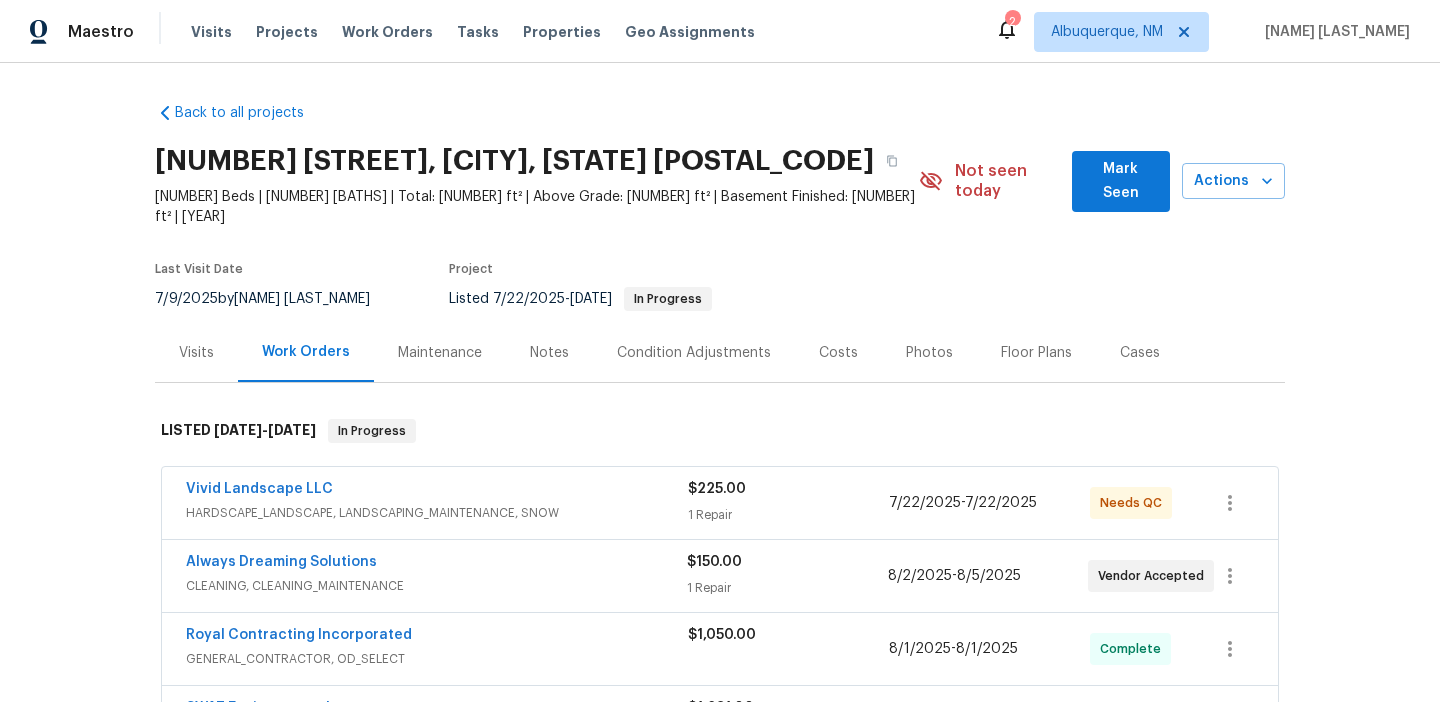 scroll, scrollTop: 0, scrollLeft: 0, axis: both 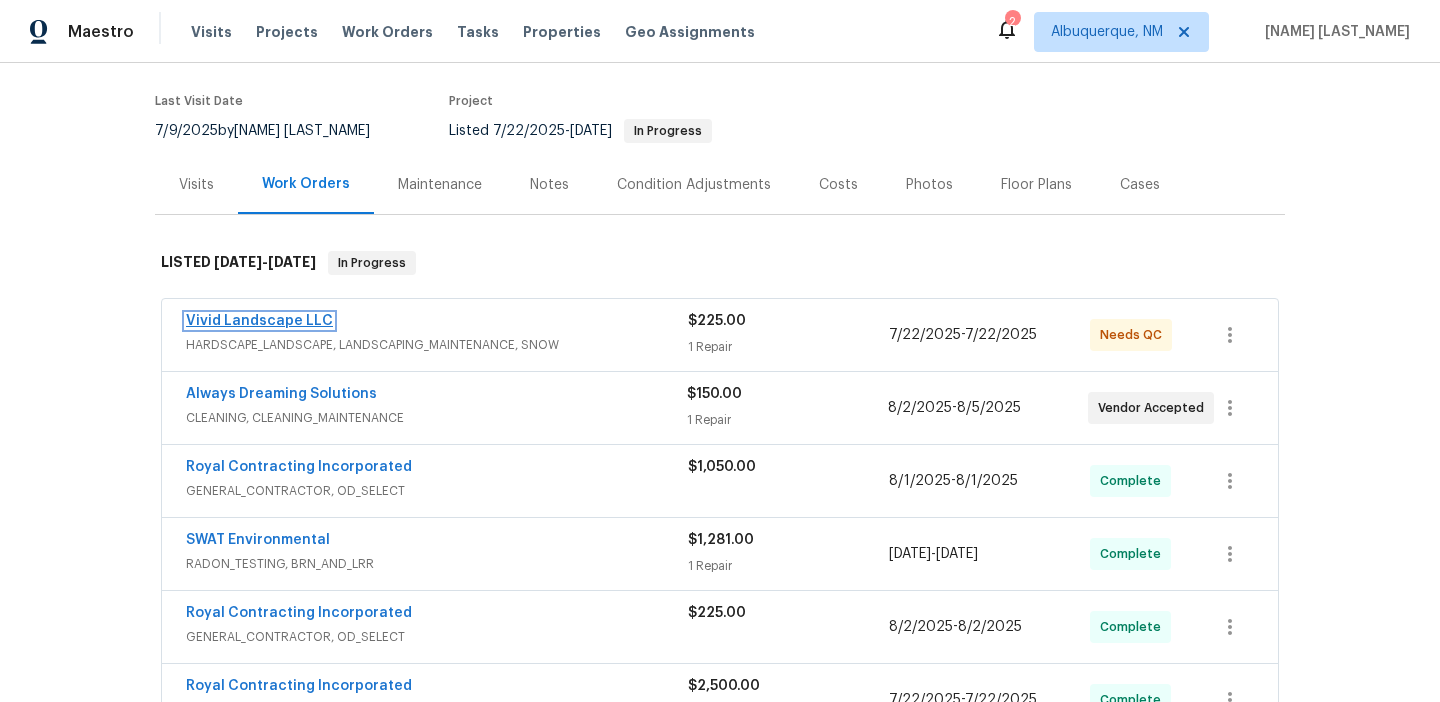 click on "Vivid Landscape LLC" at bounding box center [259, 321] 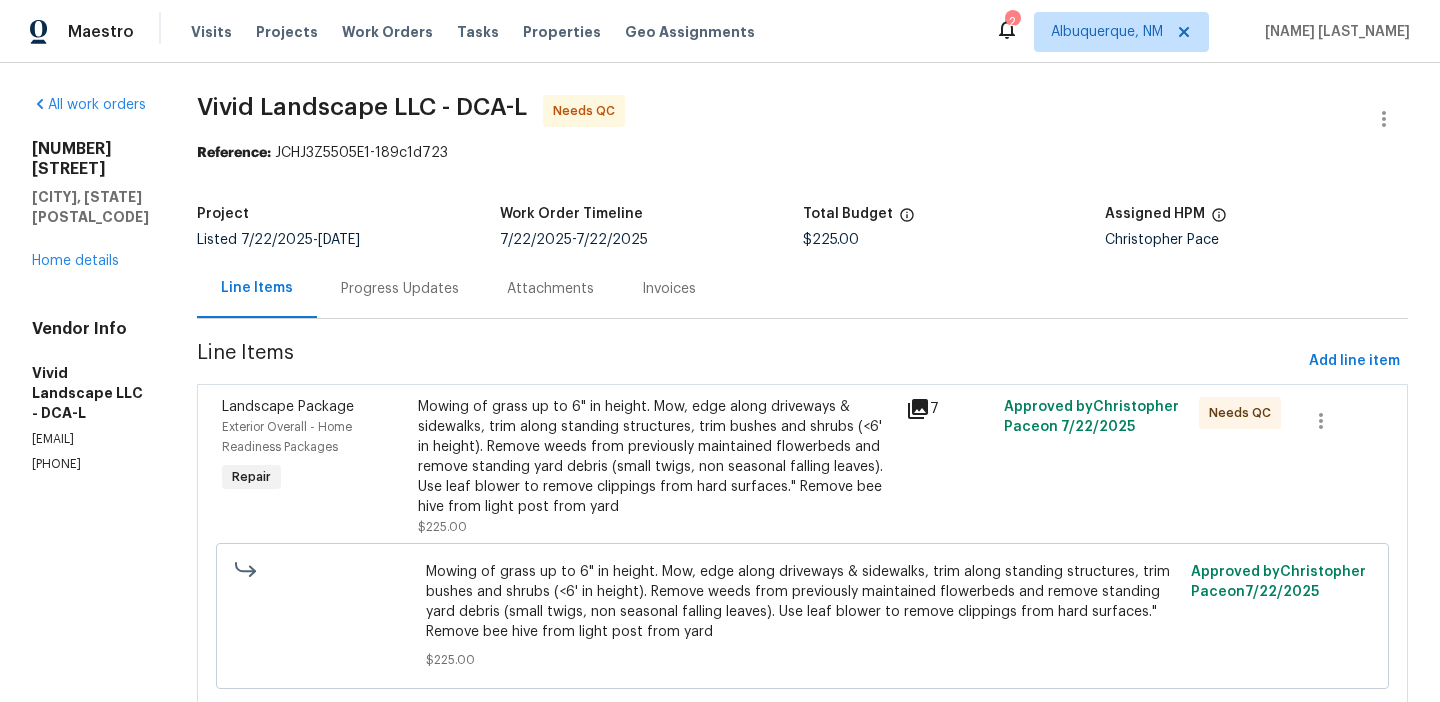click on "Progress Updates" at bounding box center (400, 289) 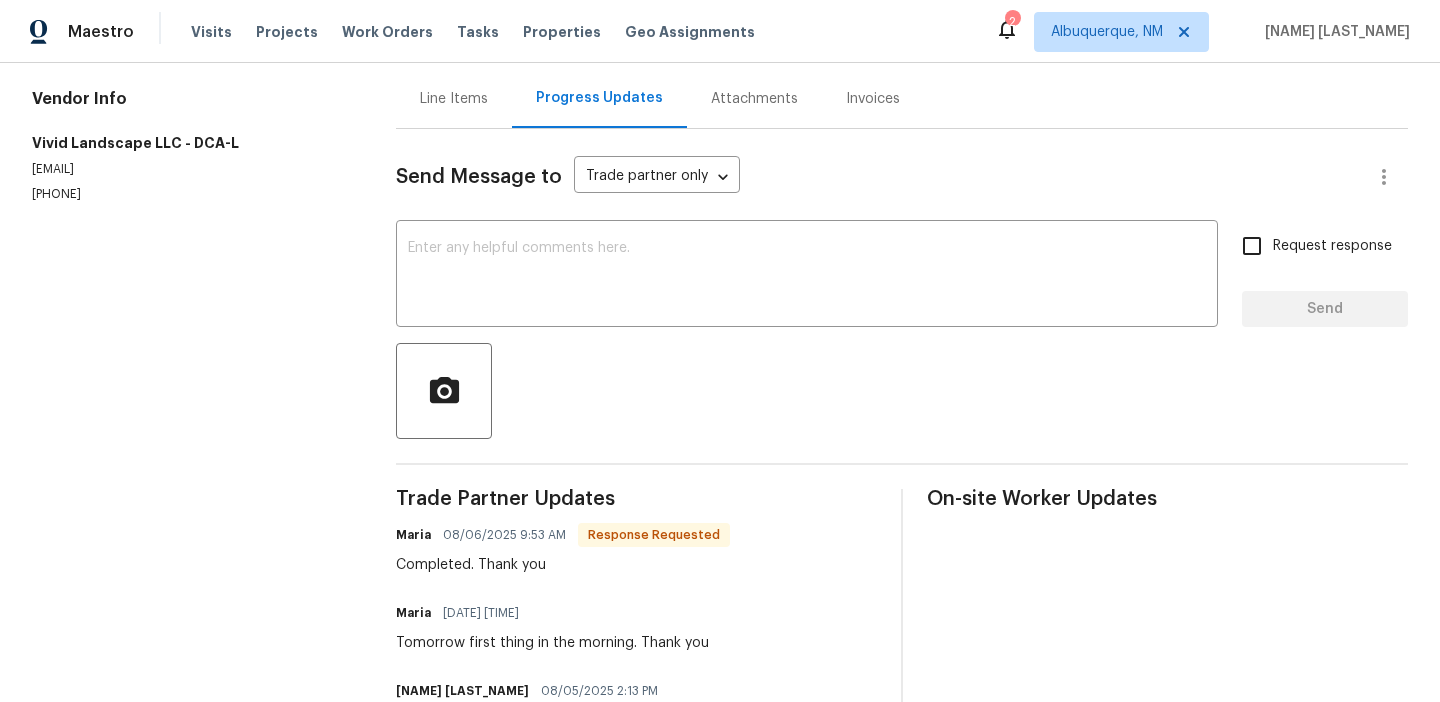 scroll, scrollTop: 275, scrollLeft: 0, axis: vertical 